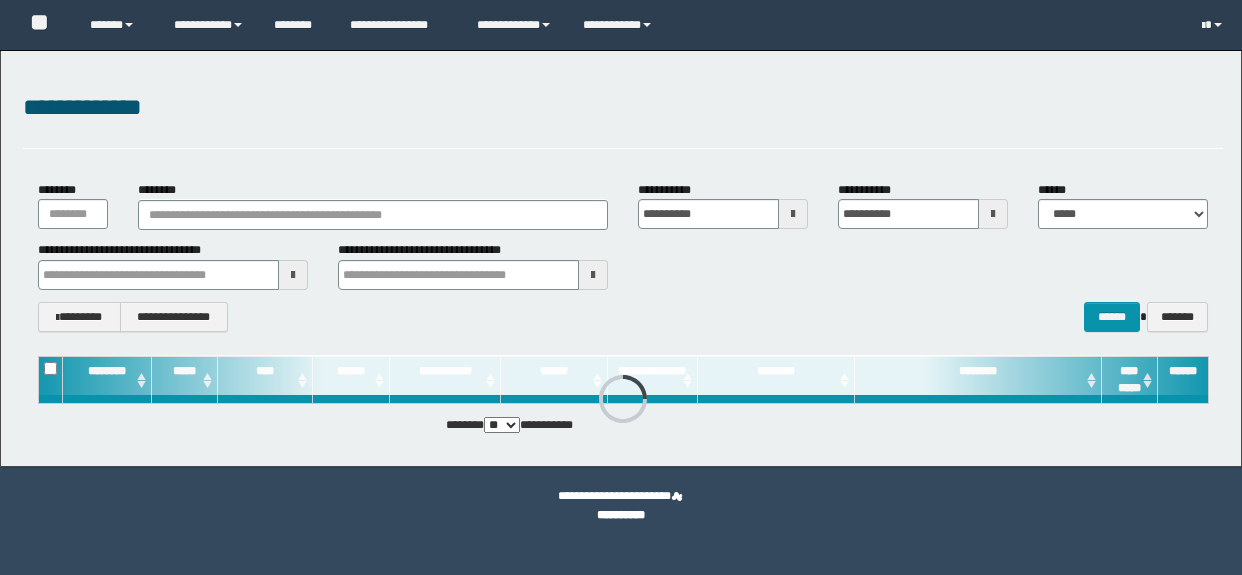 scroll, scrollTop: 0, scrollLeft: 0, axis: both 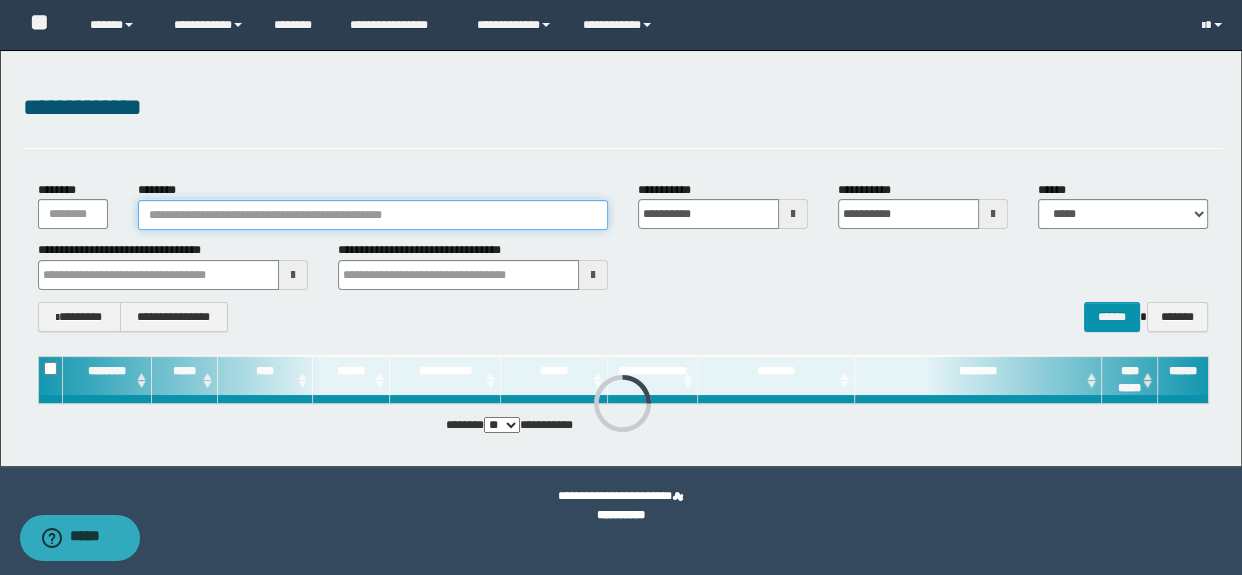 click on "********" at bounding box center [373, 215] 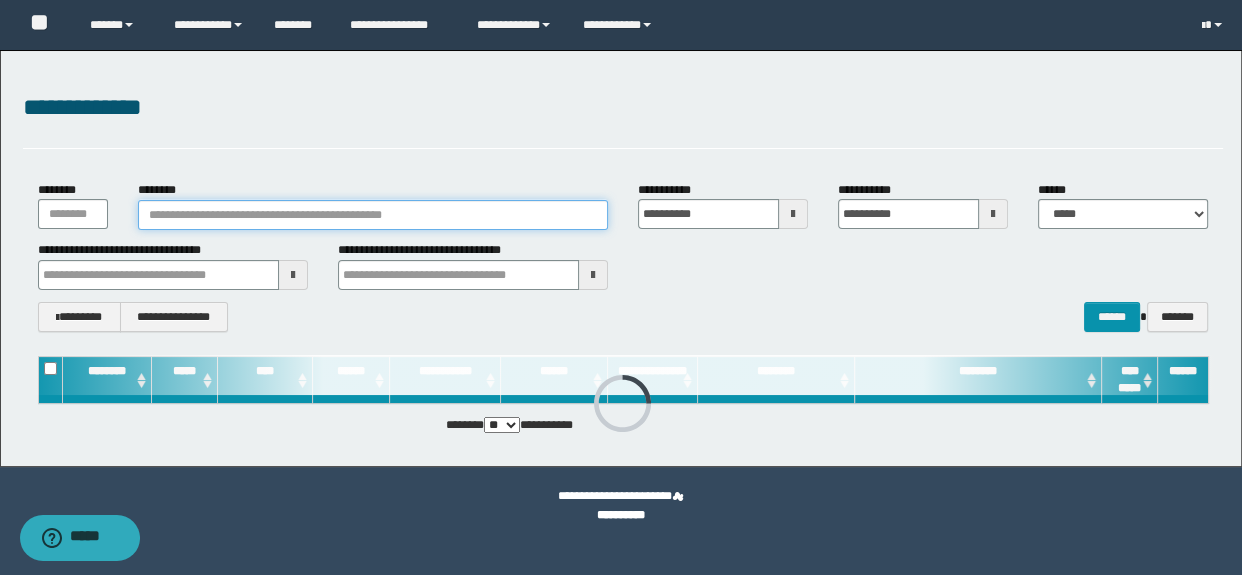 type on "*" 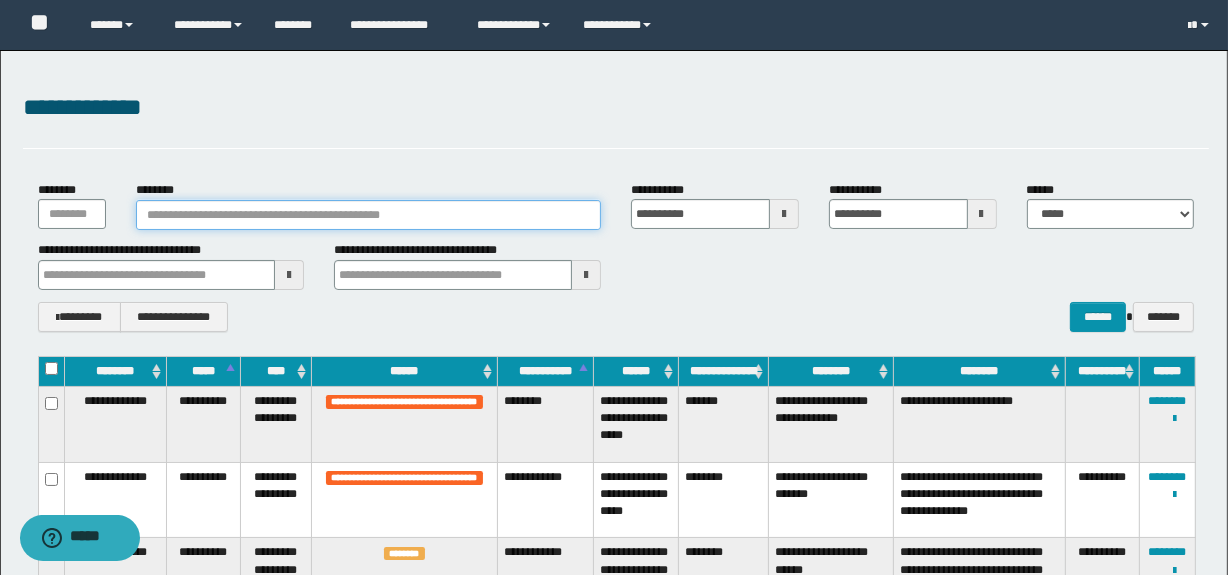 paste on "********" 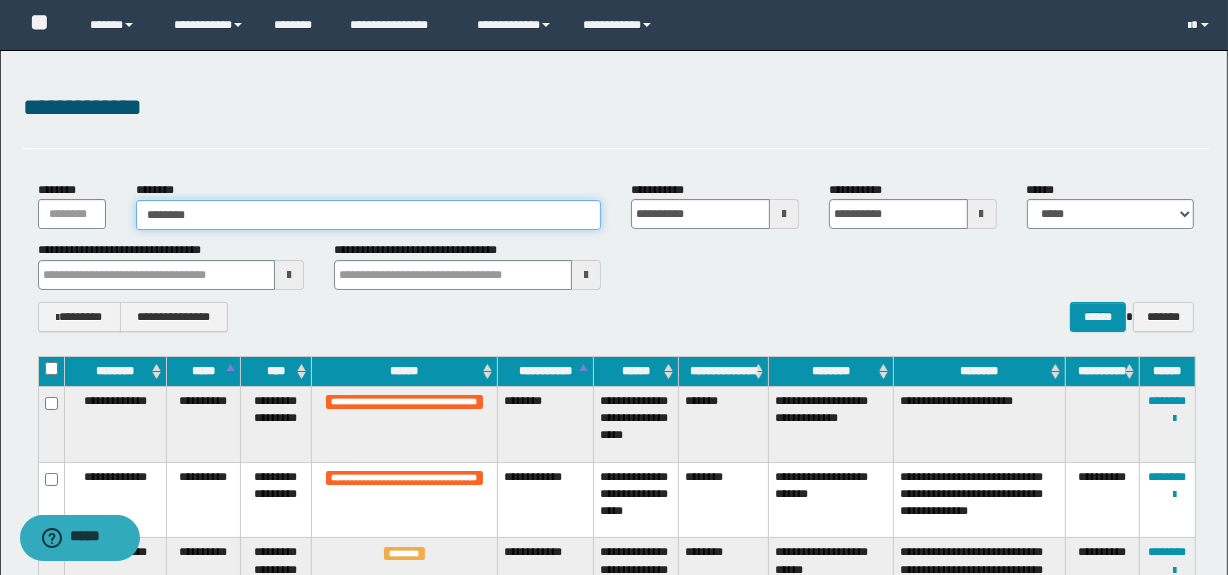 type on "********" 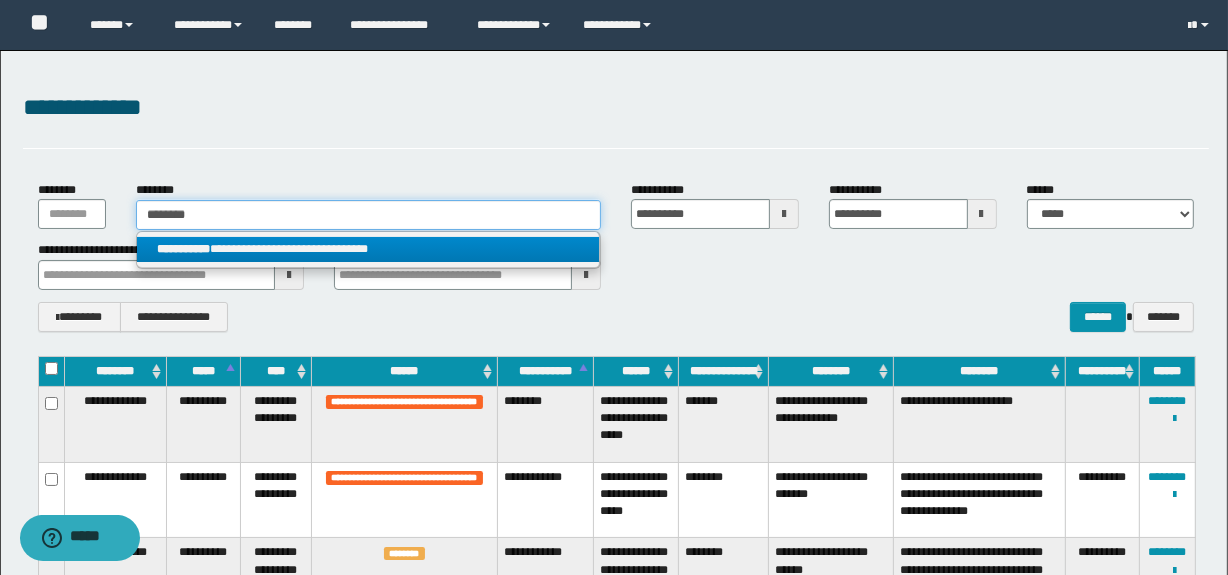 type on "********" 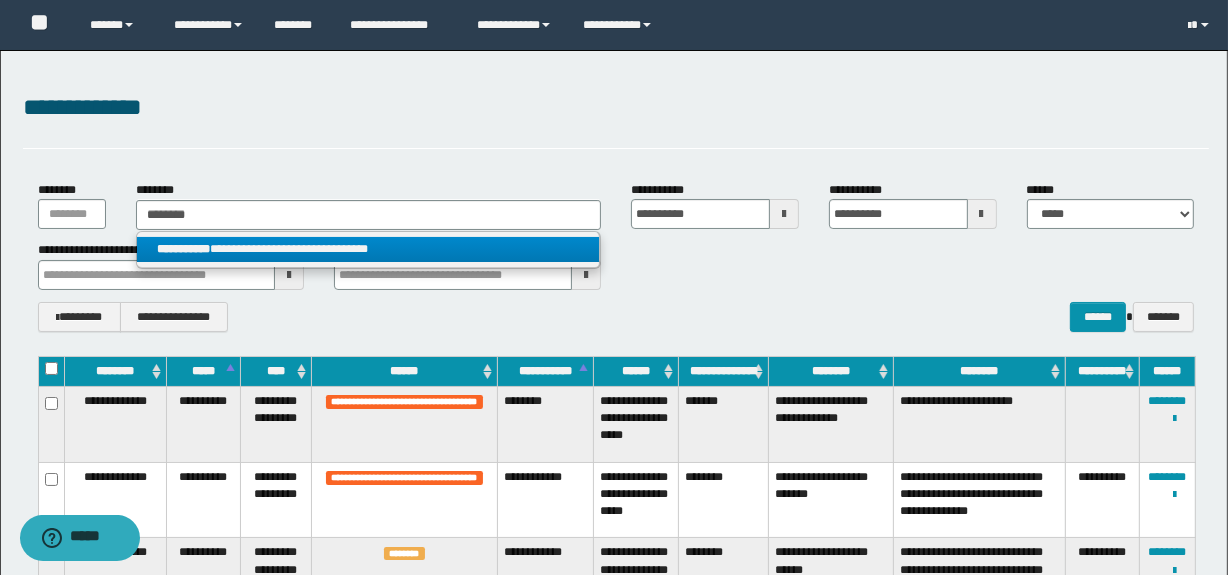 click on "**********" at bounding box center [368, 249] 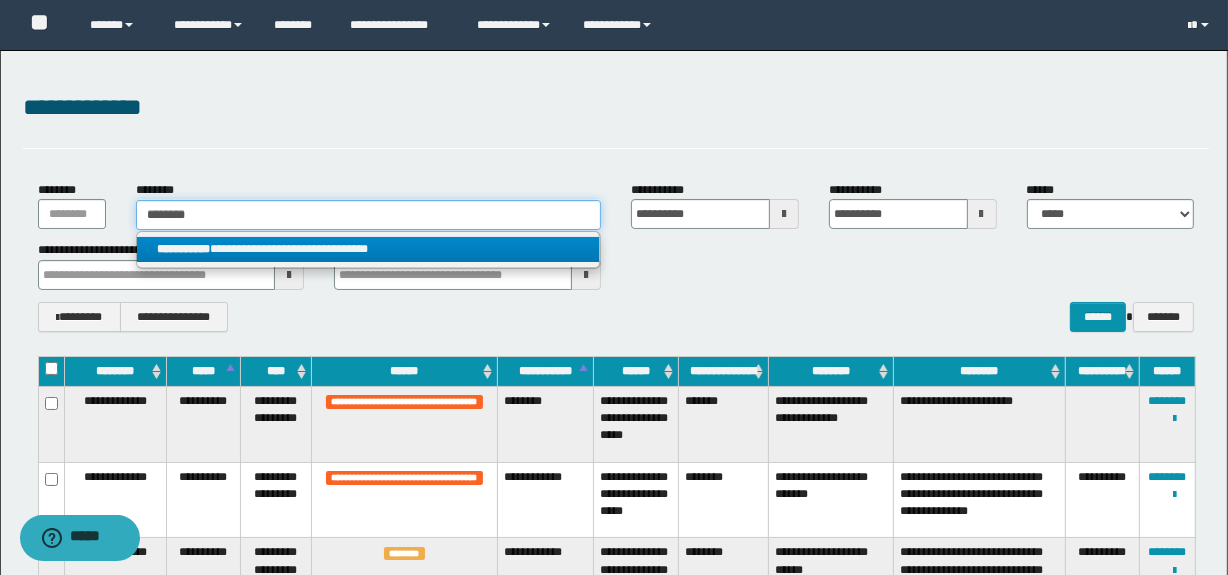 type 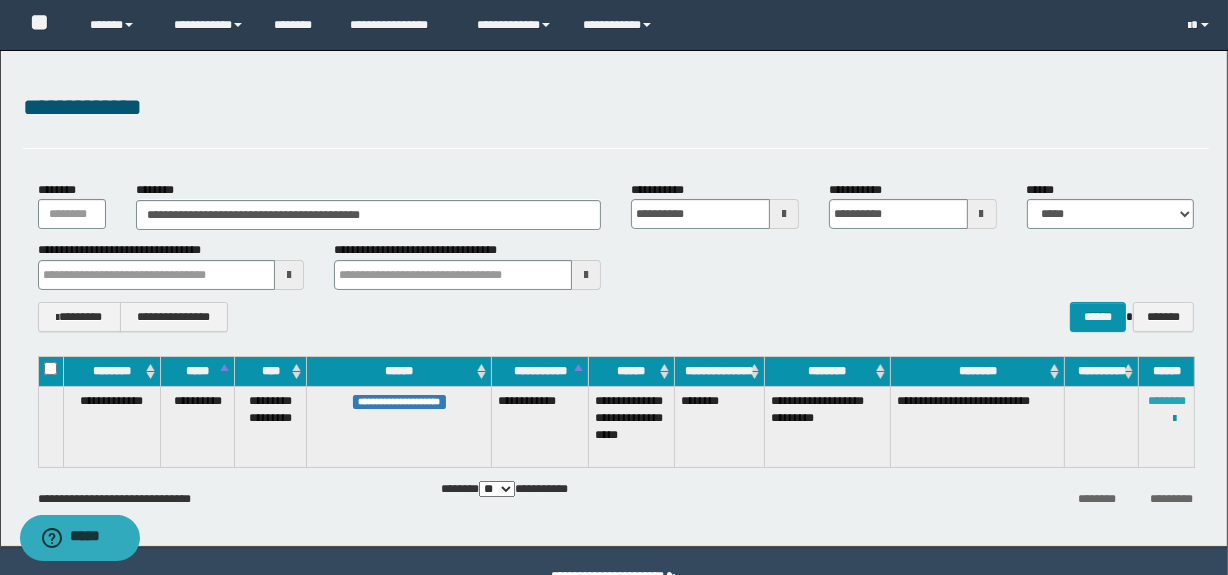click on "********" at bounding box center [1167, 401] 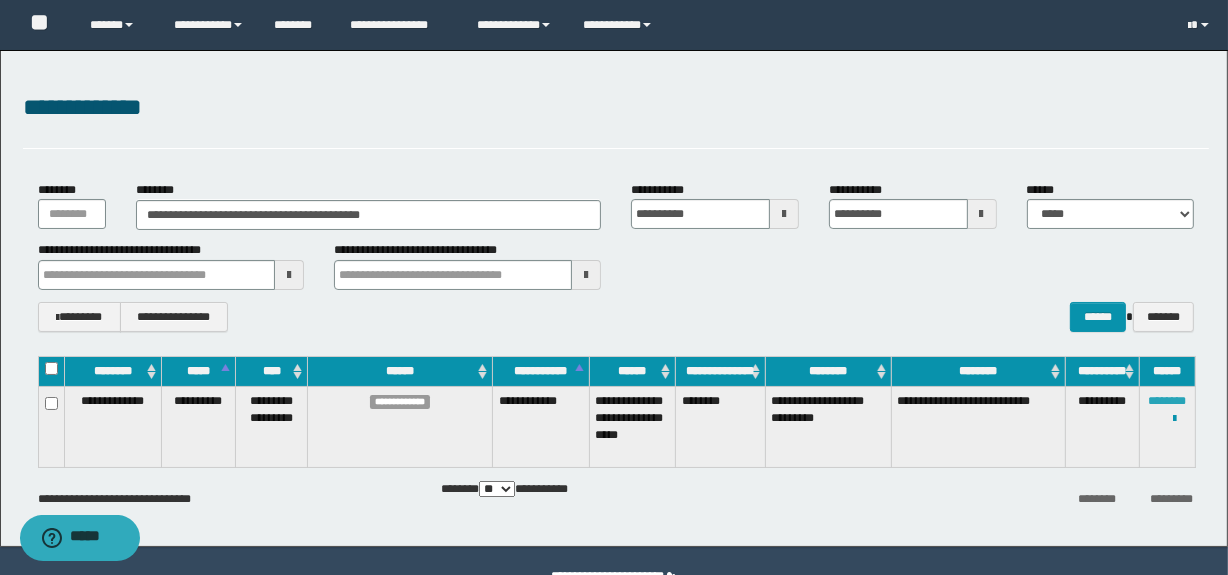 click on "********" at bounding box center (1167, 401) 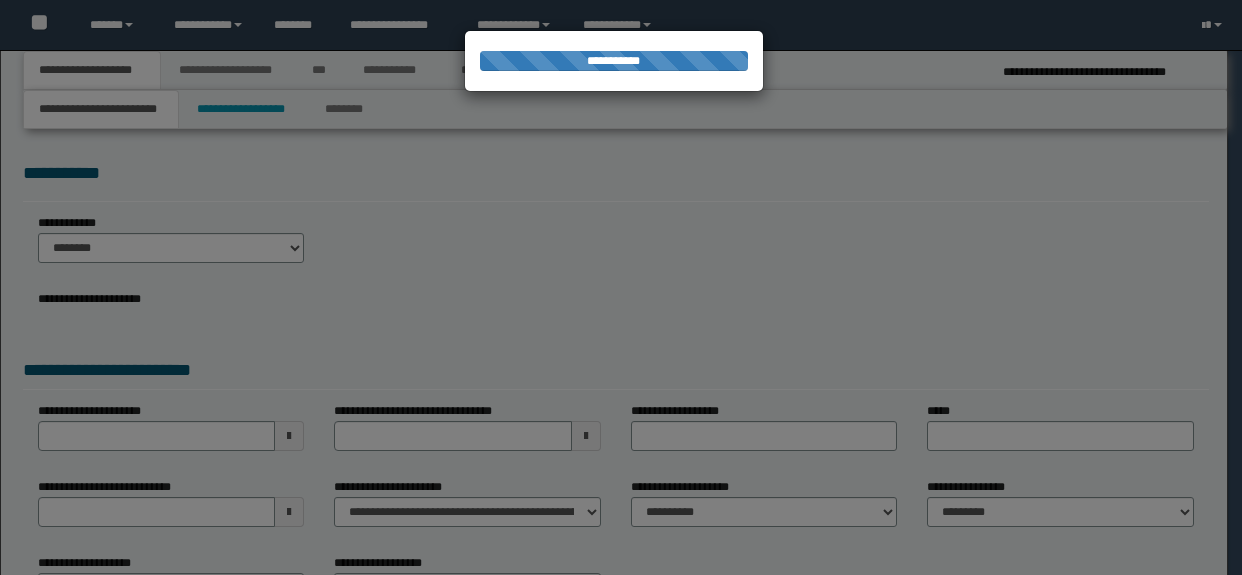 scroll, scrollTop: 0, scrollLeft: 0, axis: both 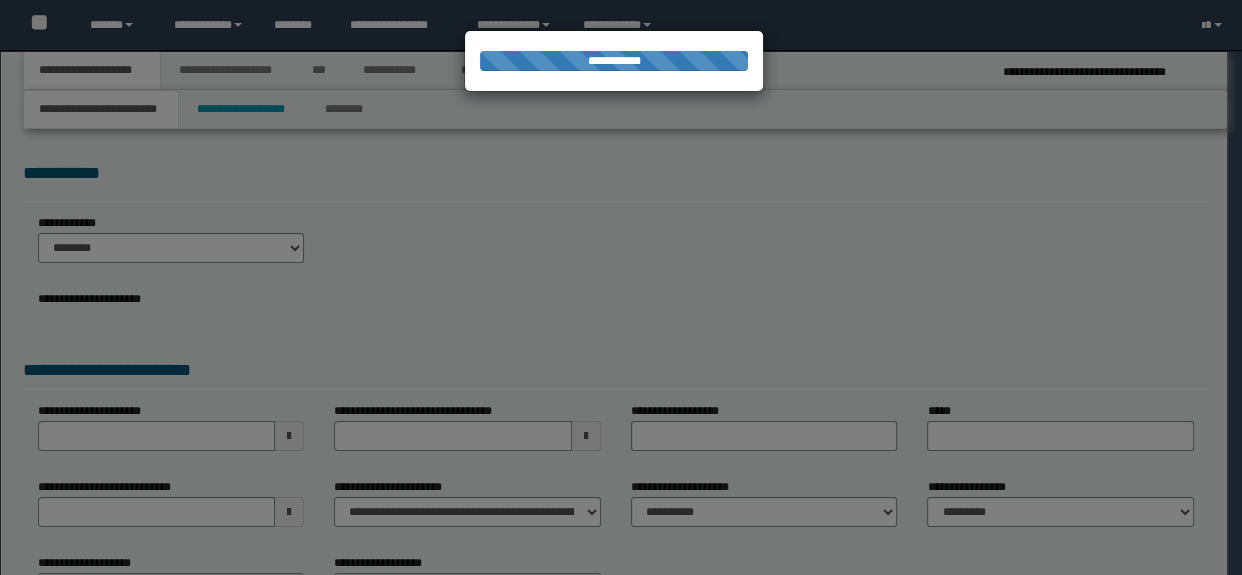select on "*" 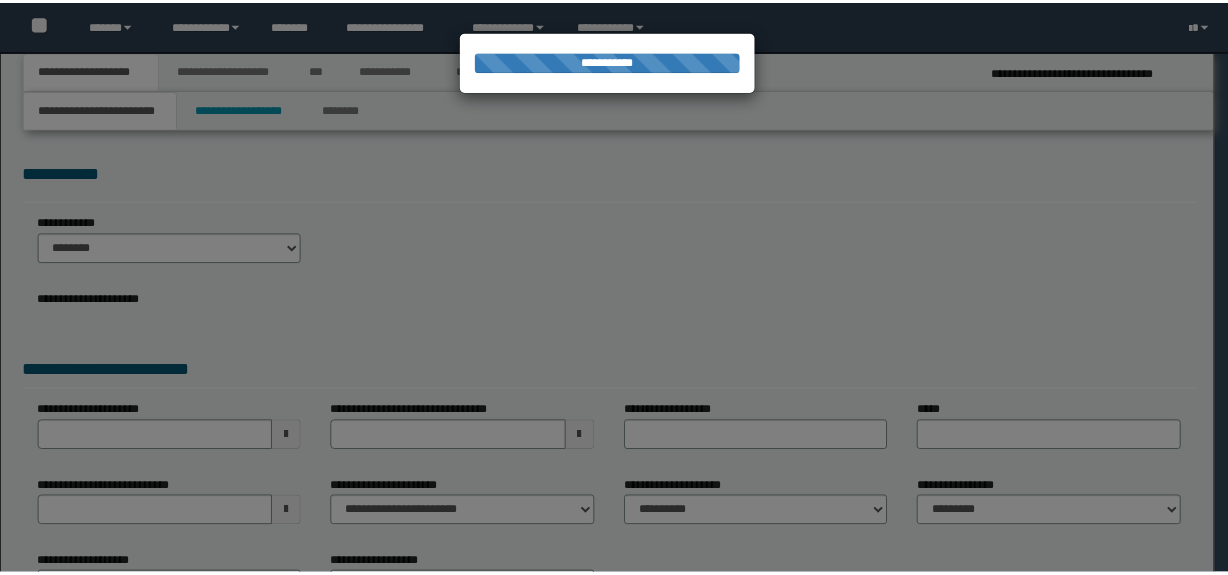 scroll, scrollTop: 0, scrollLeft: 0, axis: both 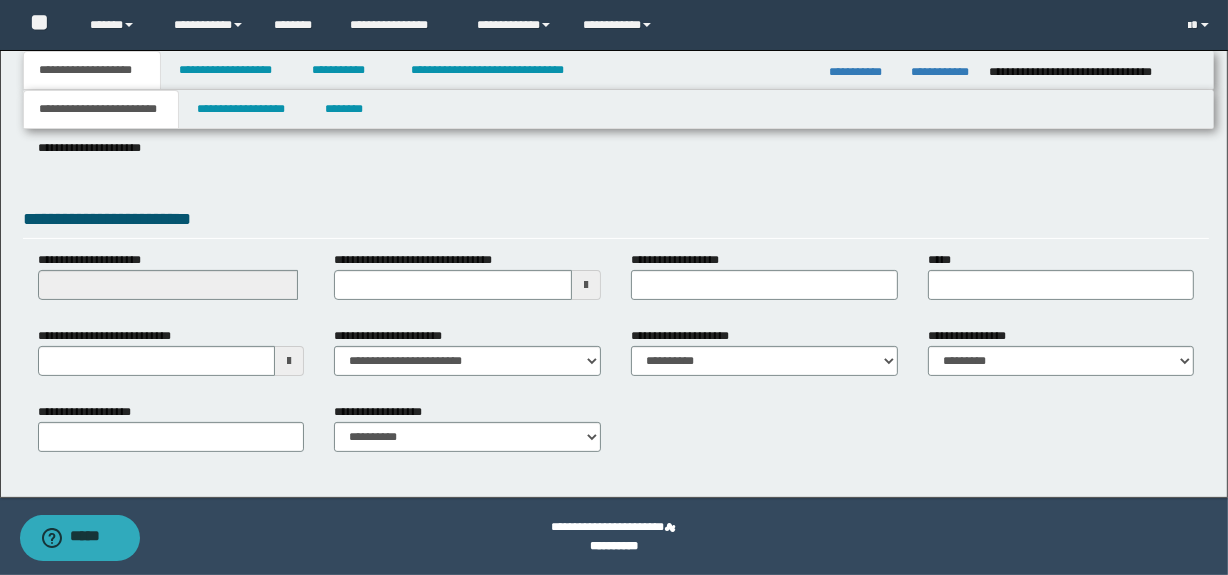 click at bounding box center (289, 361) 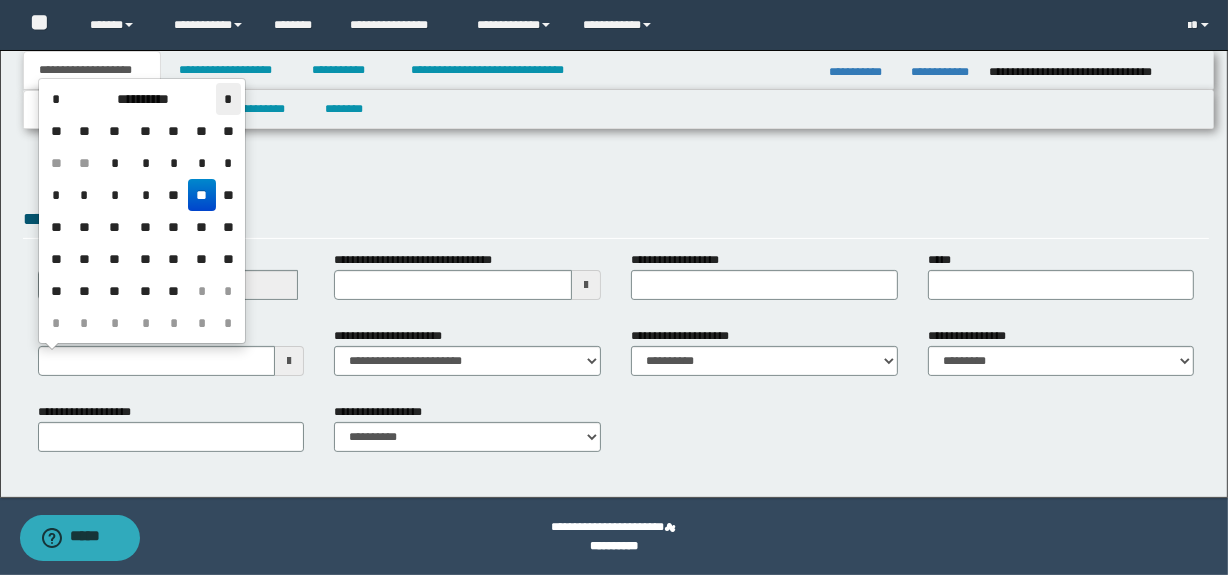 click on "*" at bounding box center (228, 99) 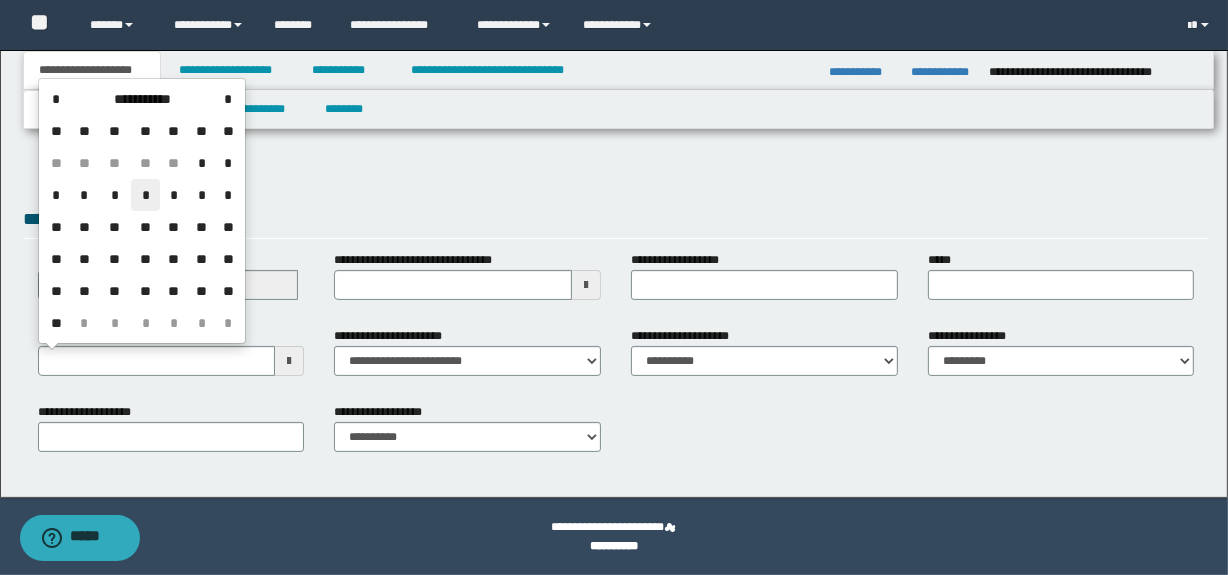 click on "*" at bounding box center [145, 195] 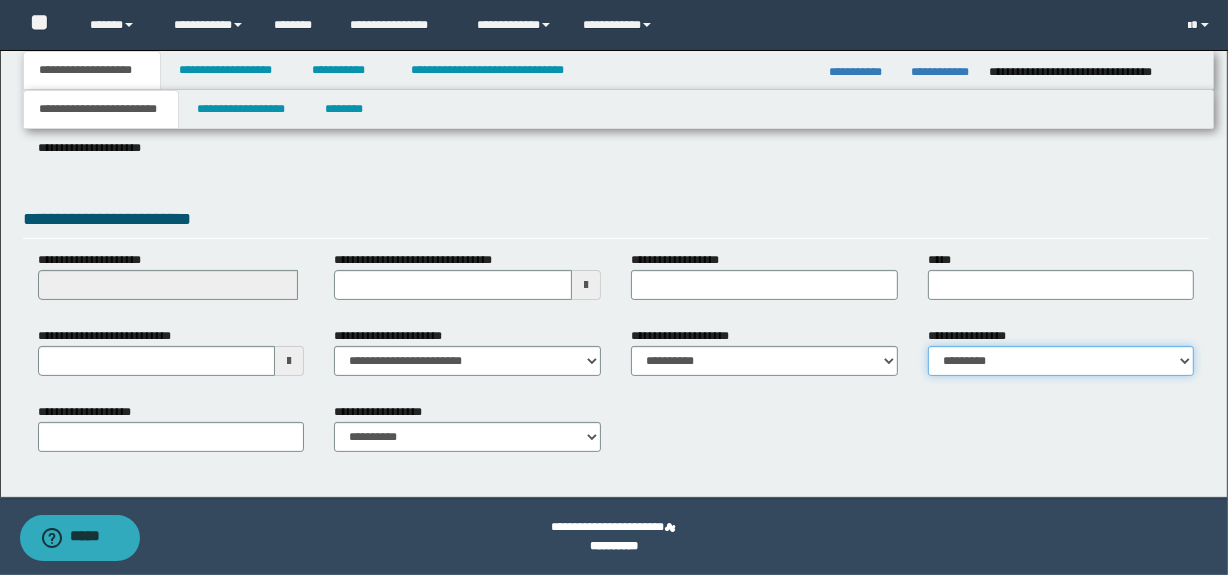 click on "**********" at bounding box center [1061, 361] 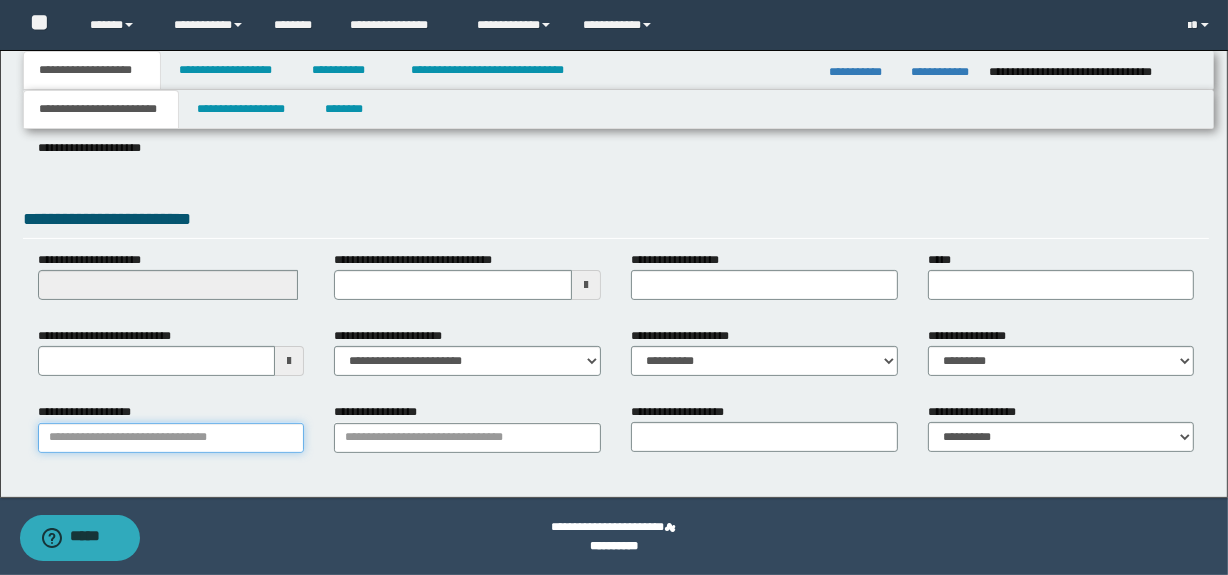 click on "**********" at bounding box center (171, 438) 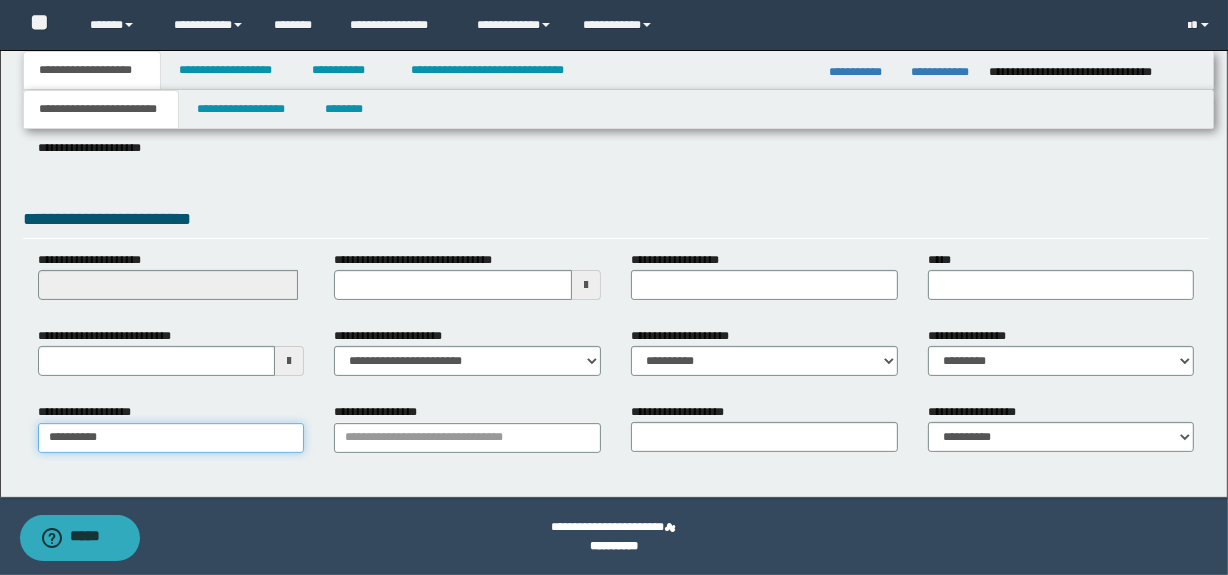 type on "**********" 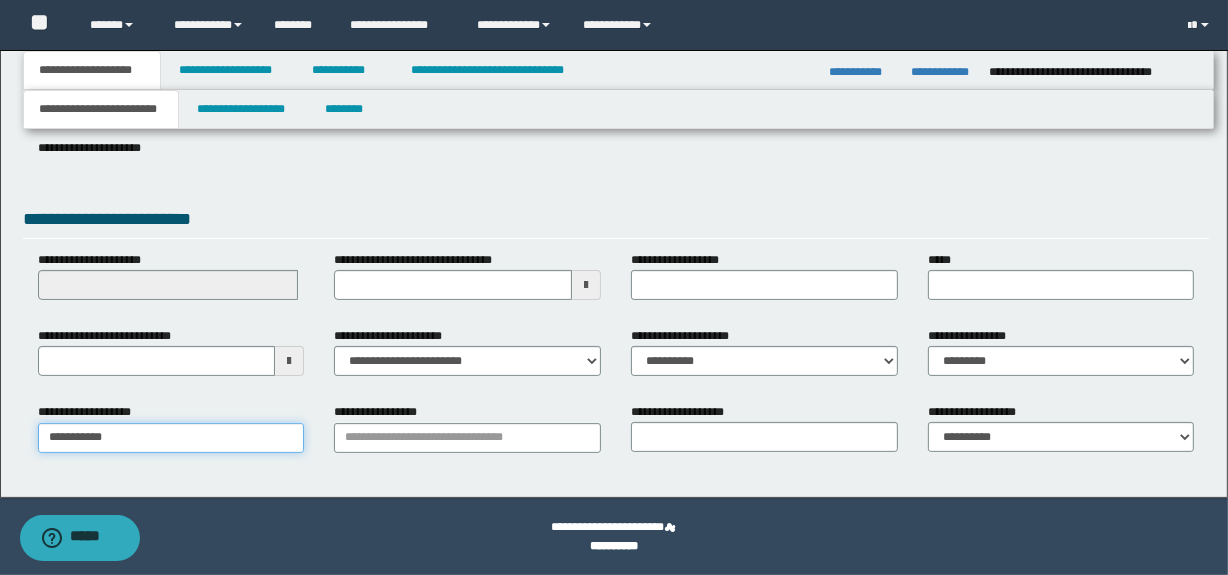 type on "**********" 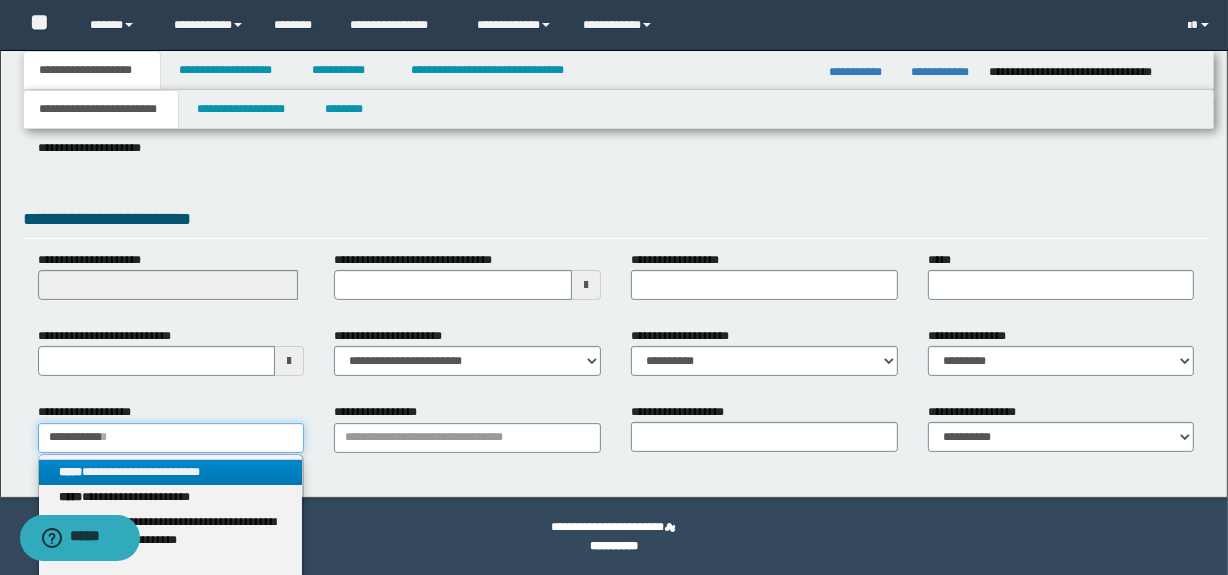 type on "**********" 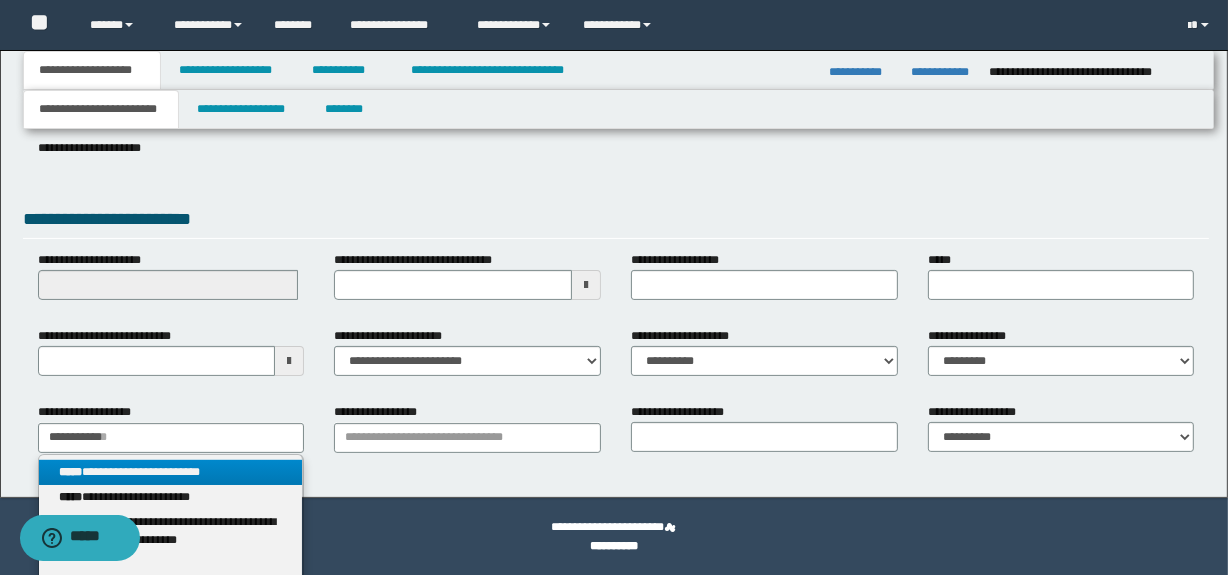 click on "**********" at bounding box center [171, 472] 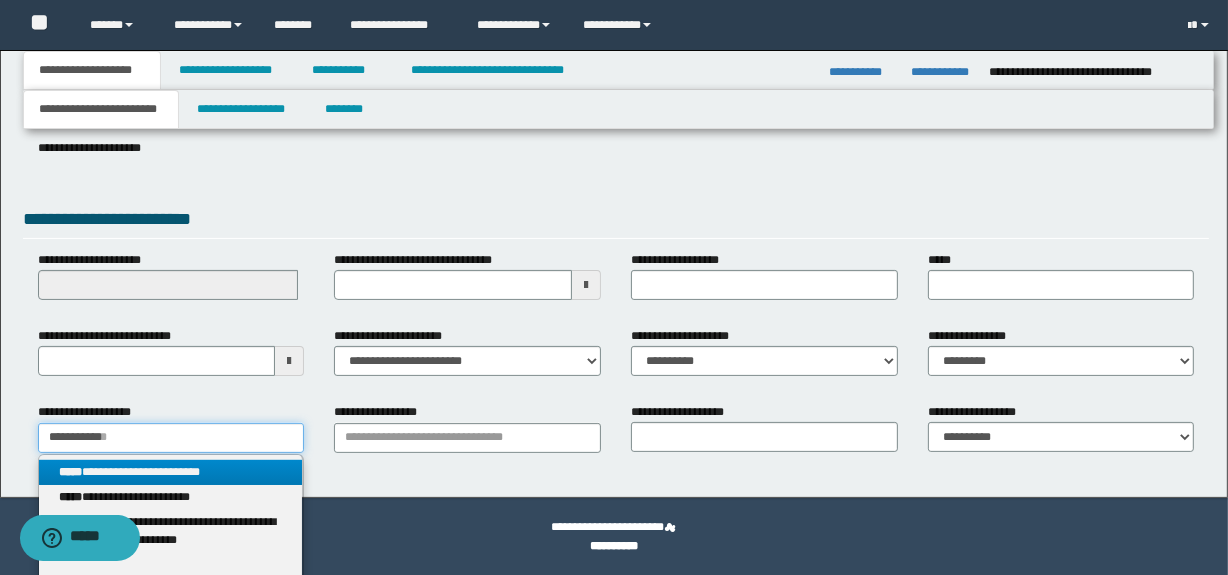 type 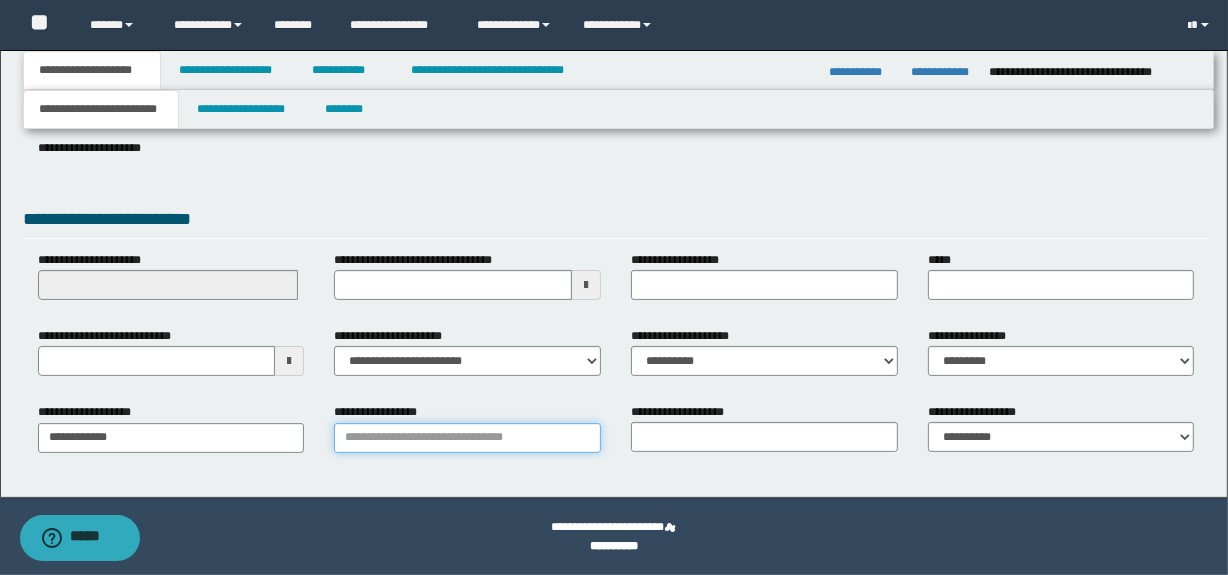 click on "**********" at bounding box center (467, 438) 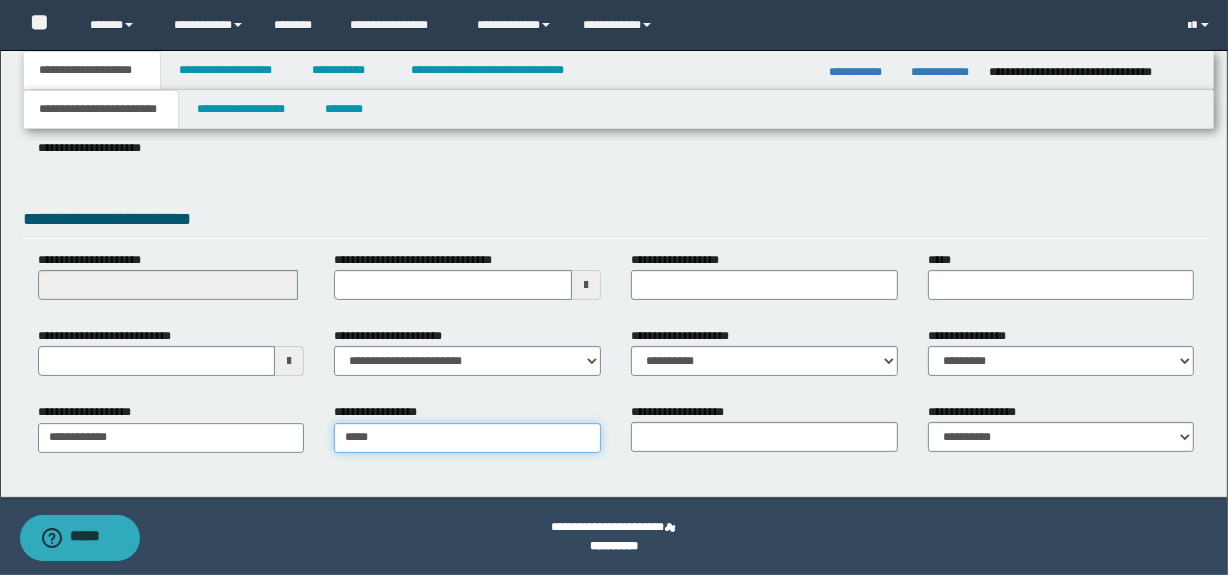 type on "*****" 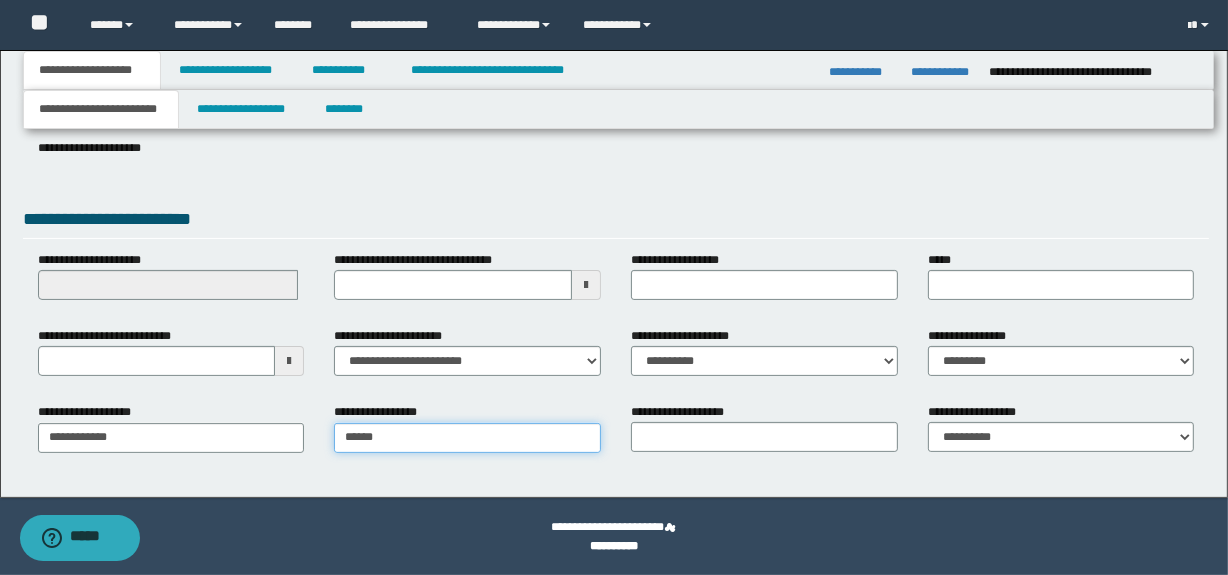 type on "**********" 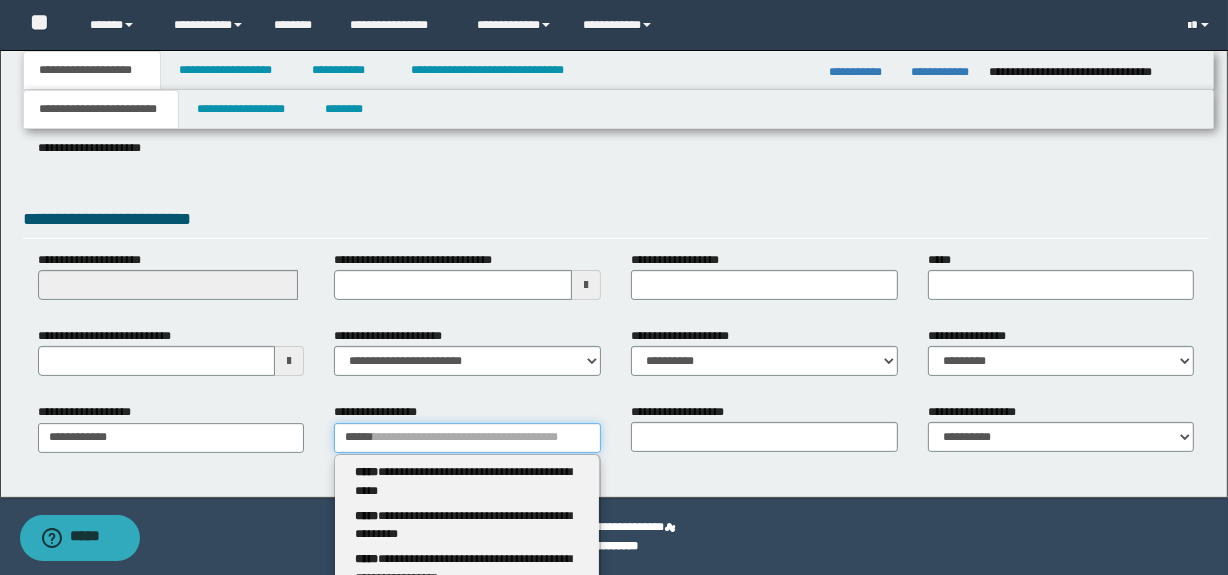 type 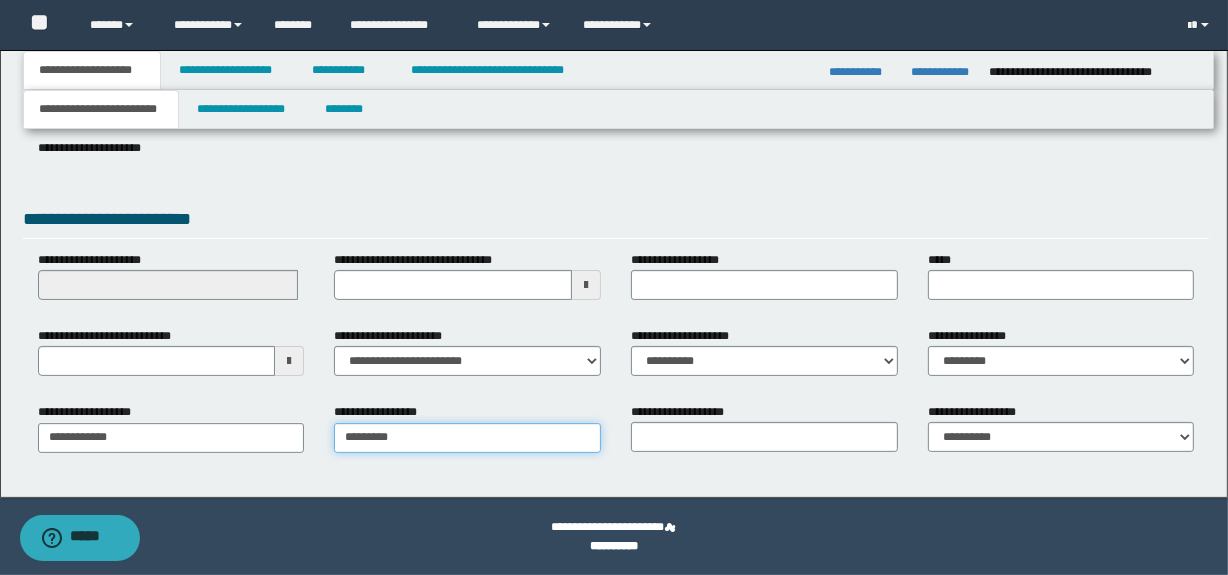 type on "**********" 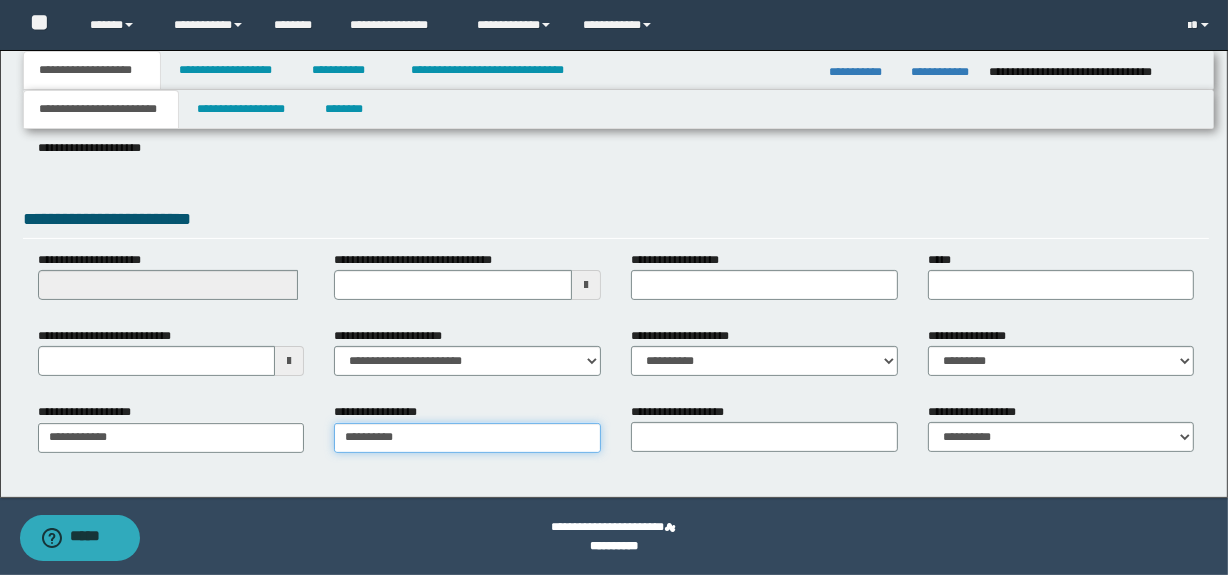 type on "**********" 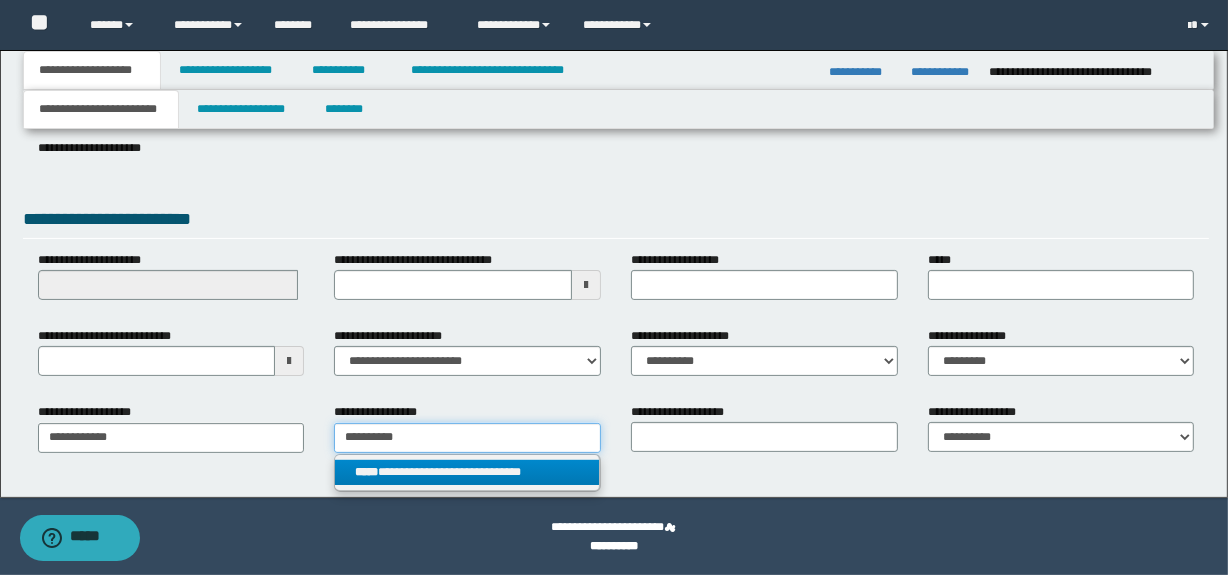 type on "**********" 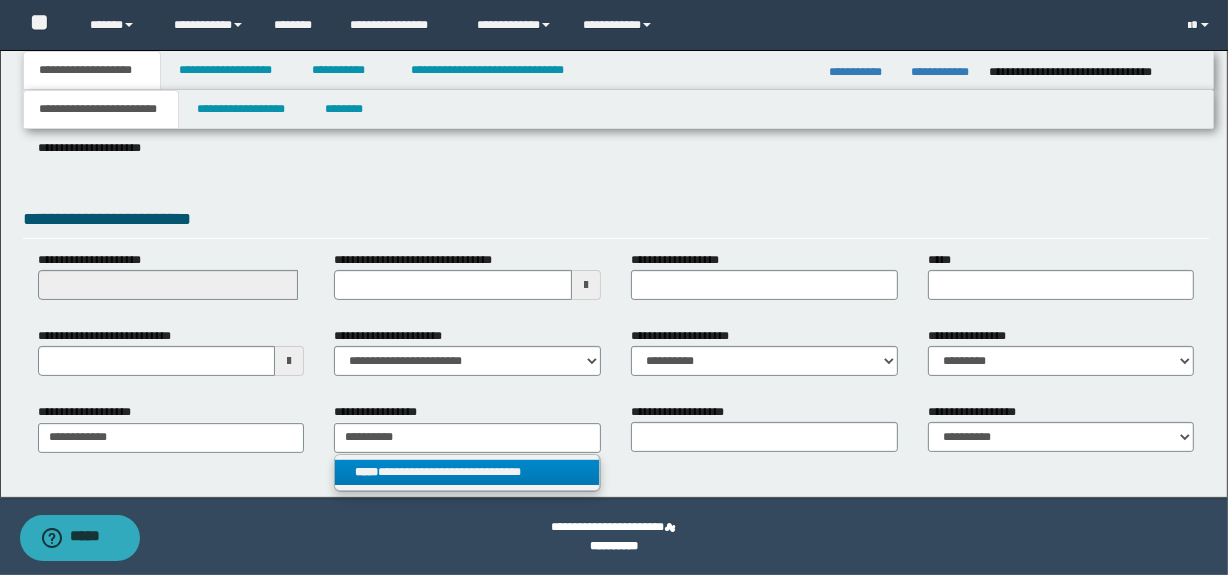 click on "**********" at bounding box center [467, 472] 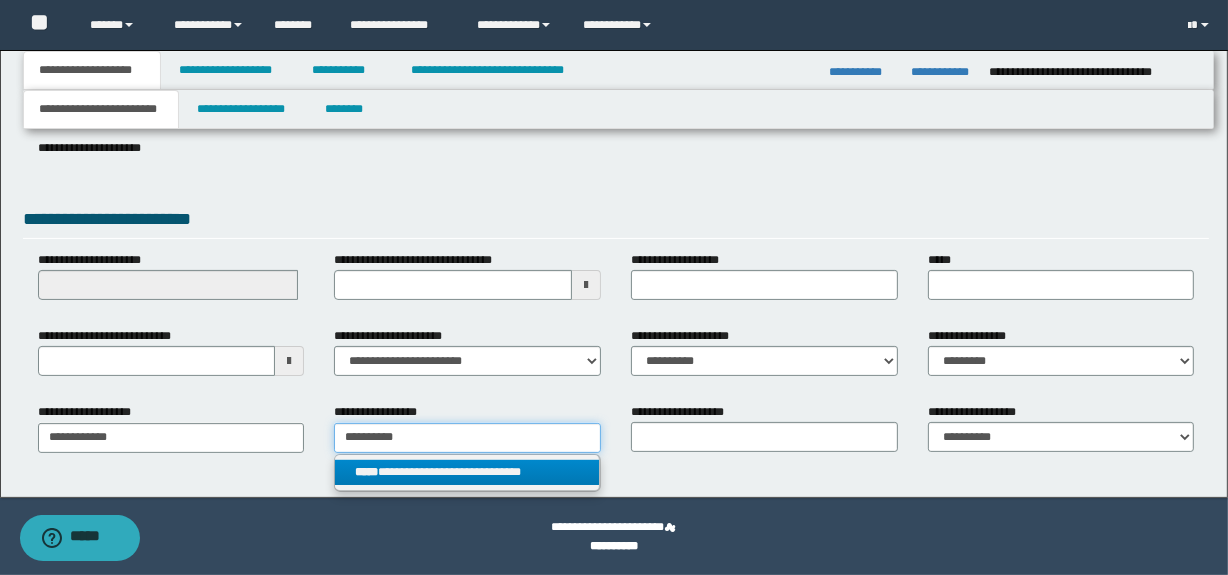 type 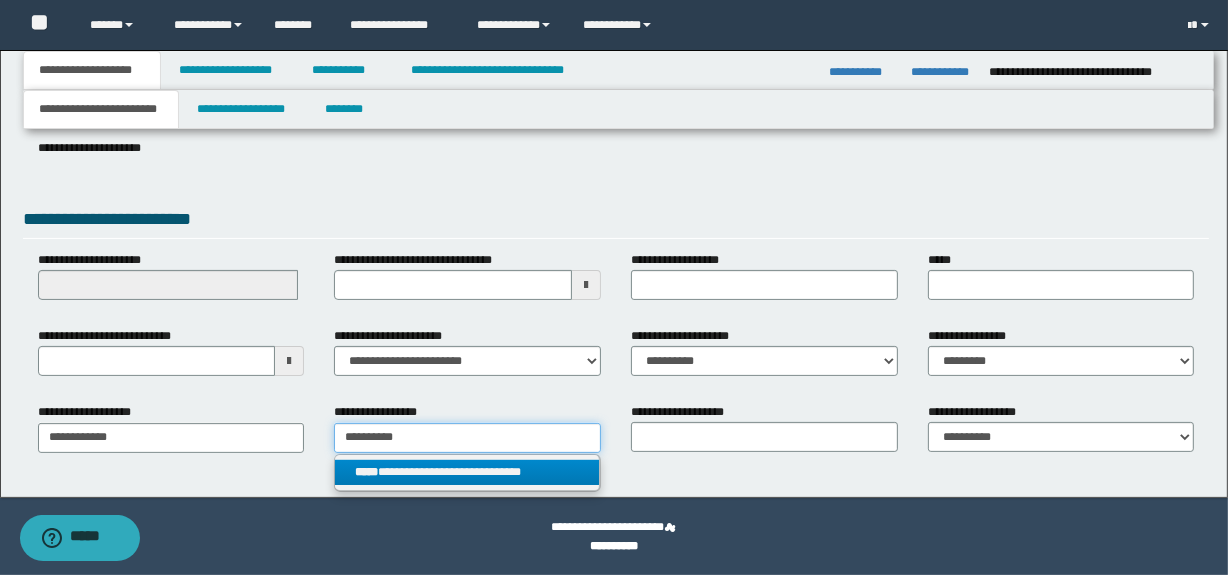 type on "**********" 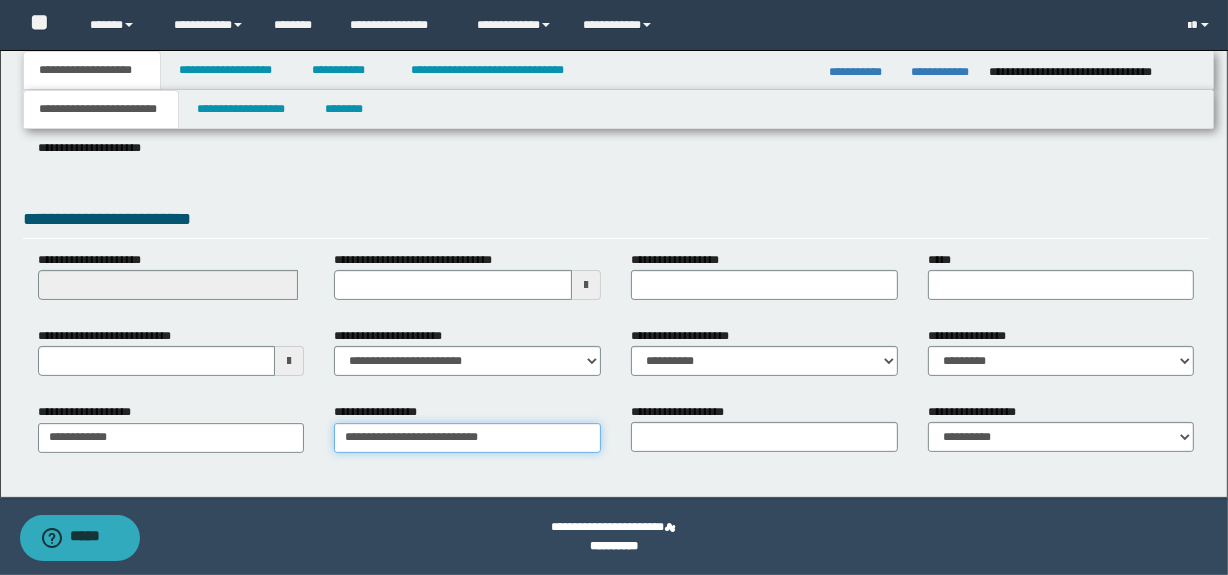 type on "**********" 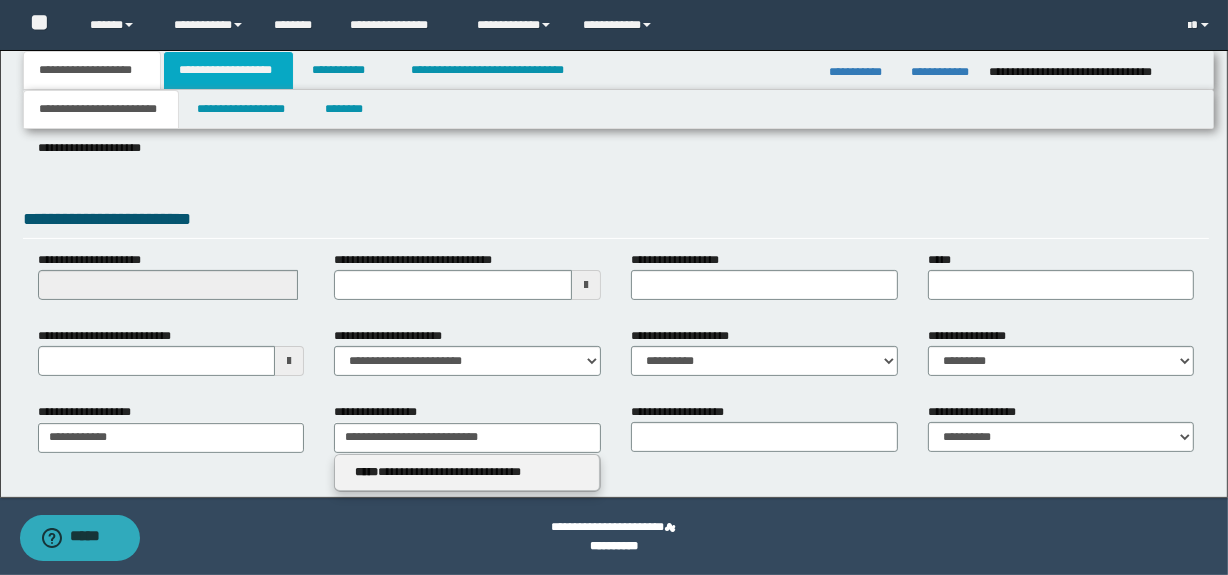 type 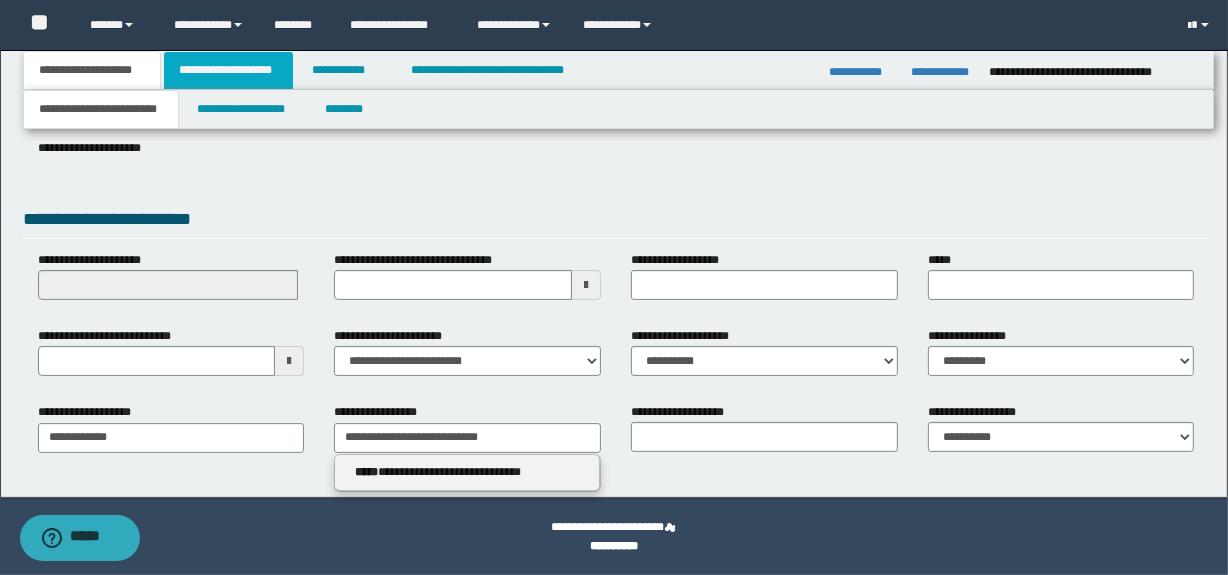 click on "**********" at bounding box center [228, 70] 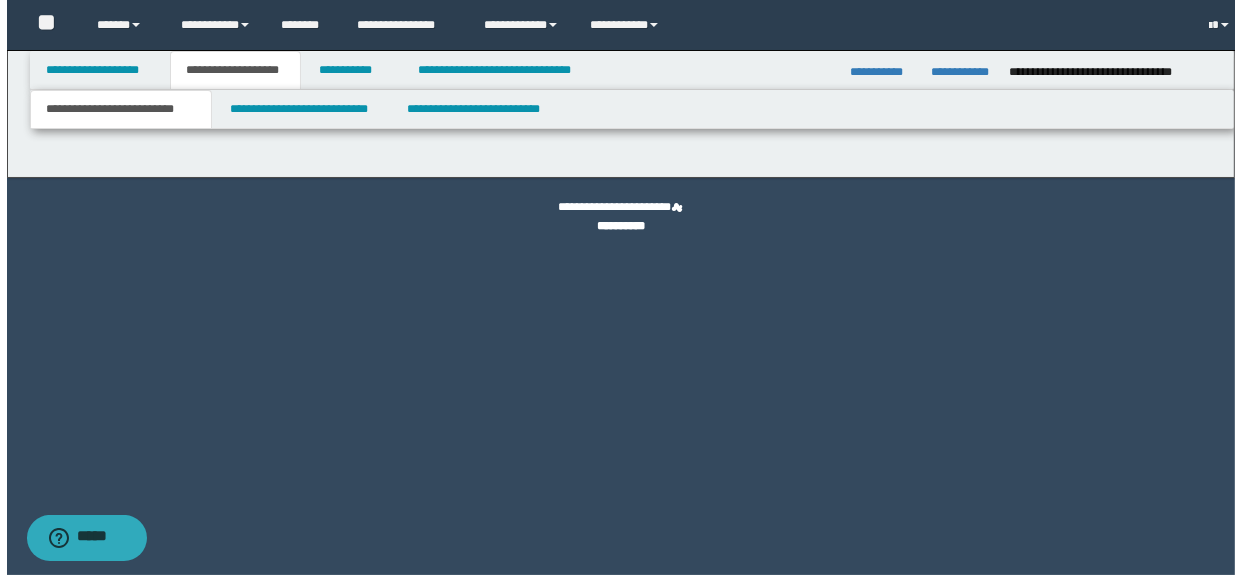 scroll, scrollTop: 0, scrollLeft: 0, axis: both 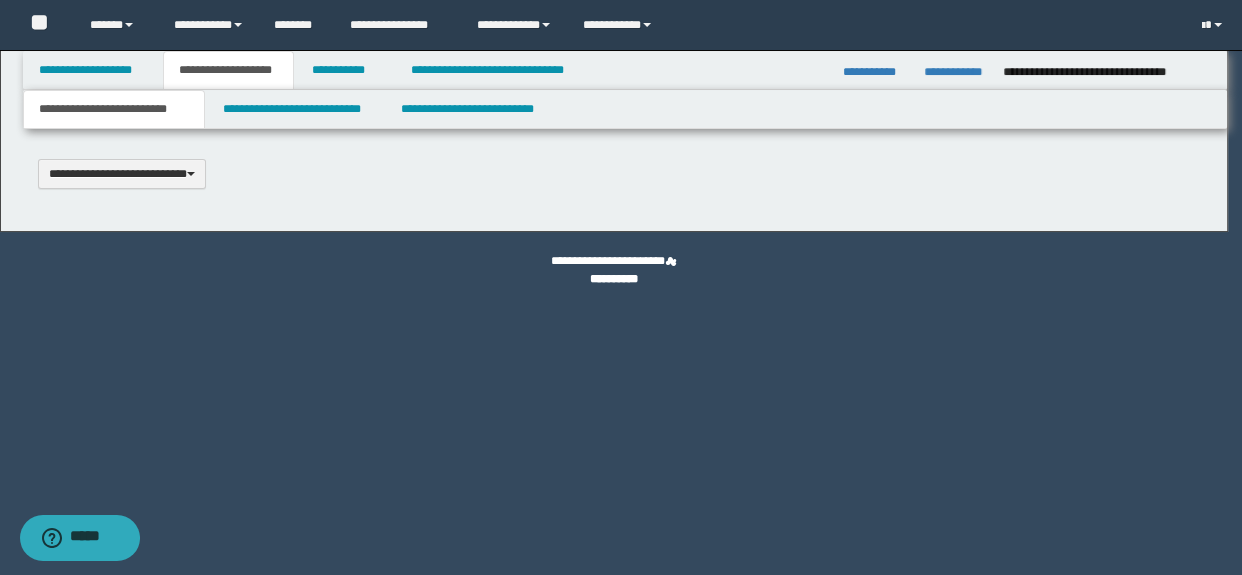 select on "*" 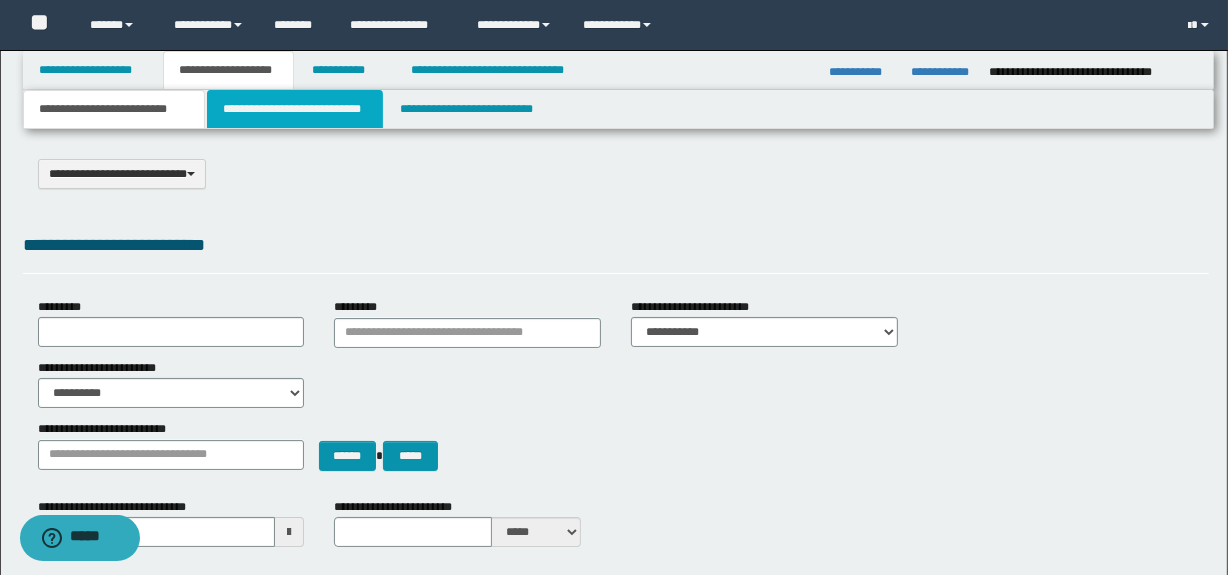 click on "**********" at bounding box center (294, 109) 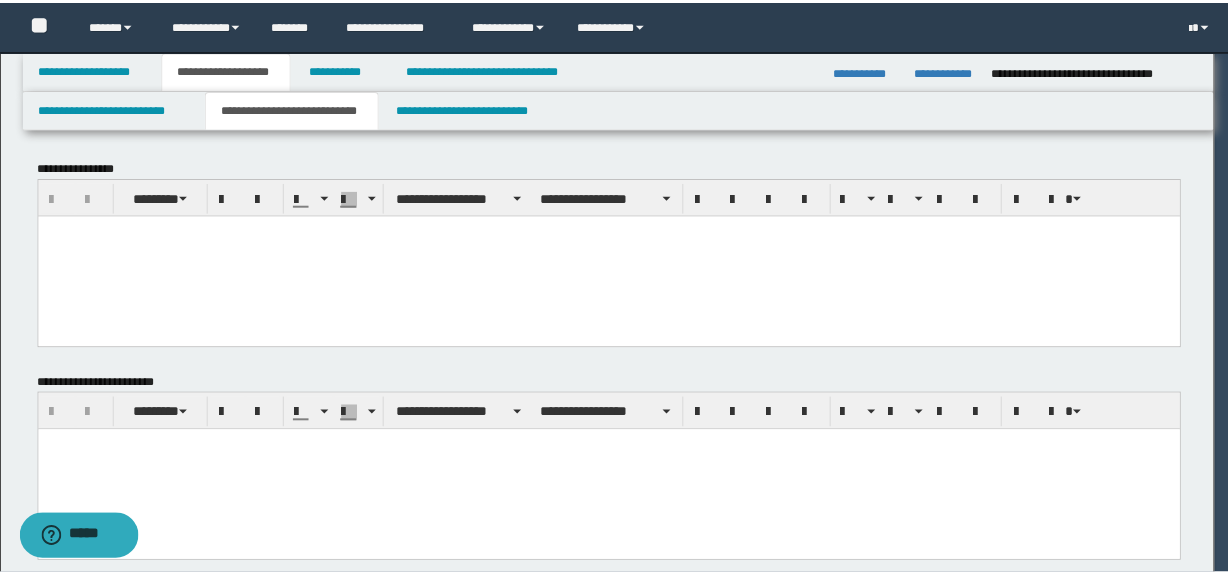 scroll, scrollTop: 0, scrollLeft: 0, axis: both 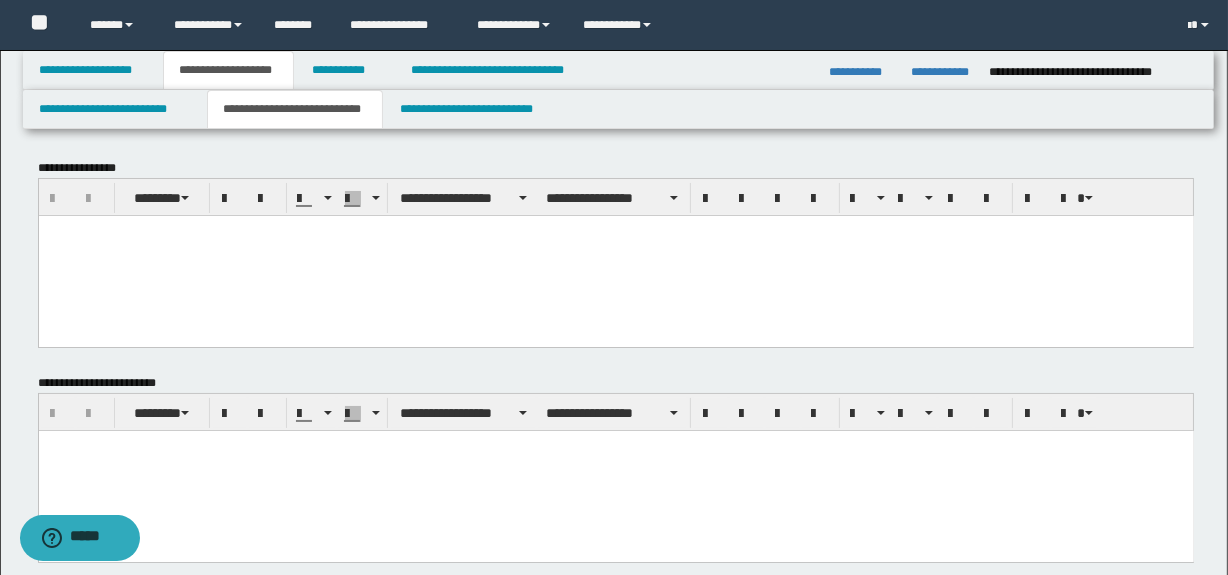 click at bounding box center [615, 255] 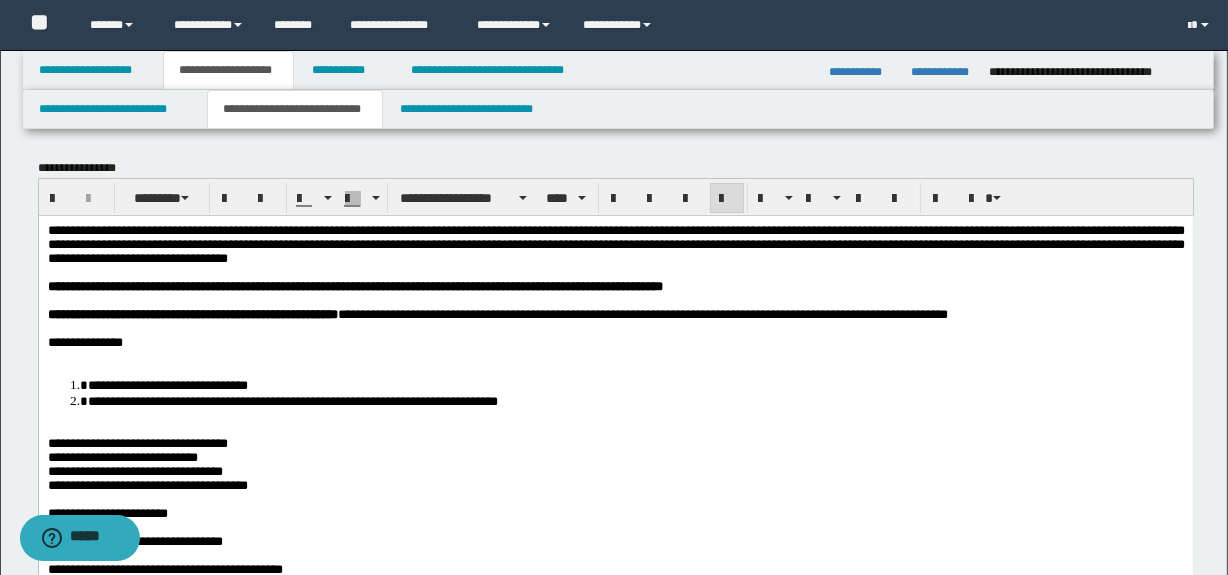 click on "**********" at bounding box center (615, 342) 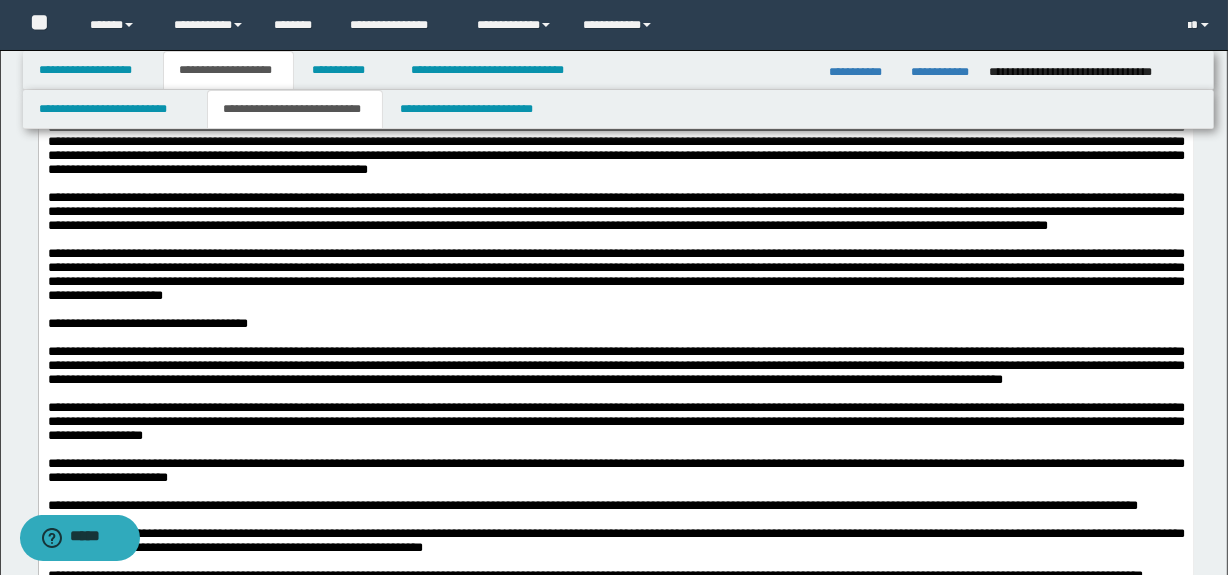 scroll, scrollTop: 1045, scrollLeft: 0, axis: vertical 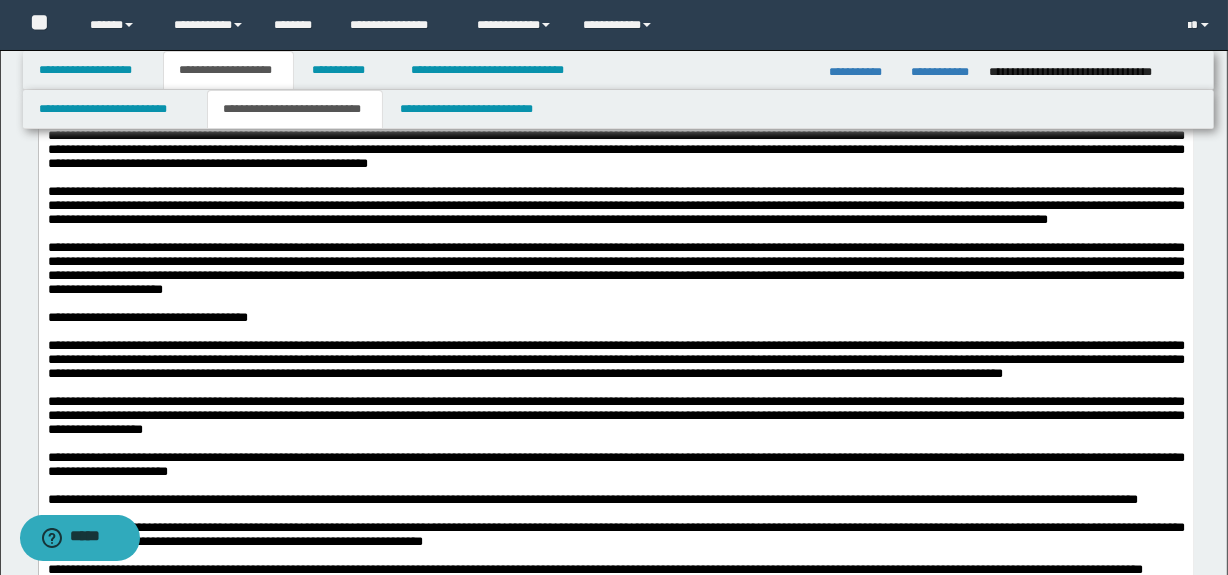 click on "**********" at bounding box center [615, 135] 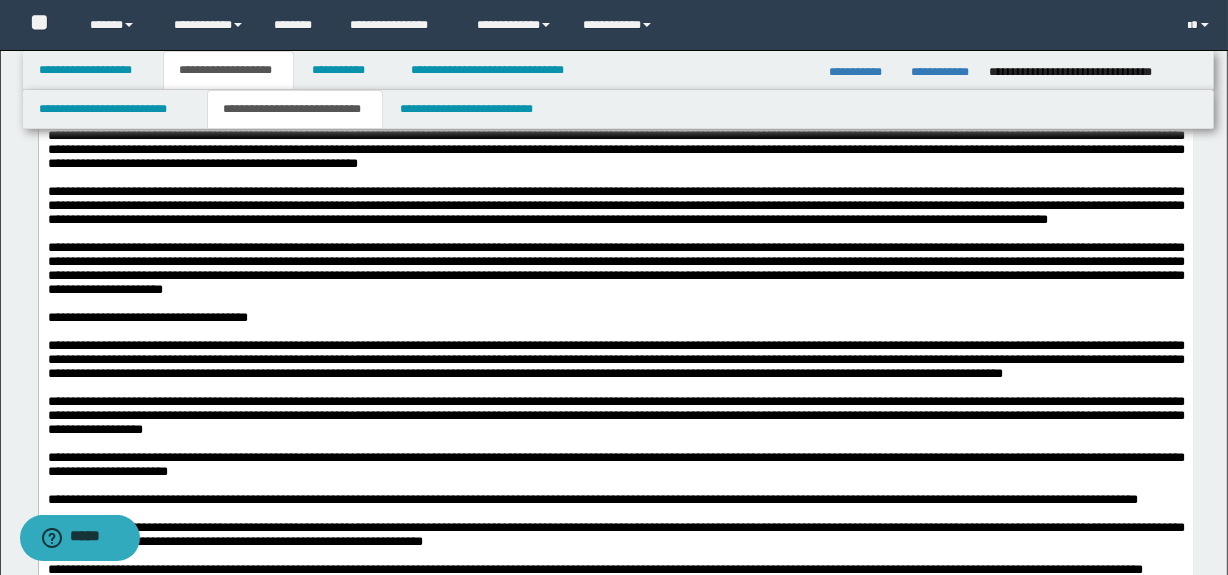 click on "**********" at bounding box center (615, 205) 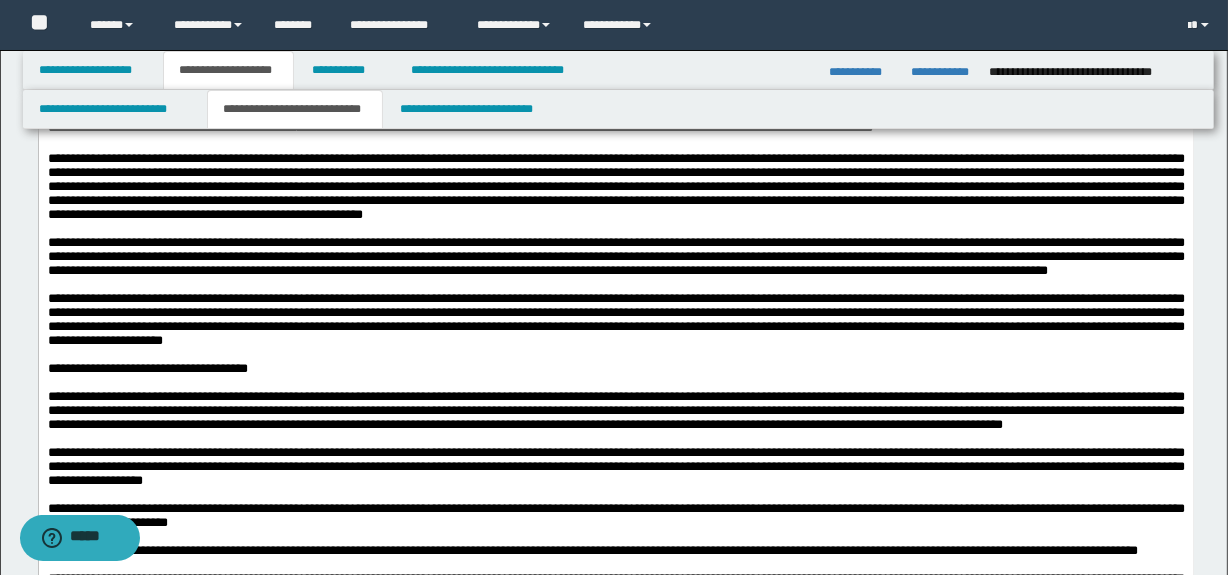 scroll, scrollTop: 989, scrollLeft: 0, axis: vertical 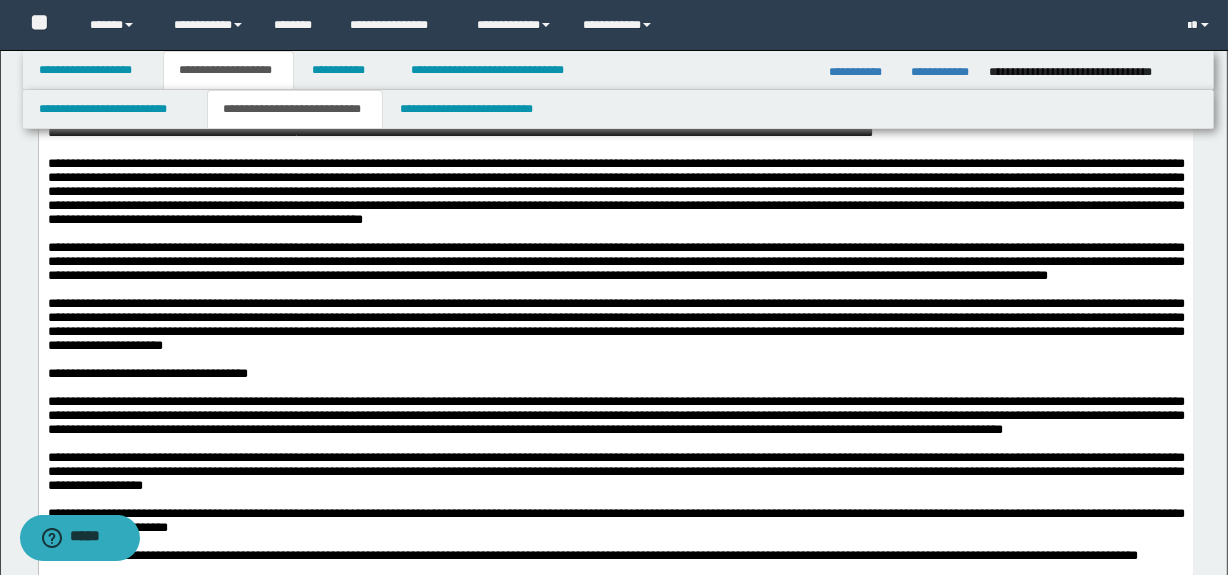 click on "**********" at bounding box center [615, 125] 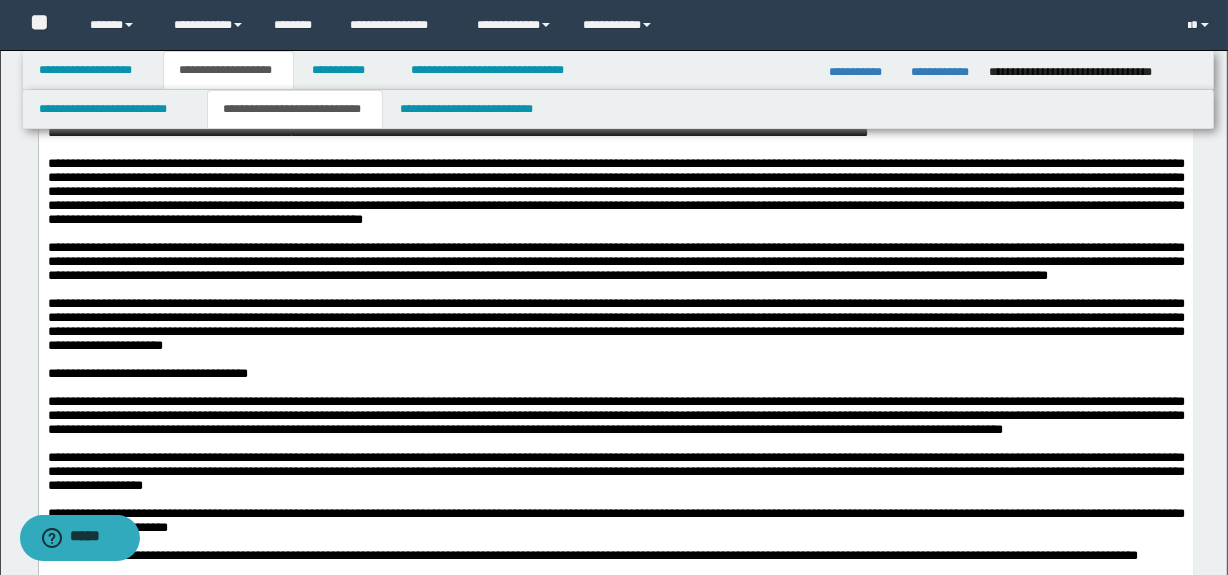 click on "**********" at bounding box center [615, 125] 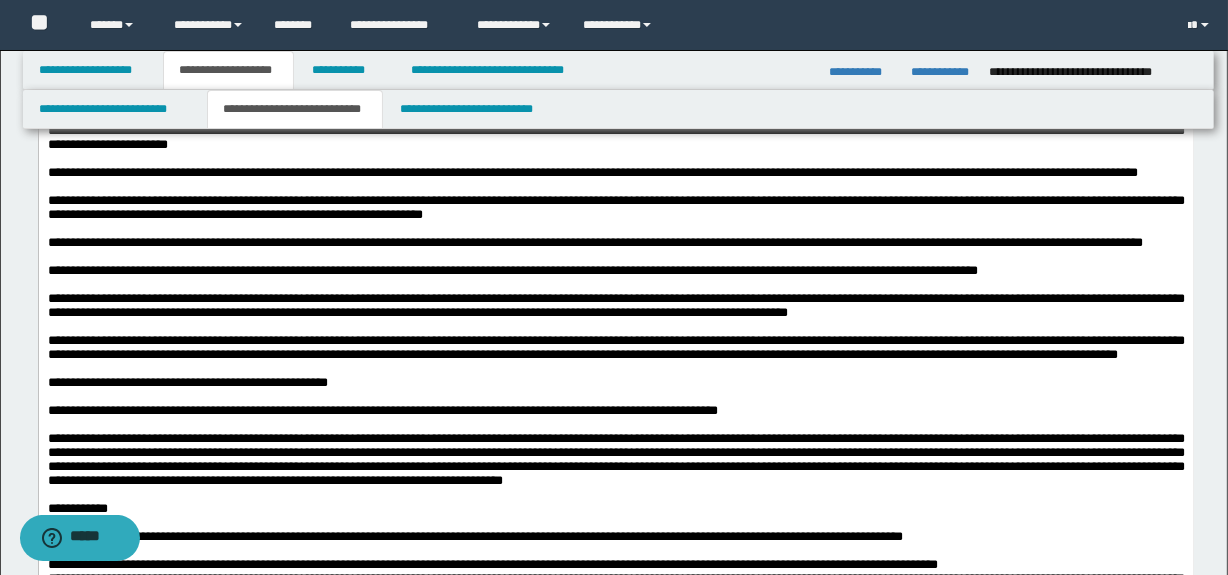 scroll, scrollTop: 1404, scrollLeft: 0, axis: vertical 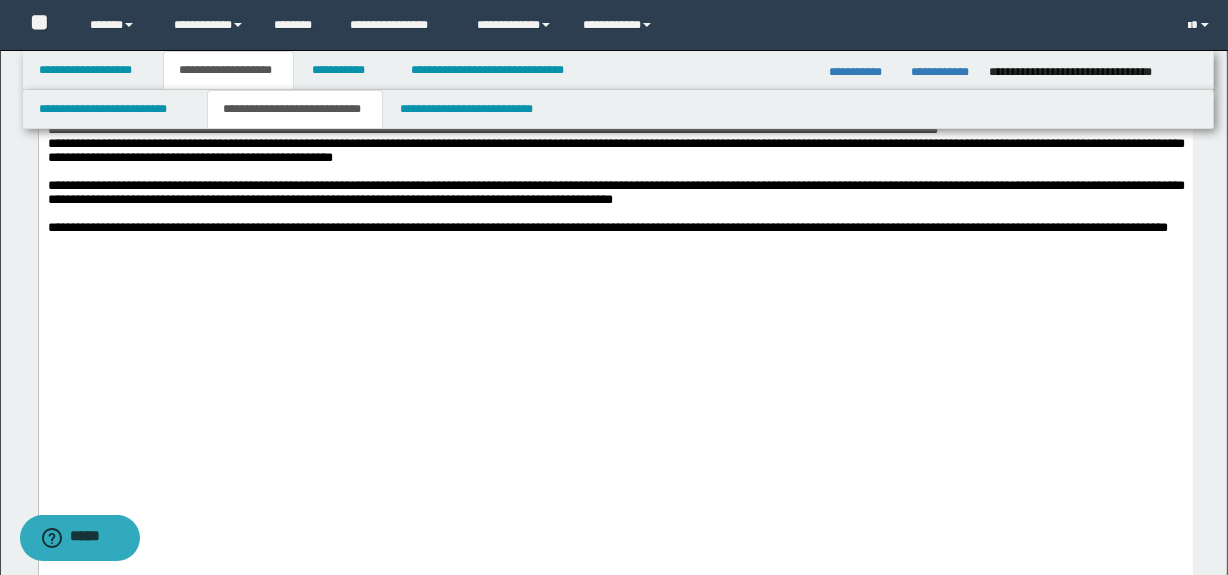 click on "**********" at bounding box center [615, 131] 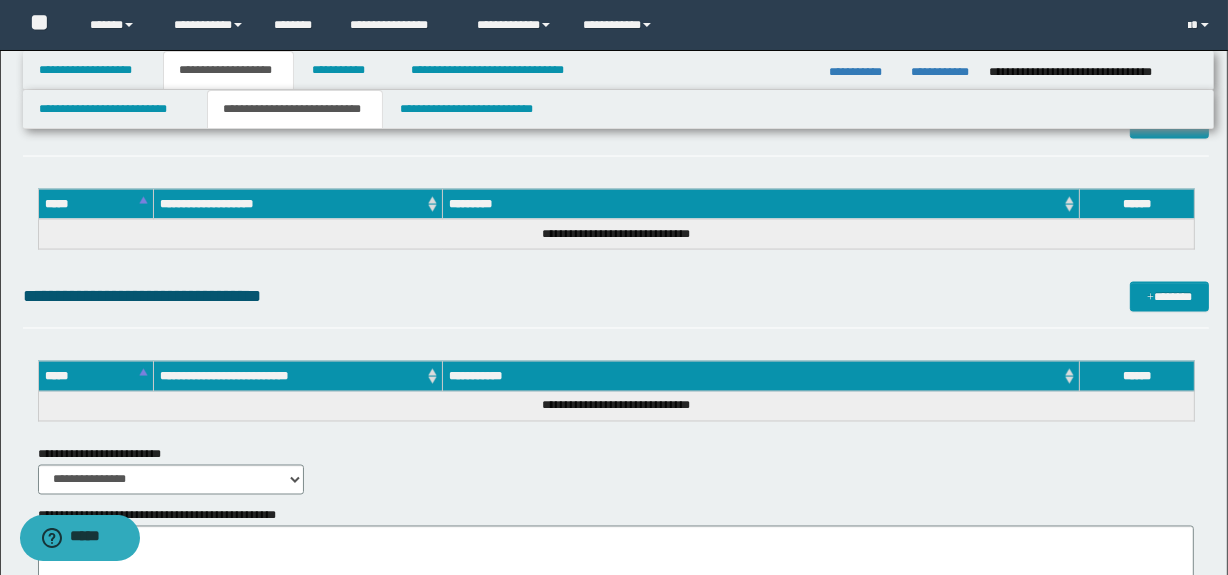 scroll, scrollTop: 3201, scrollLeft: 0, axis: vertical 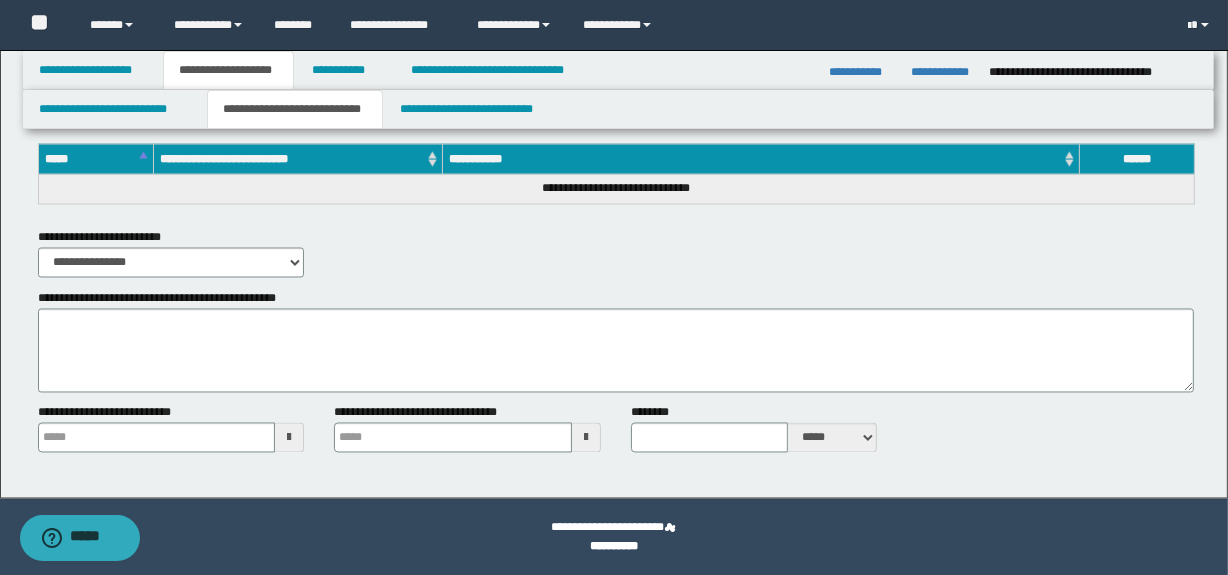 type 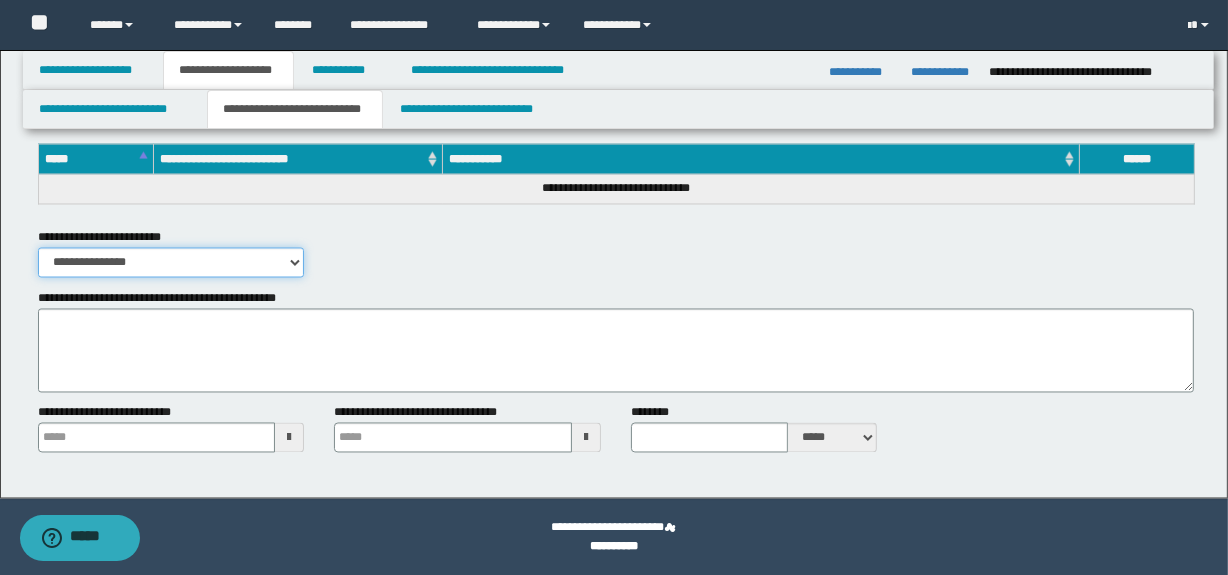 click on "**********" at bounding box center (171, 263) 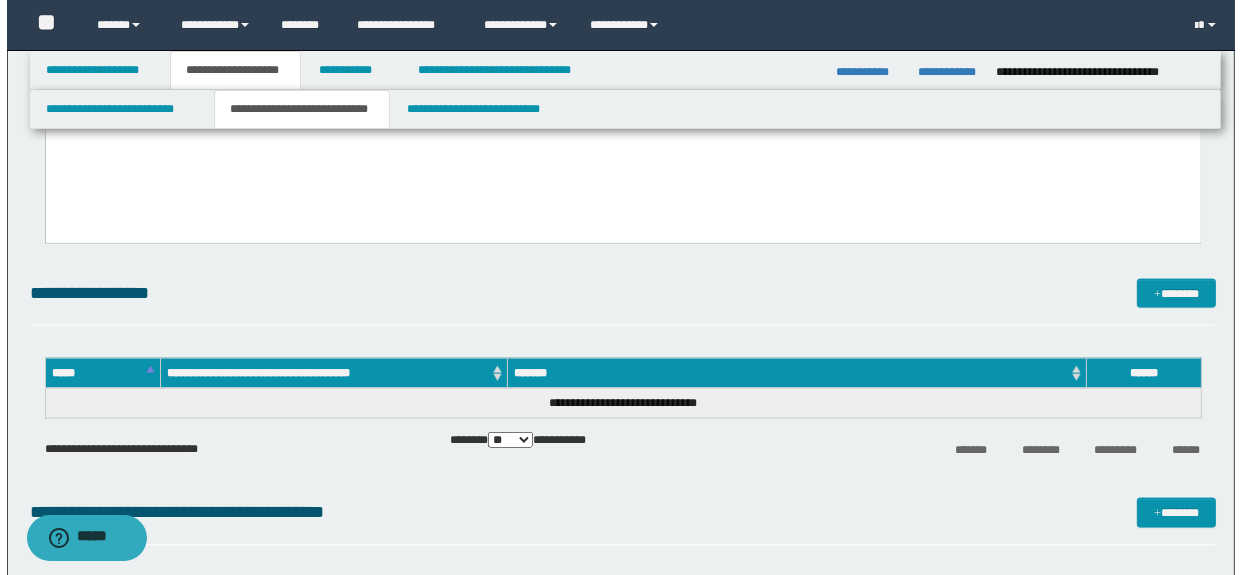 scroll, scrollTop: 2449, scrollLeft: 0, axis: vertical 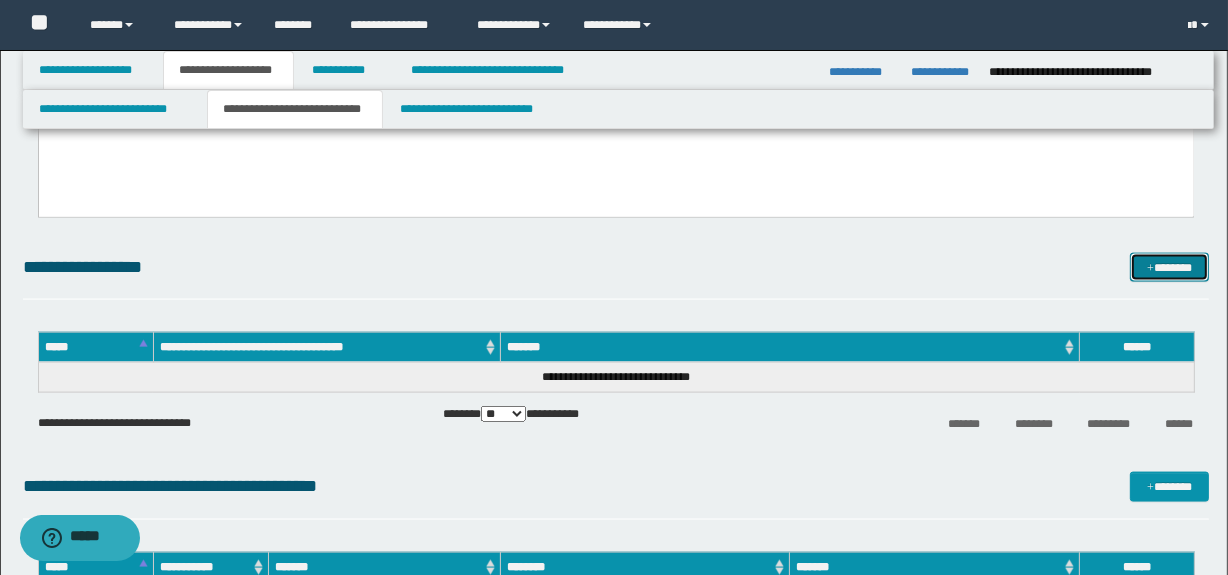 click at bounding box center (1150, 269) 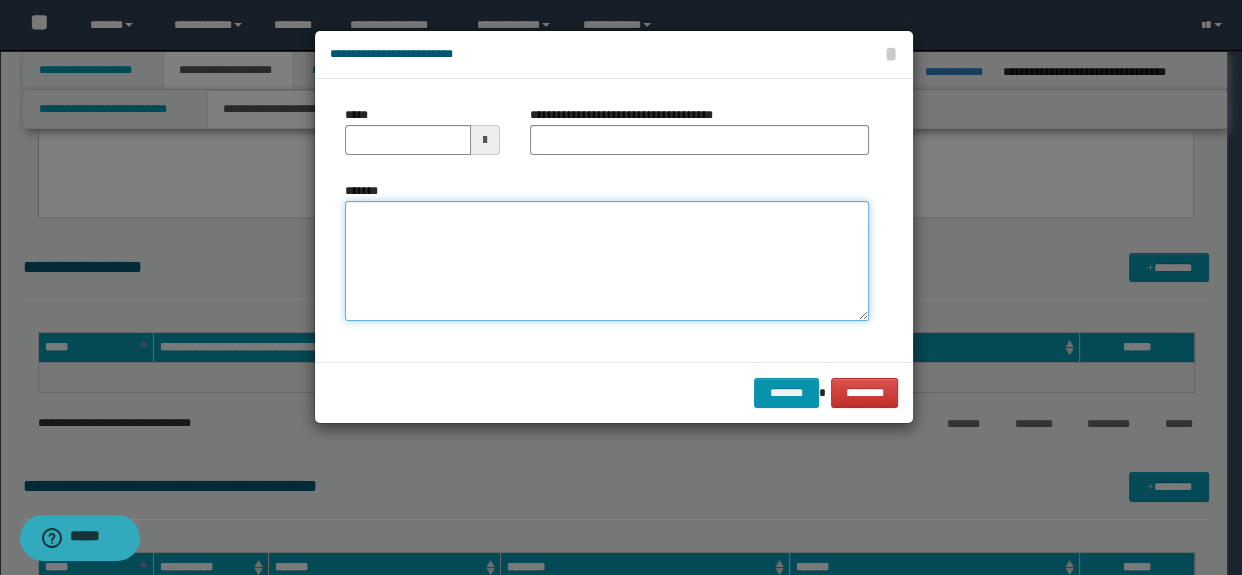 click on "*******" at bounding box center (607, 261) 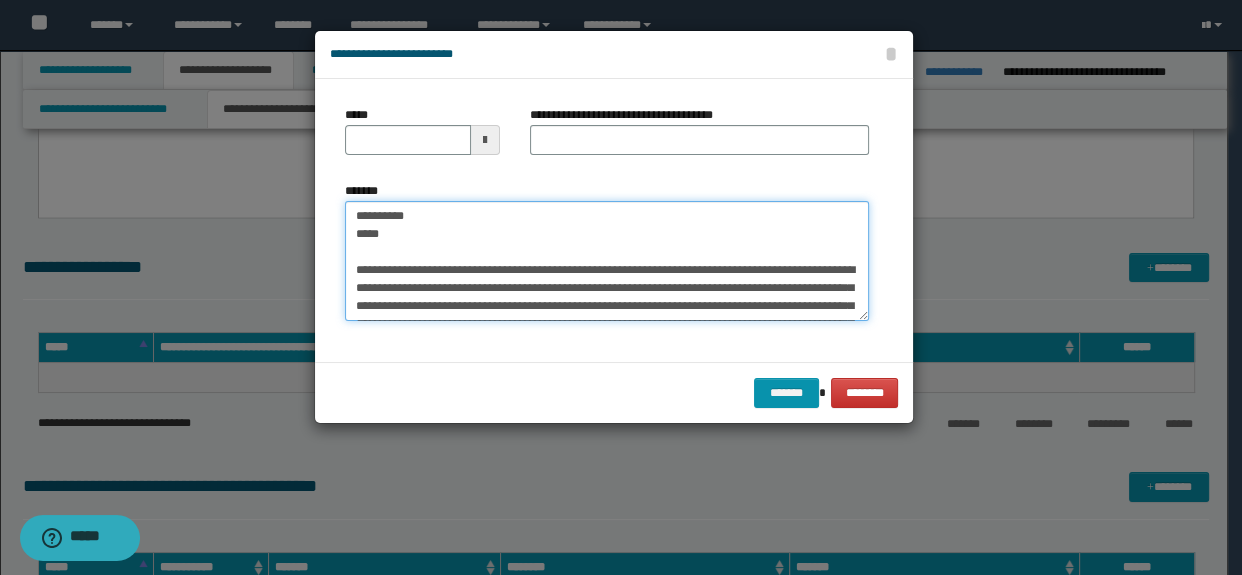 scroll, scrollTop: 156, scrollLeft: 0, axis: vertical 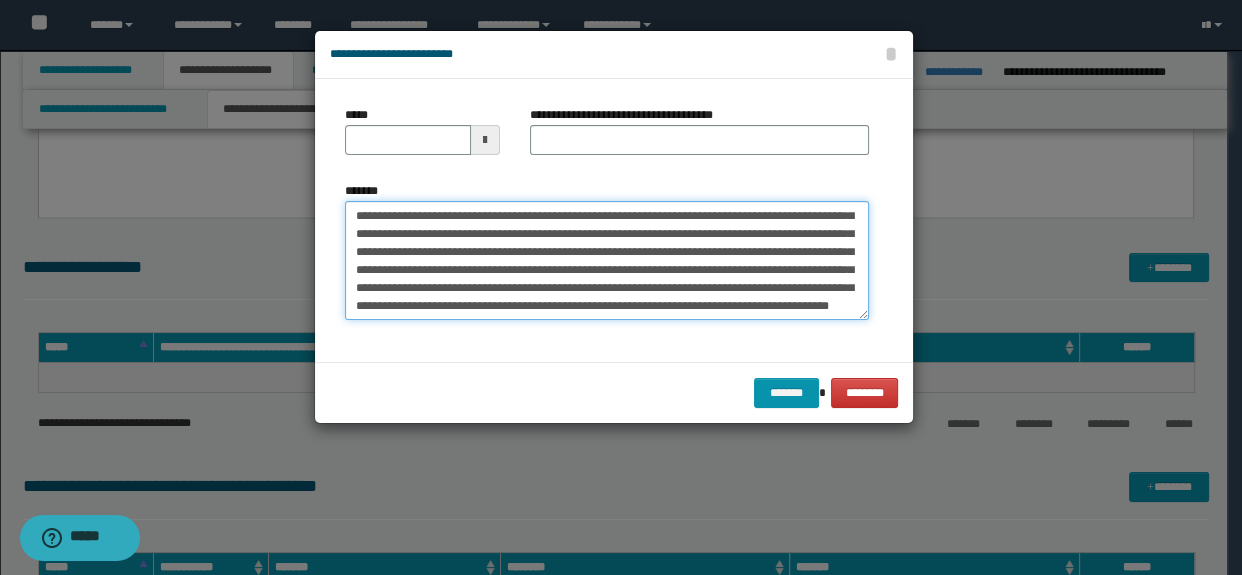 type on "**********" 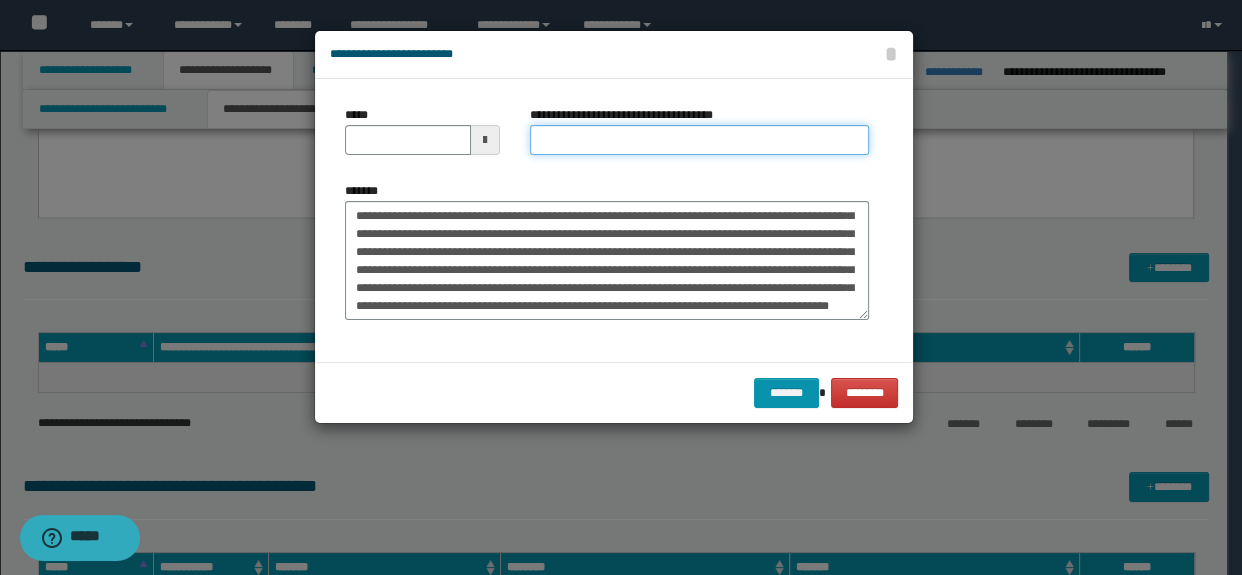 click on "**********" at bounding box center [700, 140] 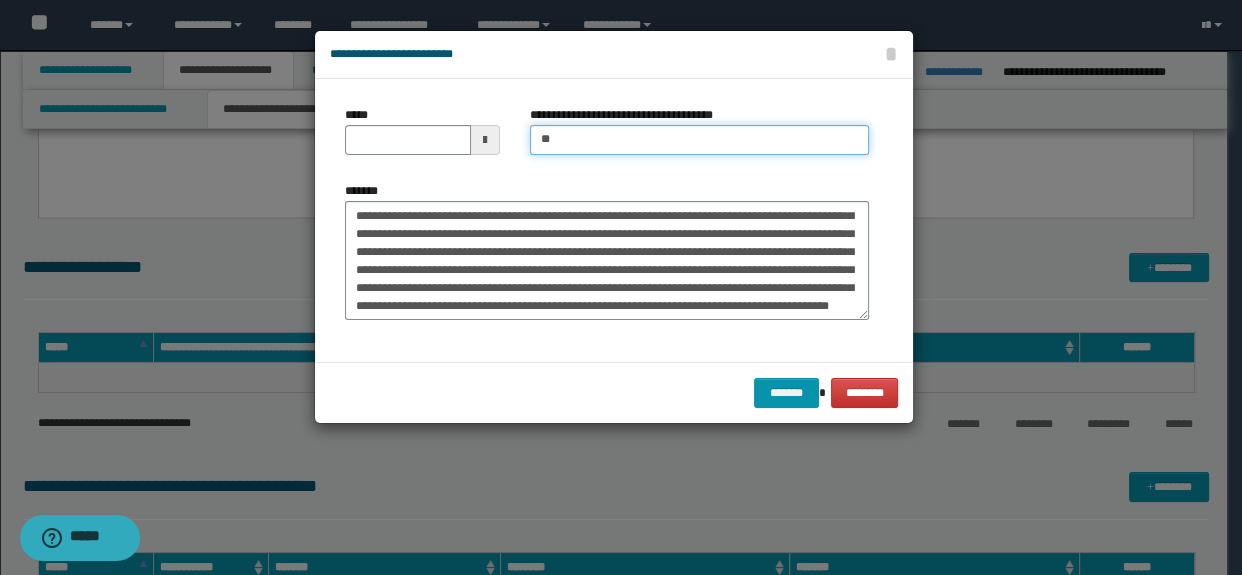 type on "**********" 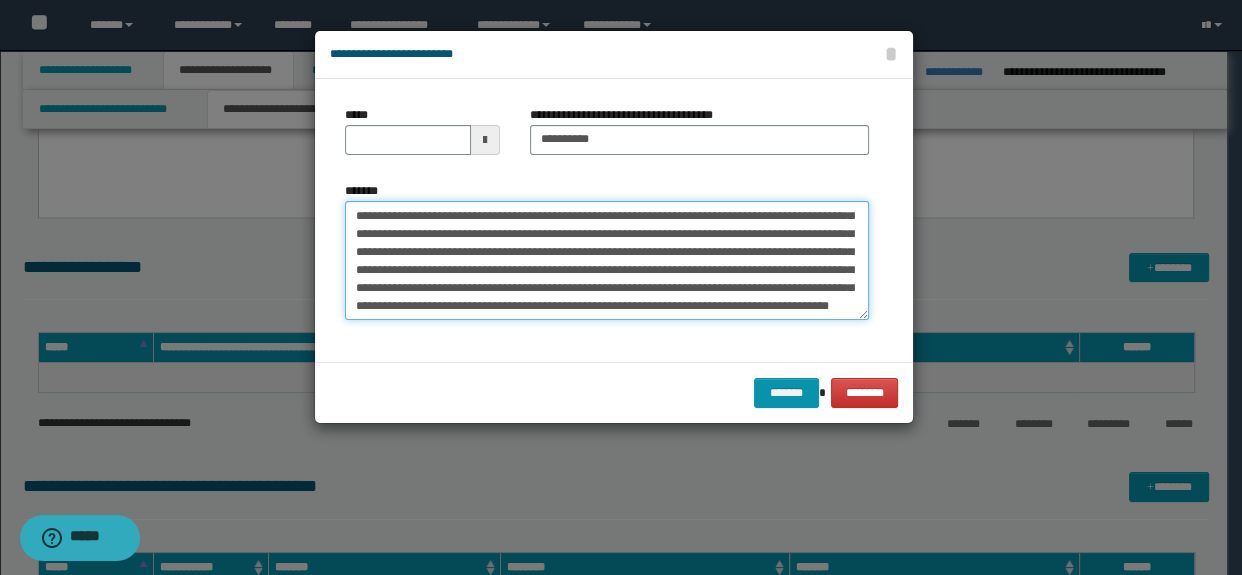 scroll, scrollTop: 0, scrollLeft: 0, axis: both 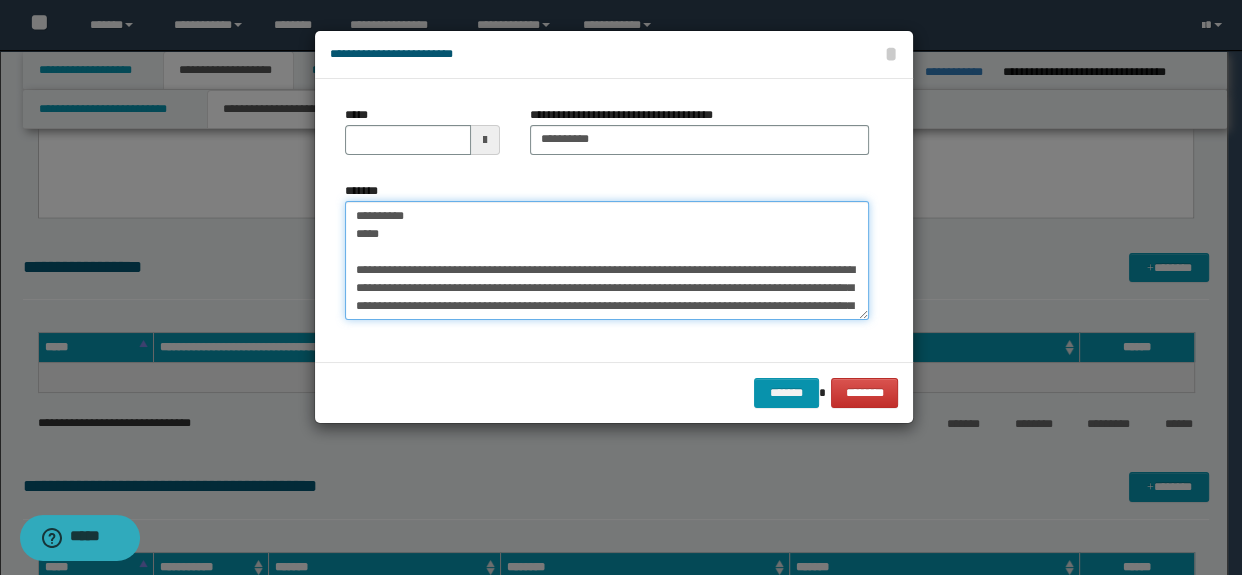 drag, startPoint x: 405, startPoint y: 246, endPoint x: 350, endPoint y: 208, distance: 66.85058 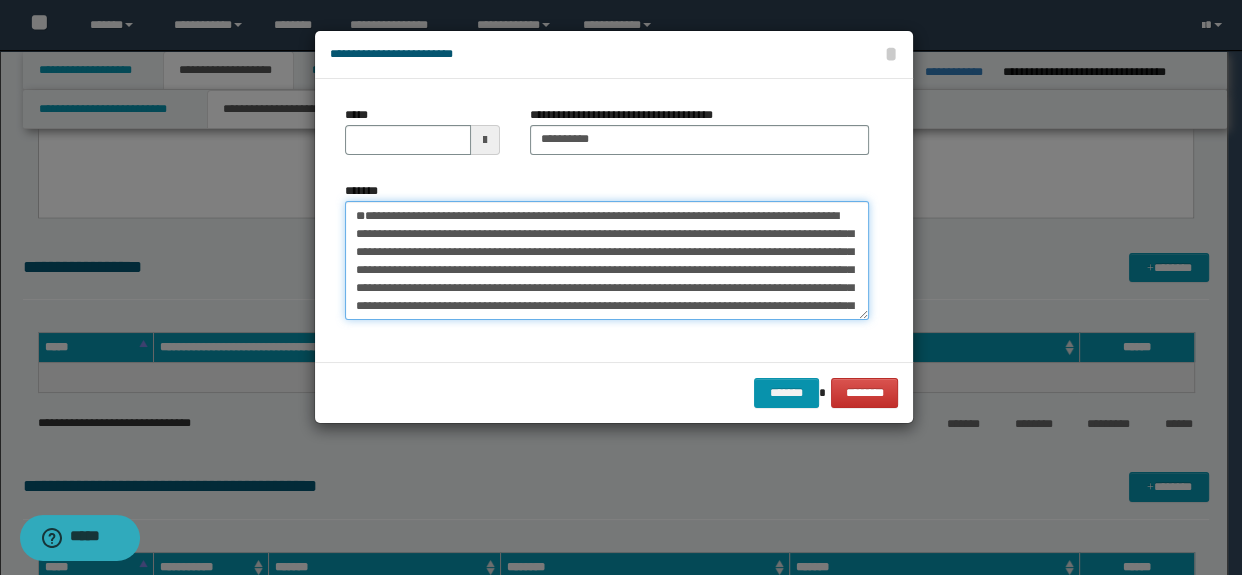 type 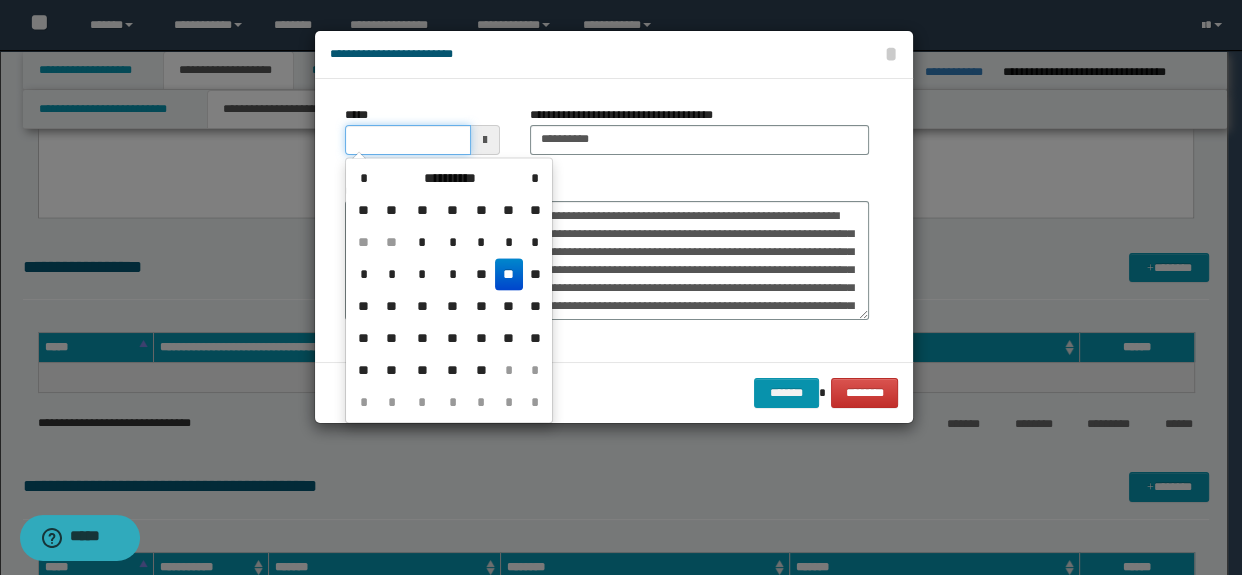click on "*****" at bounding box center (408, 140) 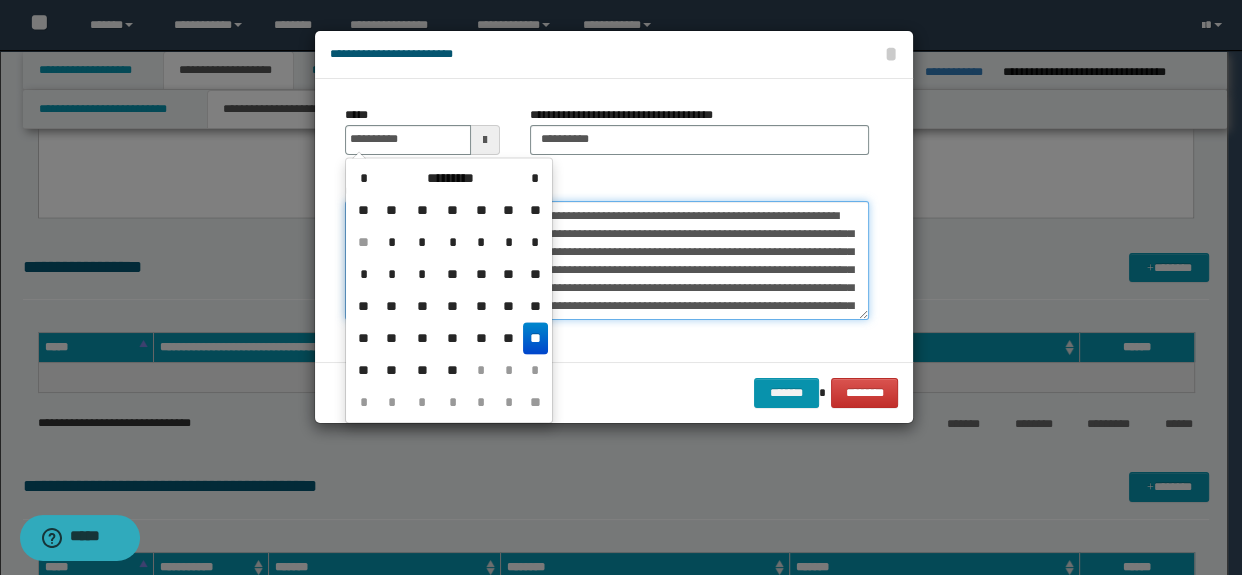 type on "**********" 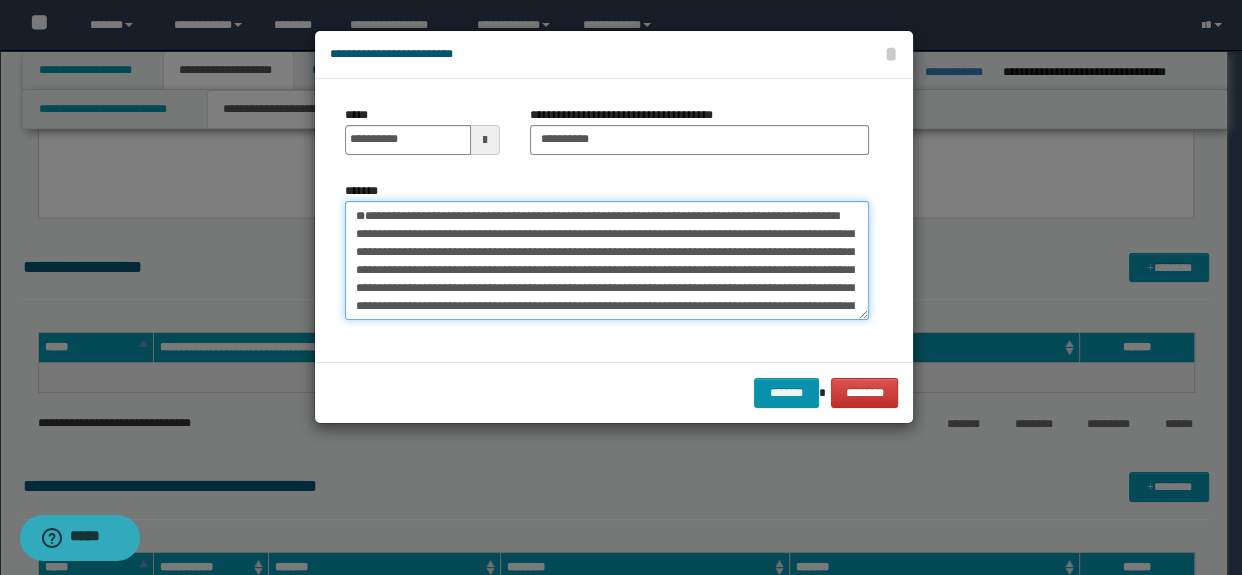 click on "**********" at bounding box center (607, 261) 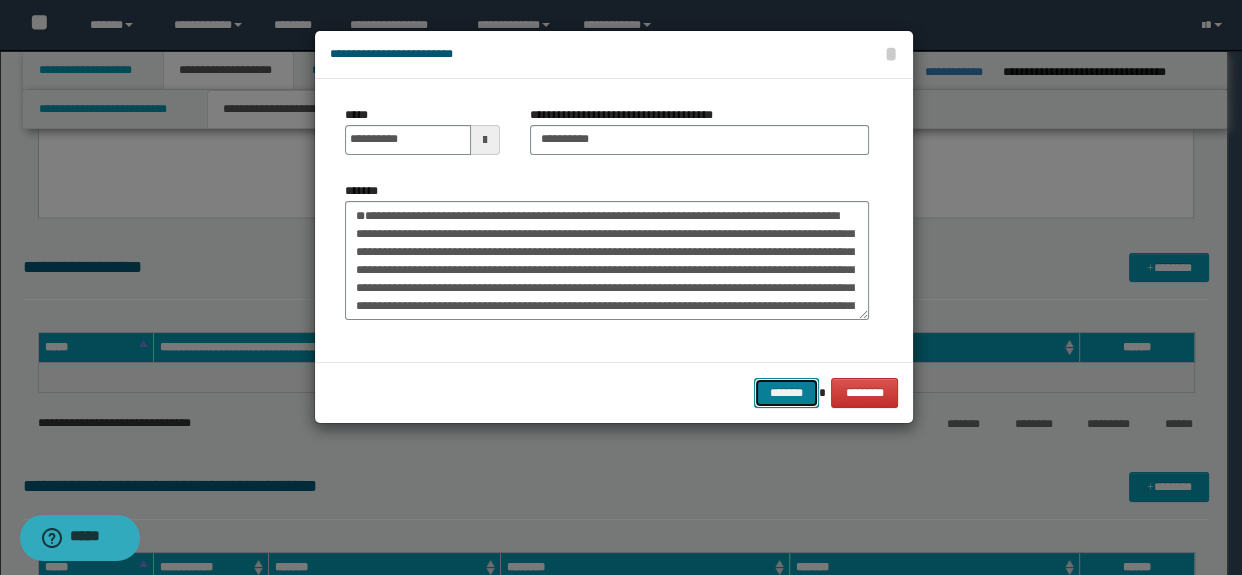 click on "*******" at bounding box center (786, 393) 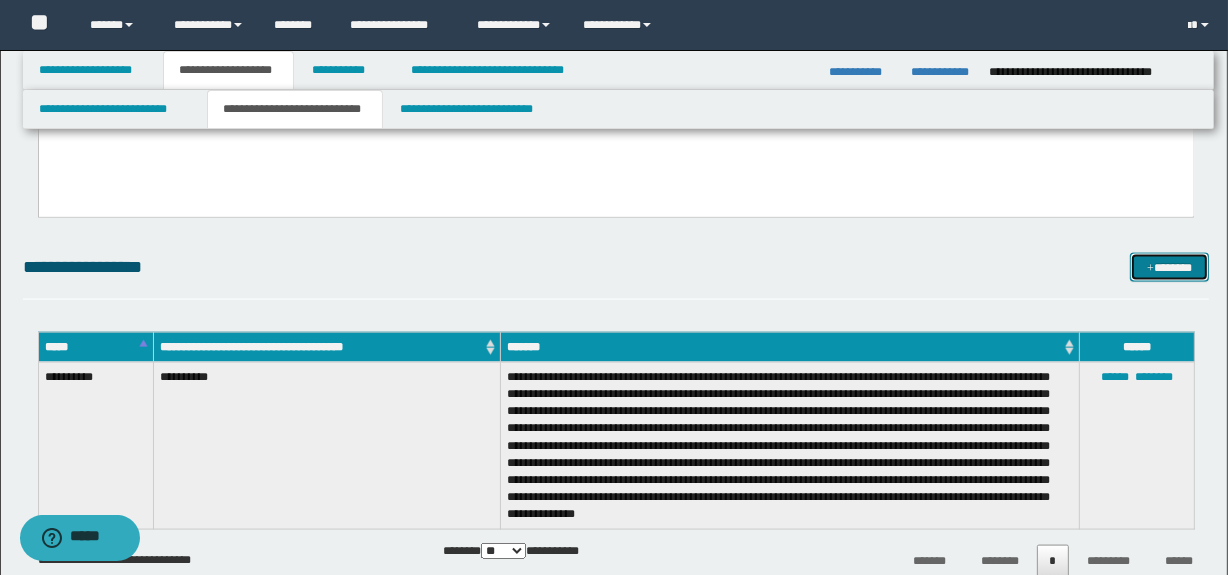 click on "*******" at bounding box center (1170, 268) 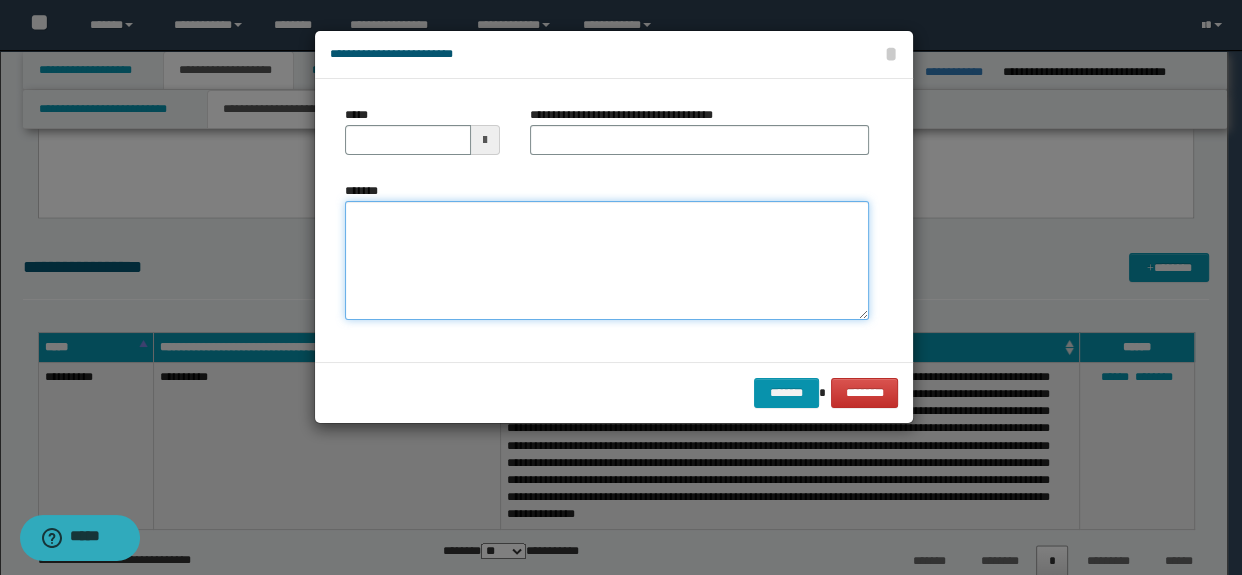 paste on "**********" 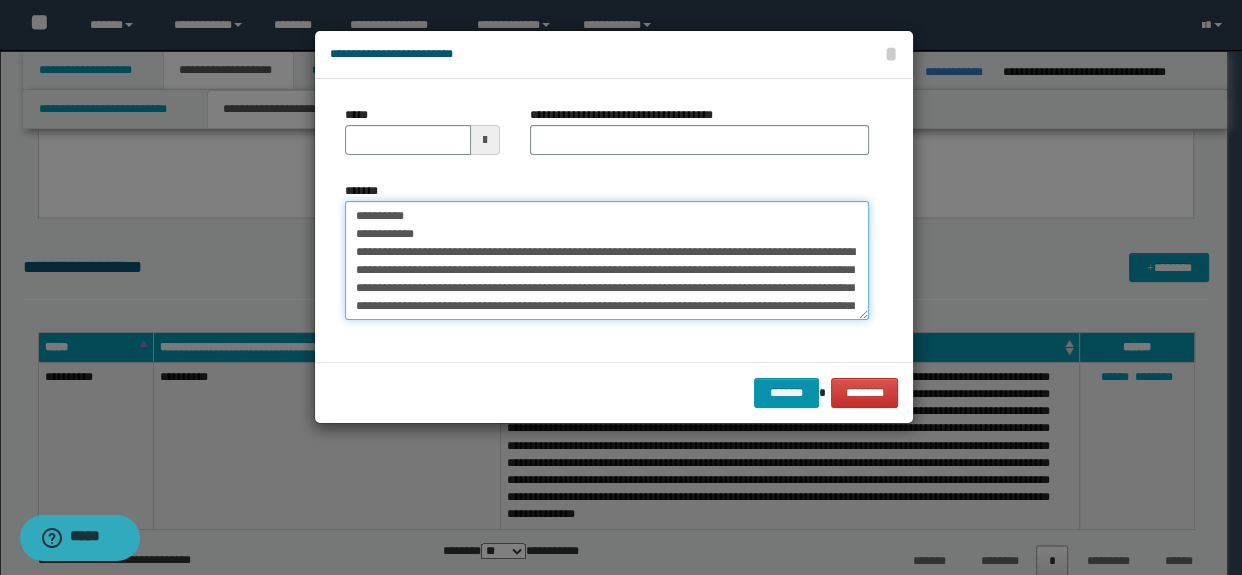 scroll, scrollTop: 156, scrollLeft: 0, axis: vertical 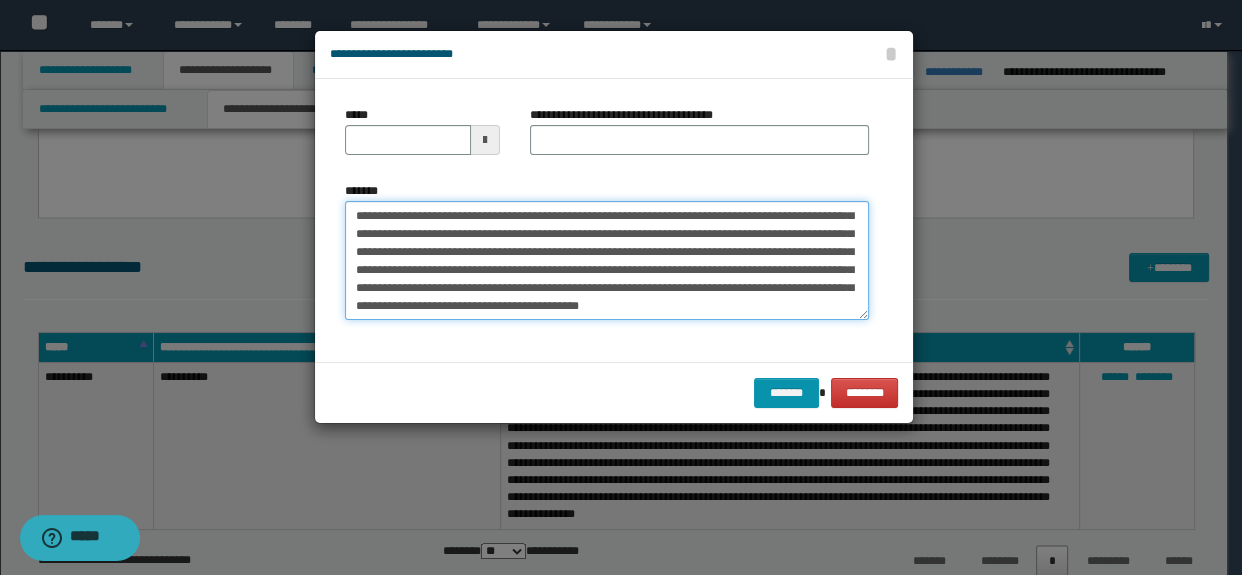 type on "**********" 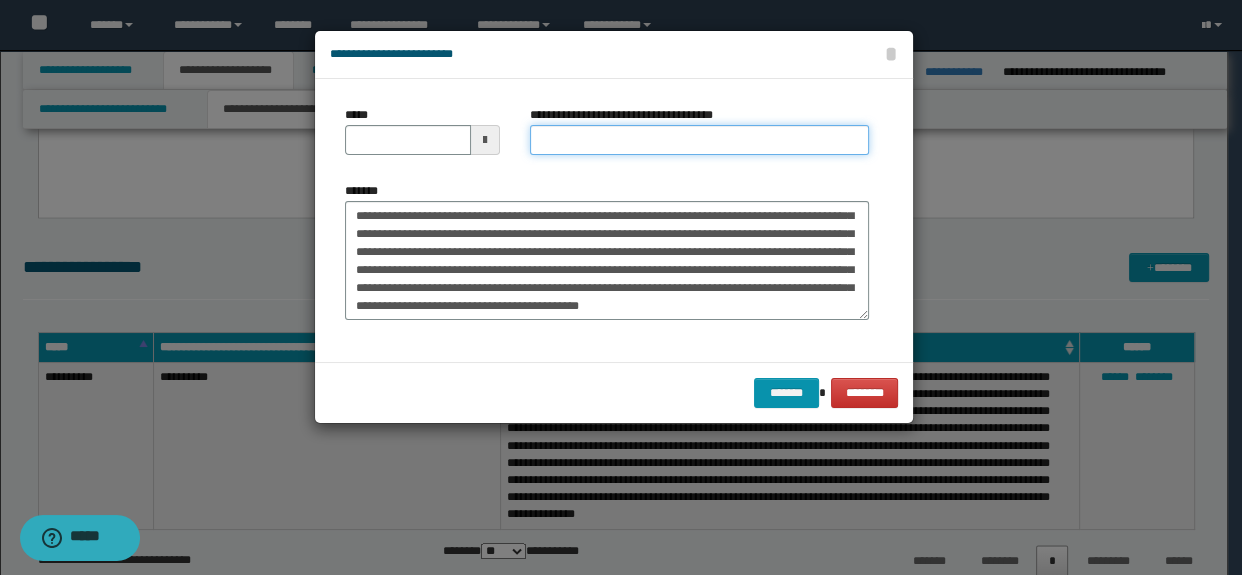 click on "**********" at bounding box center (700, 140) 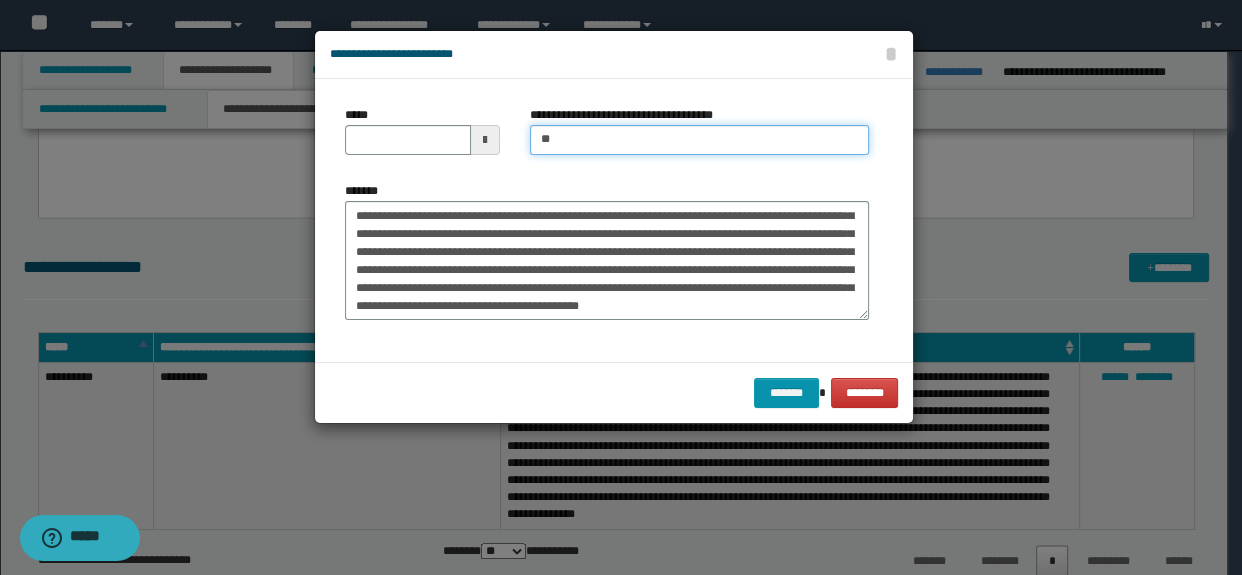type on "**********" 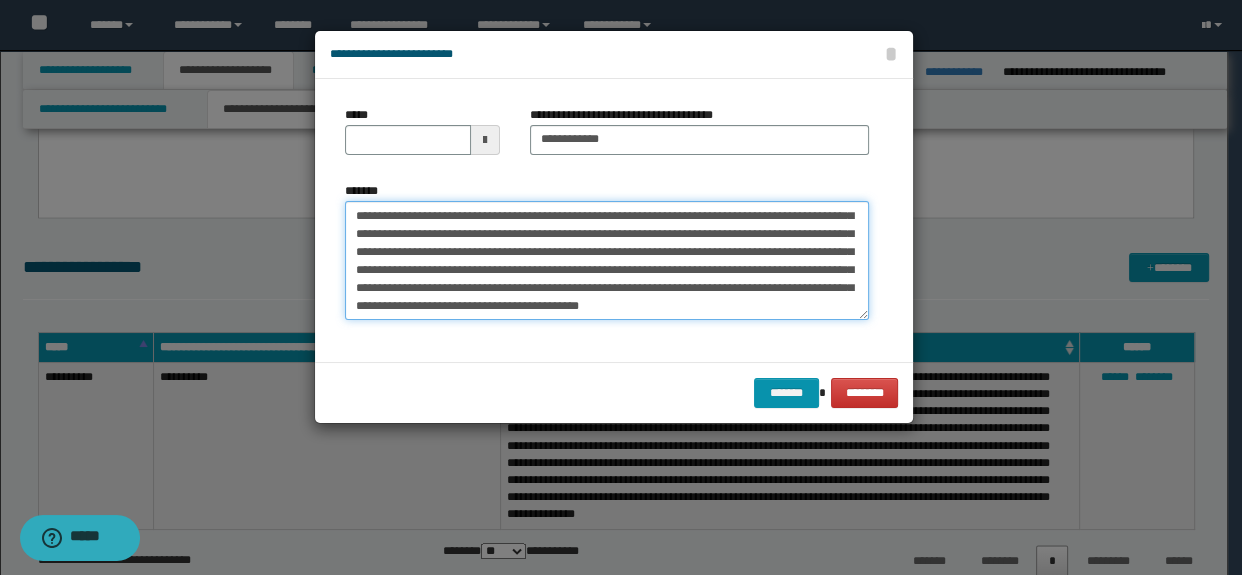 drag, startPoint x: 852, startPoint y: 274, endPoint x: 835, endPoint y: 205, distance: 71.063354 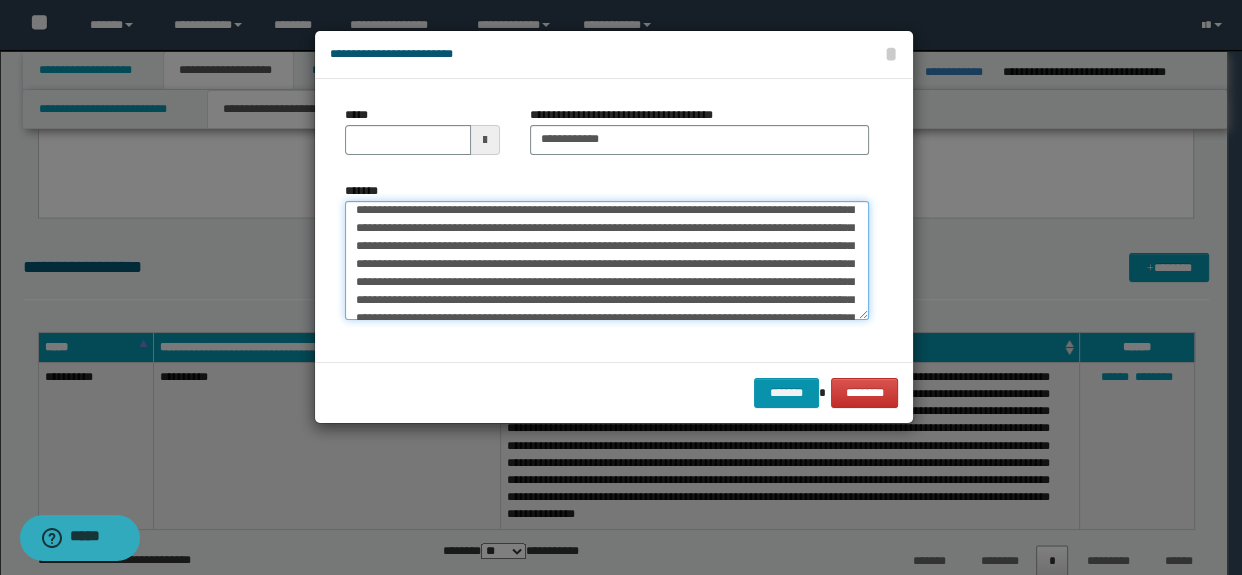 scroll, scrollTop: 0, scrollLeft: 0, axis: both 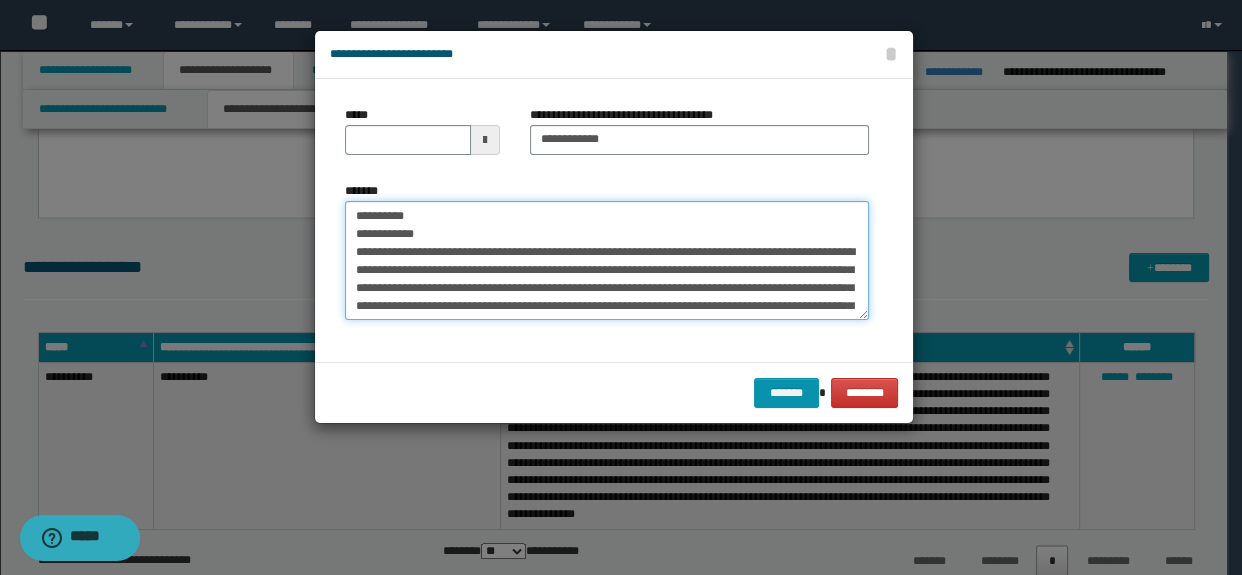 drag, startPoint x: 503, startPoint y: 236, endPoint x: 319, endPoint y: 183, distance: 191.48106 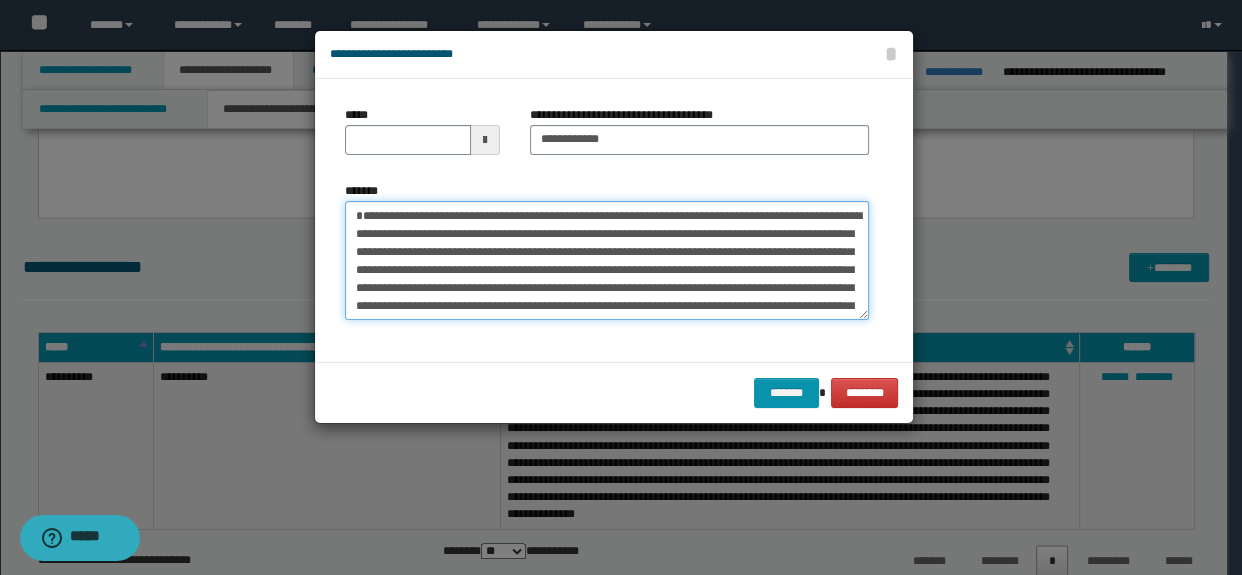 type 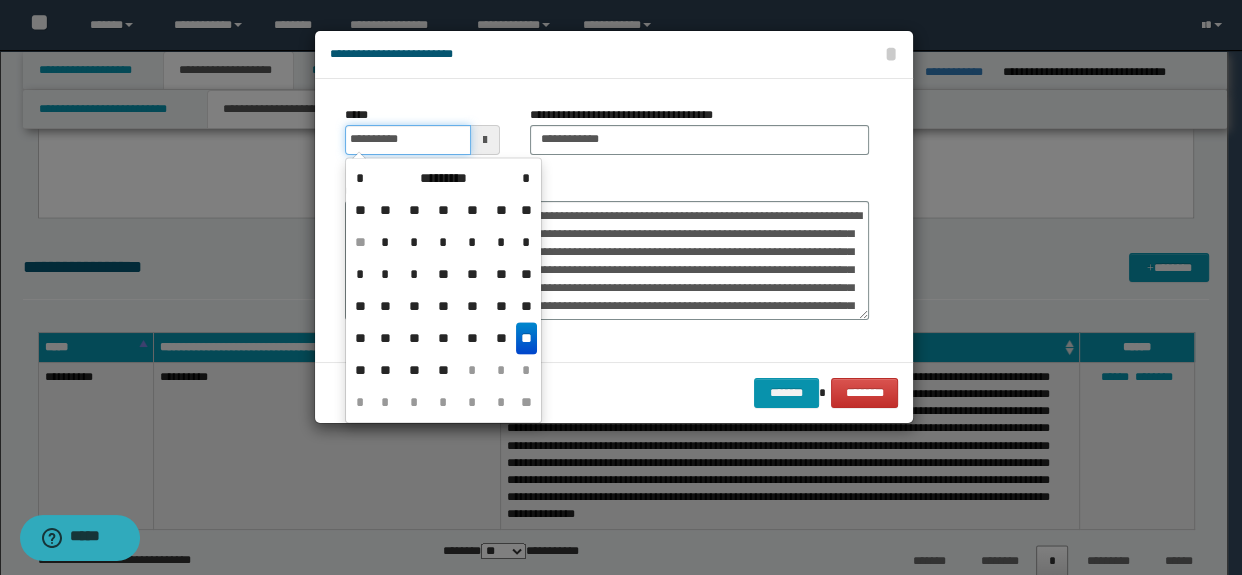 click on "**********" at bounding box center [408, 140] 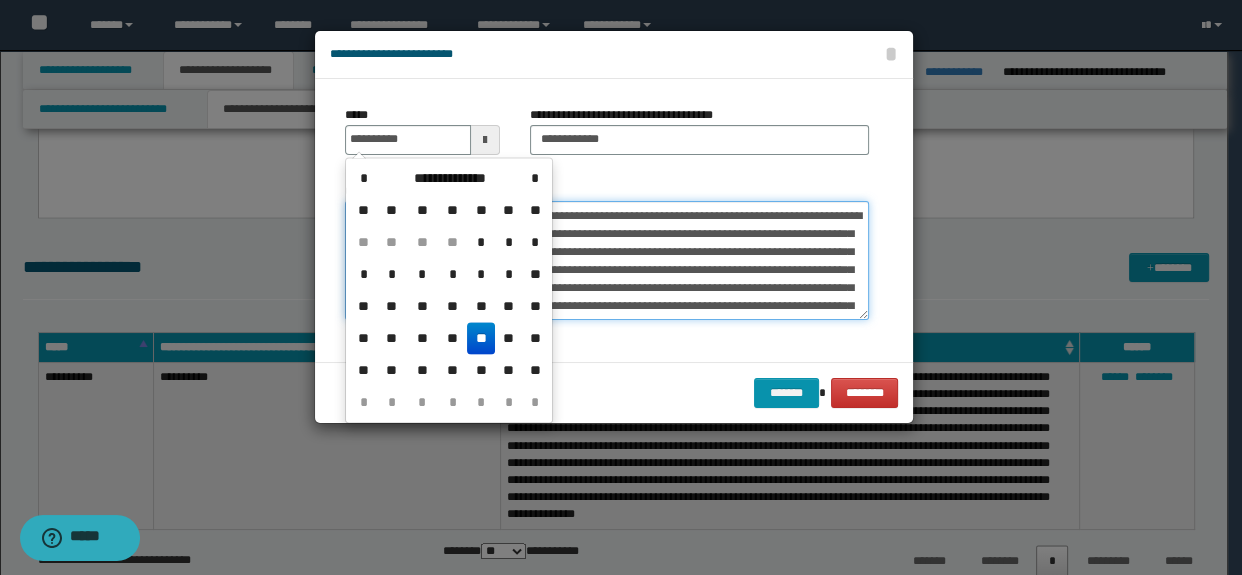 type on "**********" 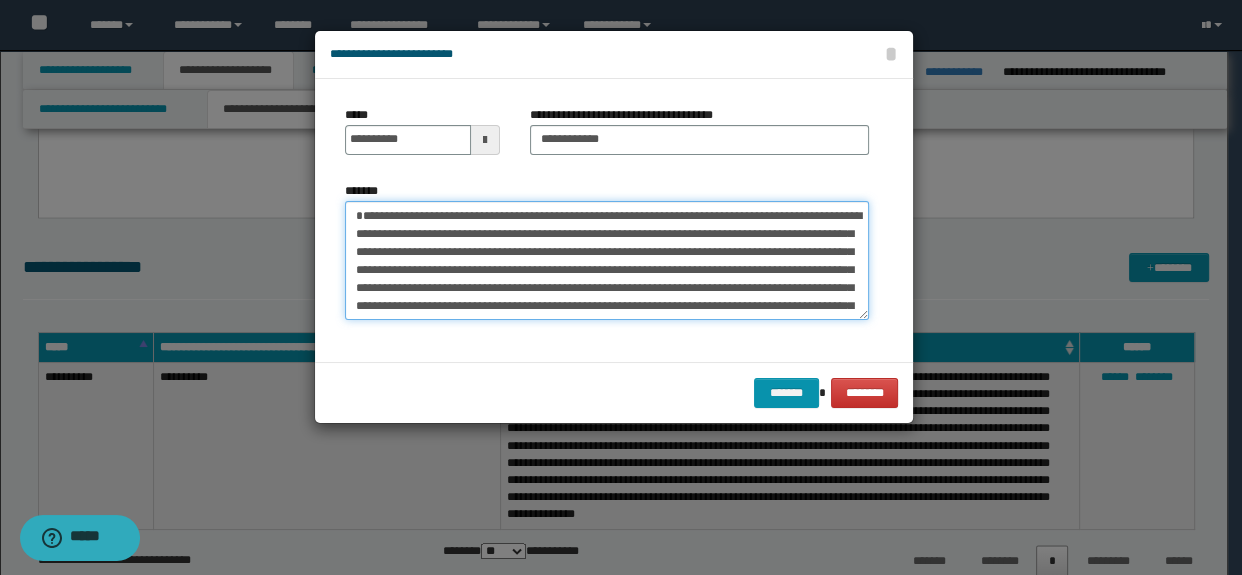 click on "*******" at bounding box center [607, 261] 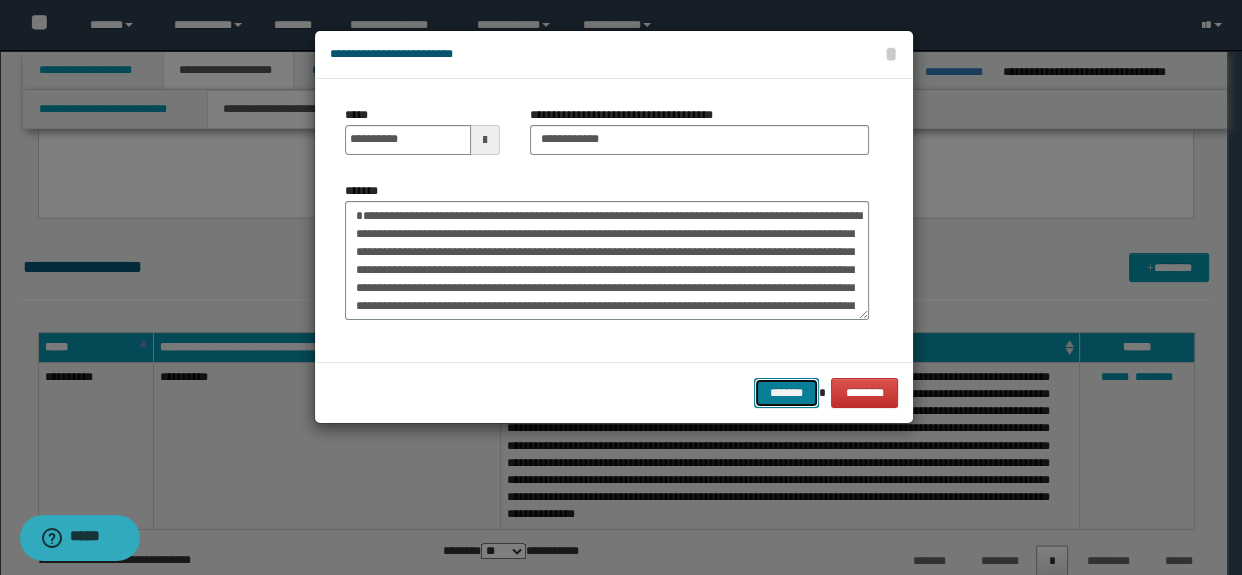click on "*******" at bounding box center [786, 393] 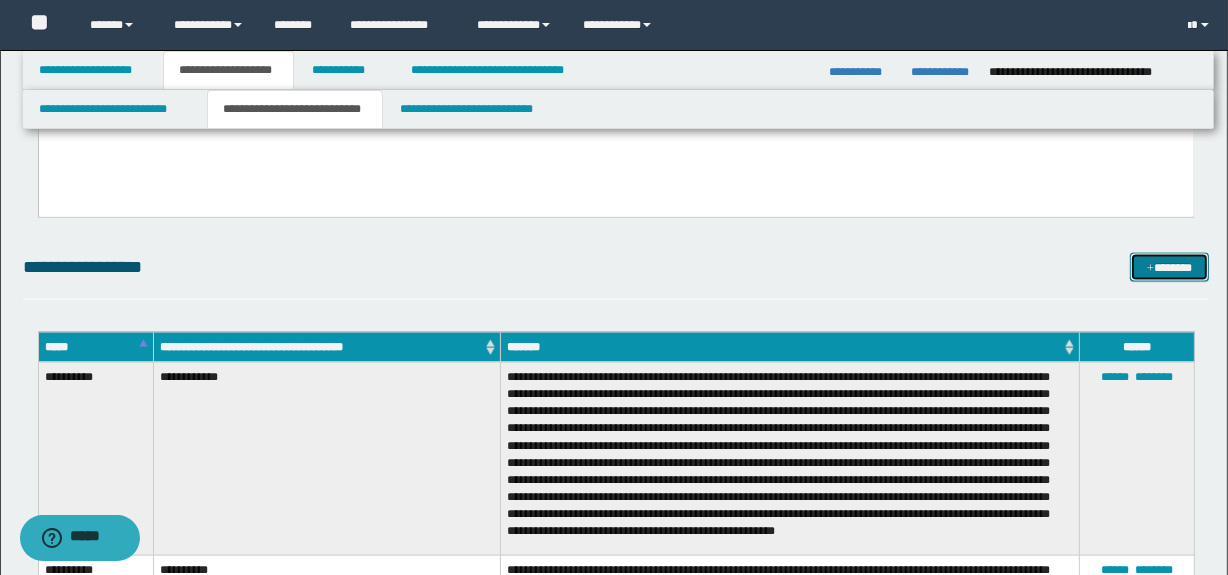 click on "*******" at bounding box center [1170, 268] 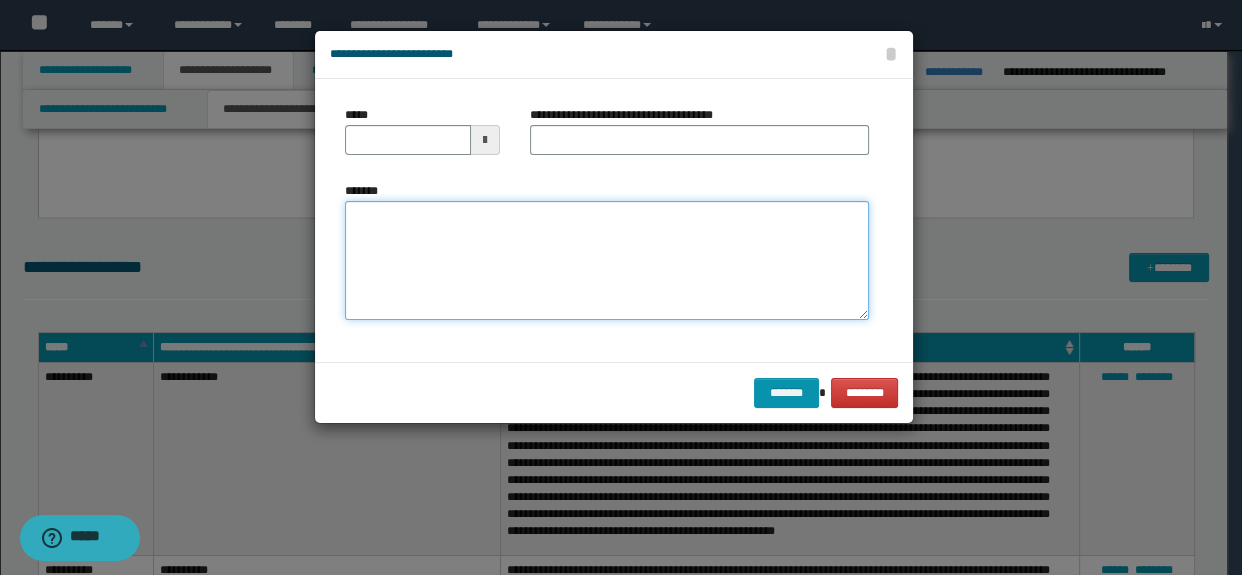 paste on "**********" 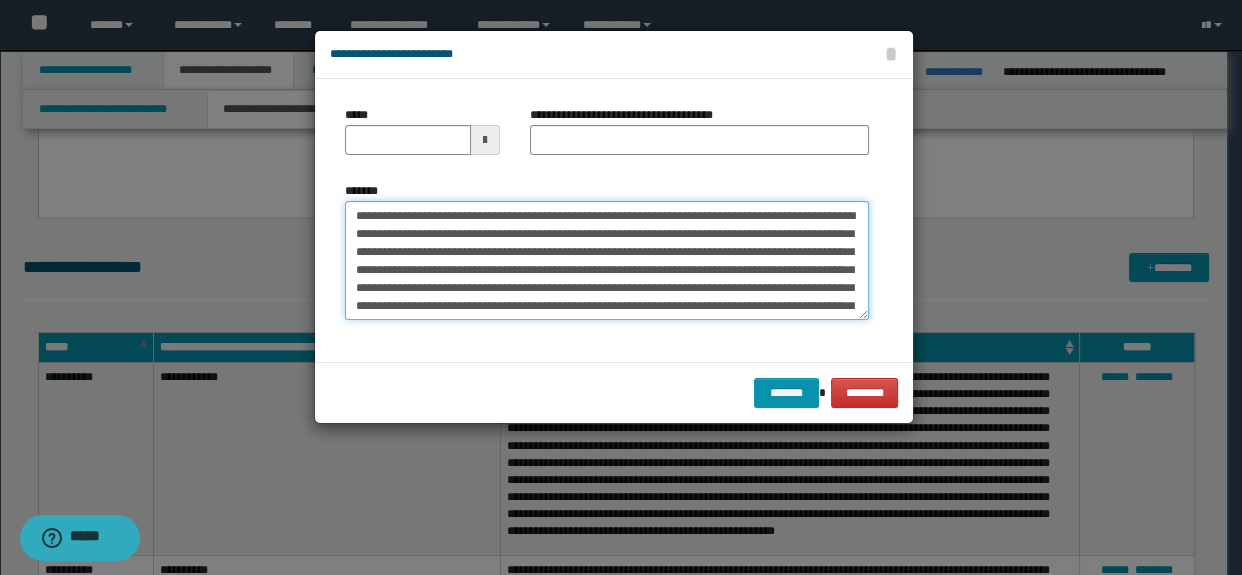 scroll, scrollTop: 588, scrollLeft: 0, axis: vertical 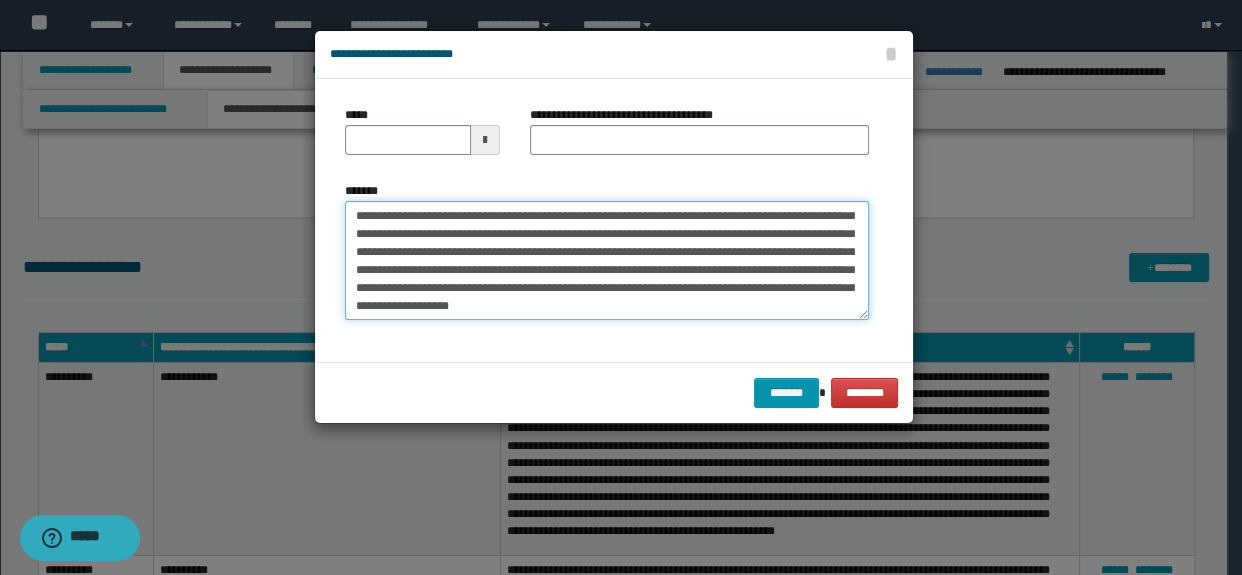 type on "**********" 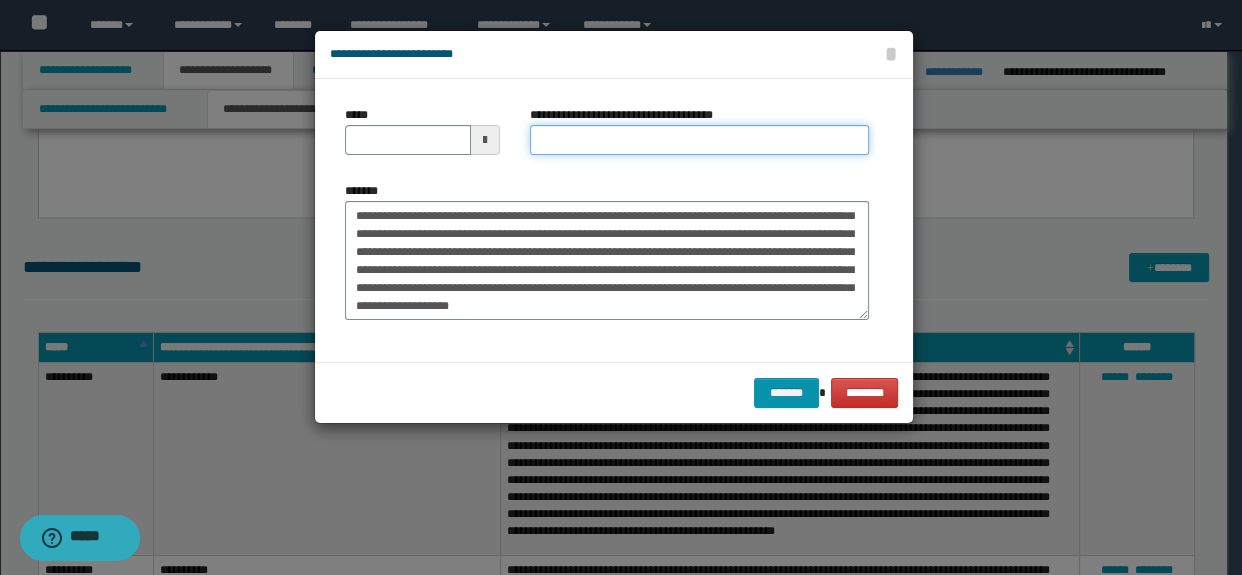 click on "**********" at bounding box center [700, 140] 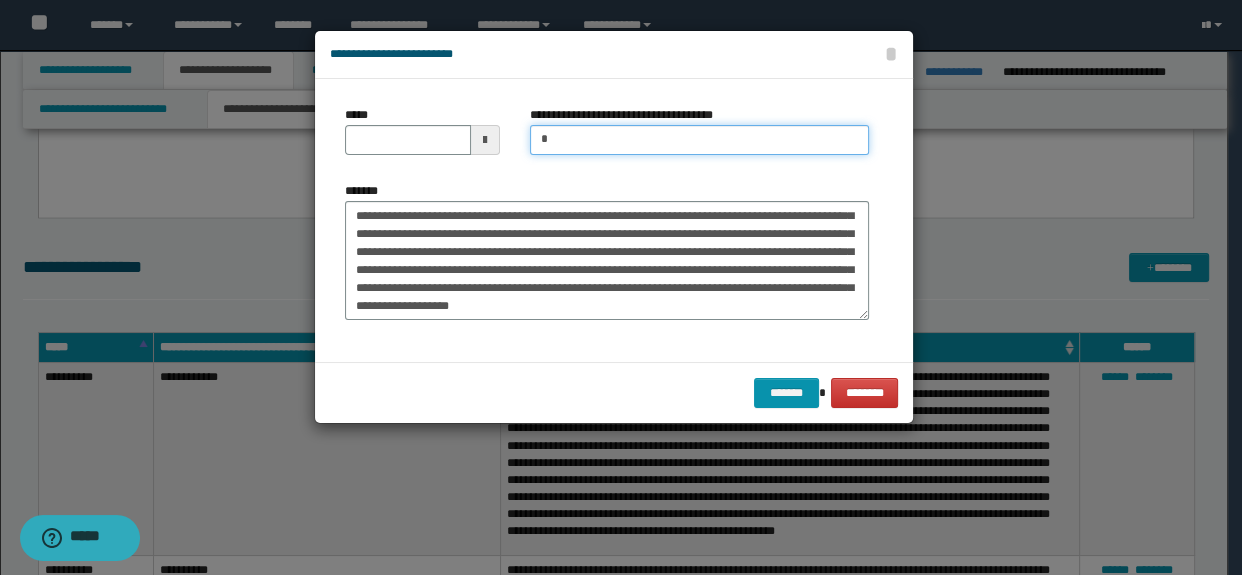 type on "**********" 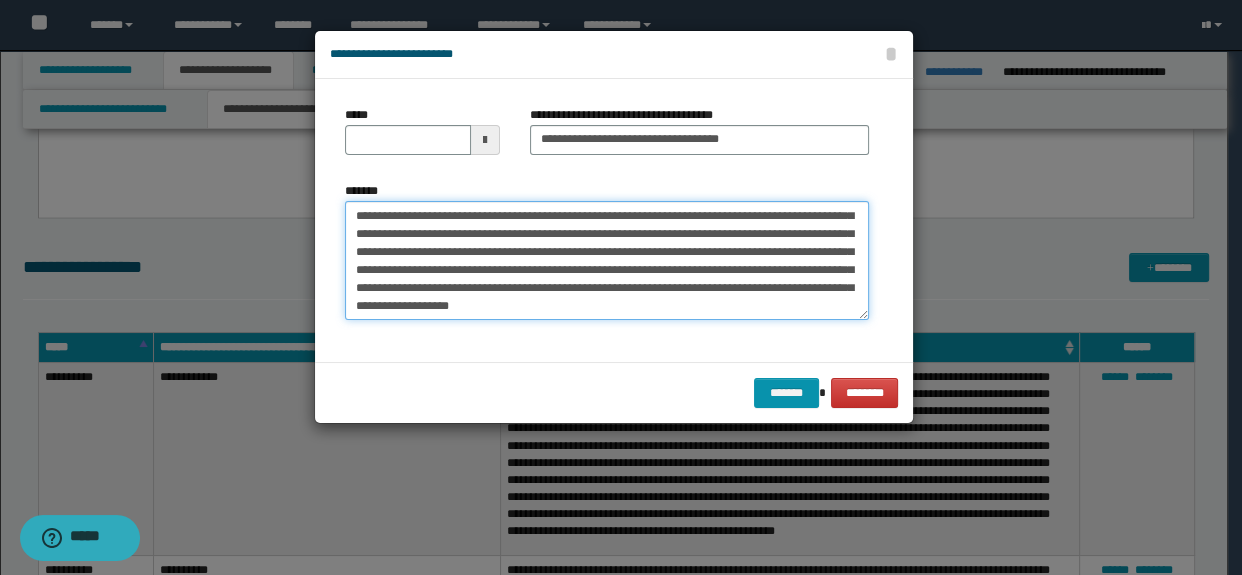 scroll, scrollTop: 0, scrollLeft: 0, axis: both 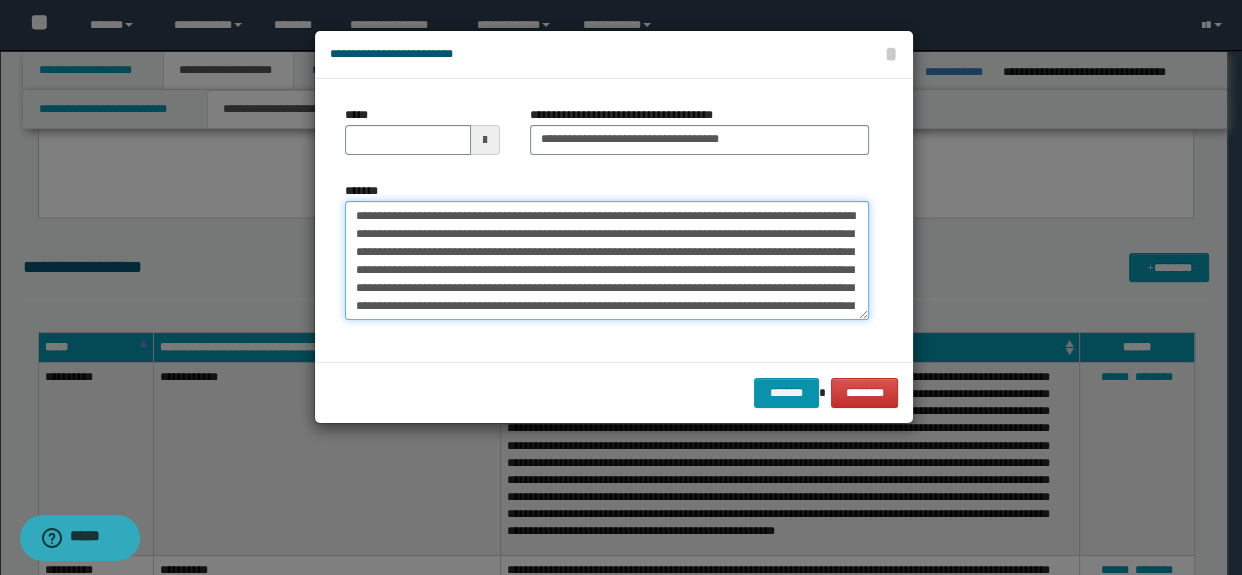 drag, startPoint x: 647, startPoint y: 210, endPoint x: 295, endPoint y: 196, distance: 352.2783 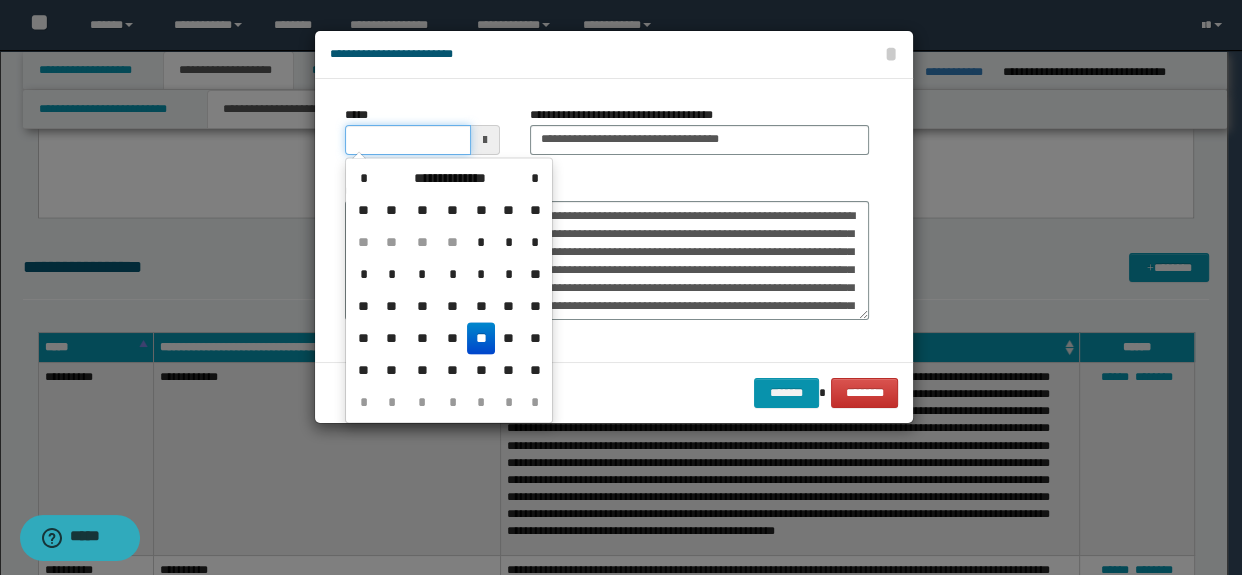 click on "*****" at bounding box center (408, 140) 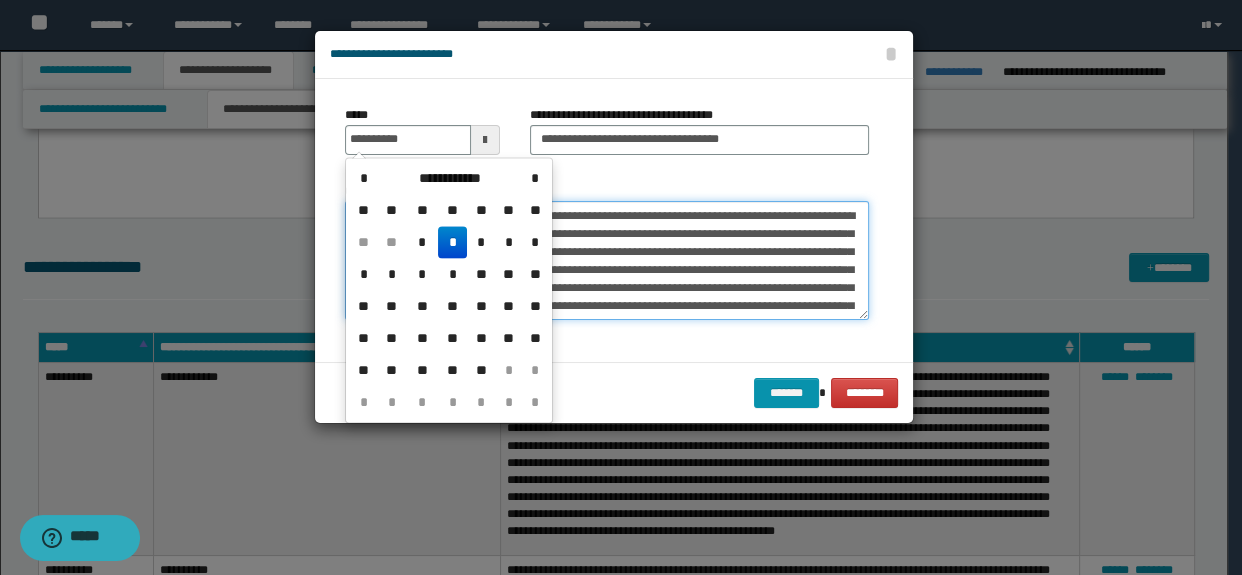type on "**********" 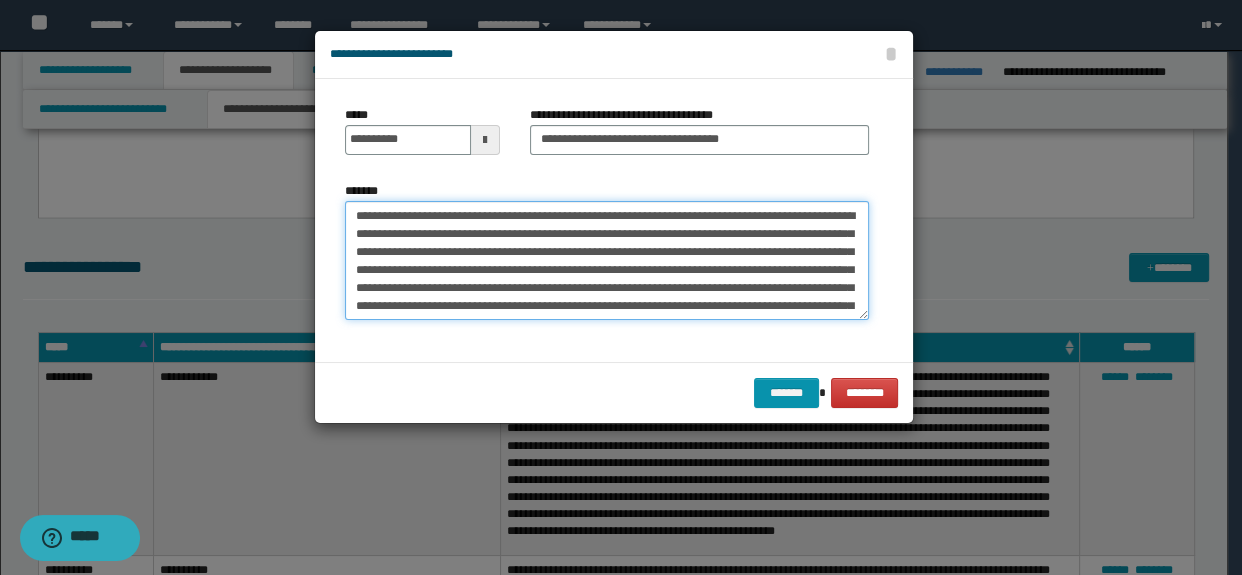 click on "*******" at bounding box center [607, 261] 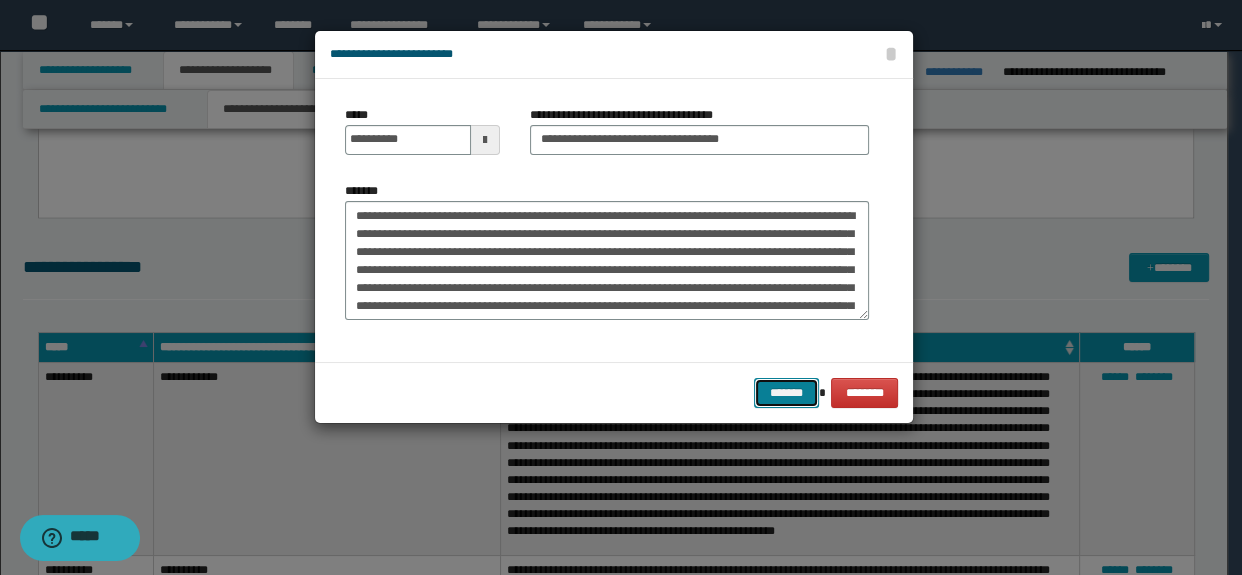 click on "*******" at bounding box center (786, 393) 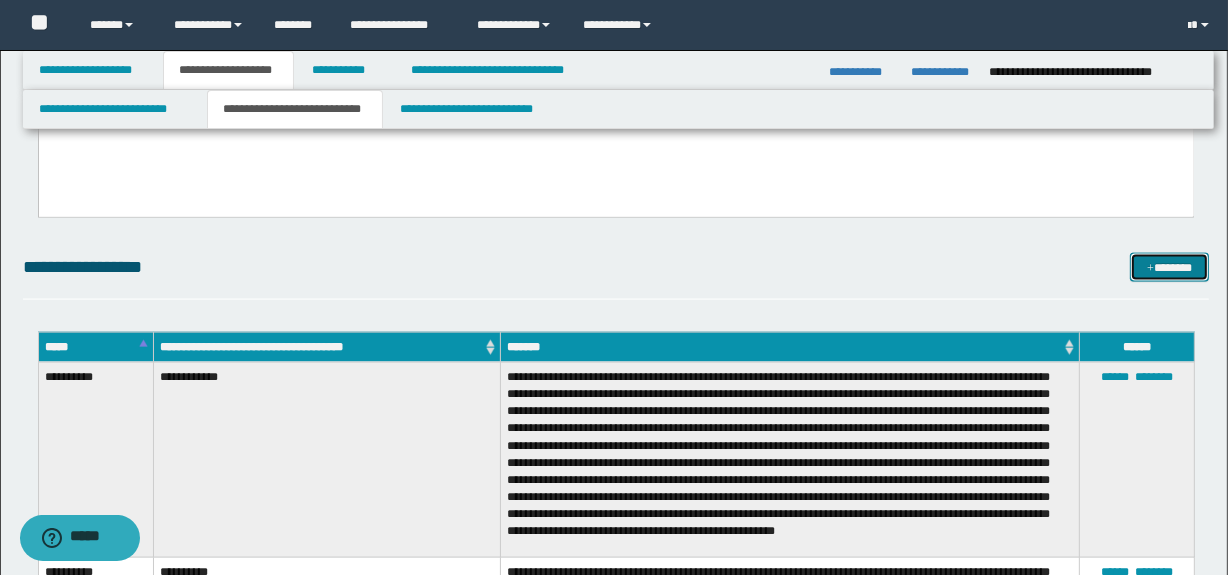 click at bounding box center (1150, 269) 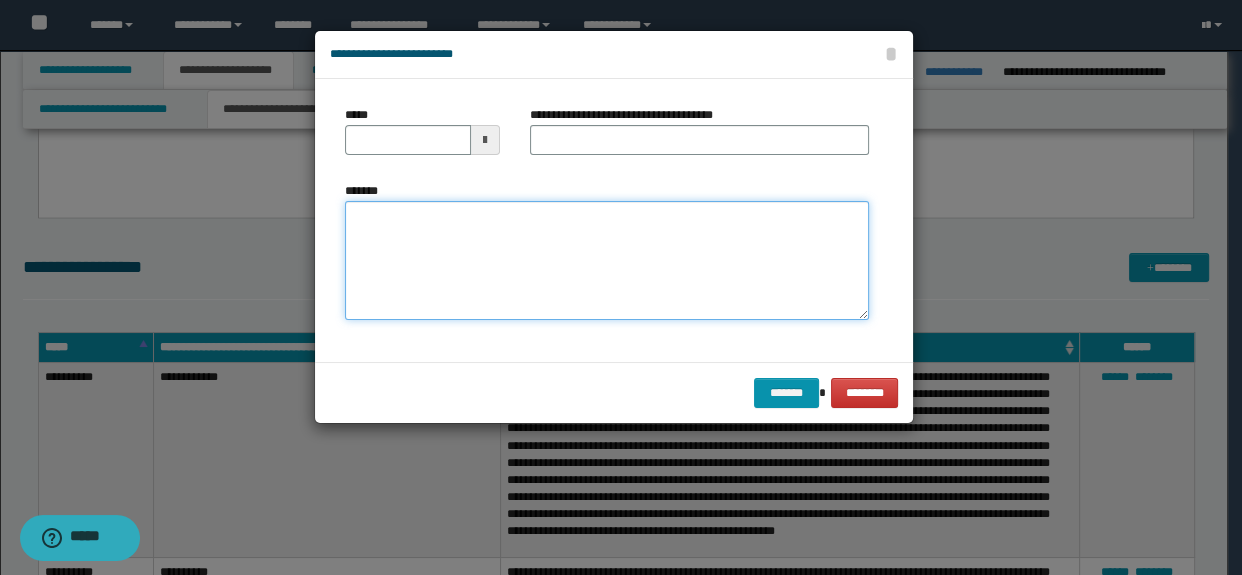 click on "*******" at bounding box center [607, 261] 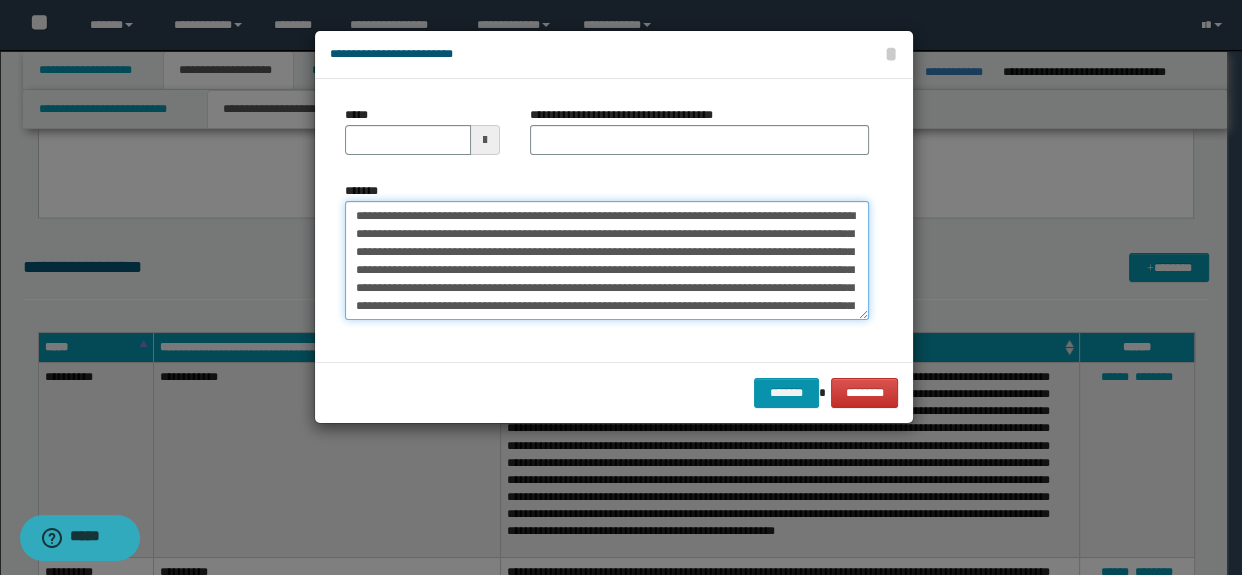 scroll, scrollTop: 84, scrollLeft: 0, axis: vertical 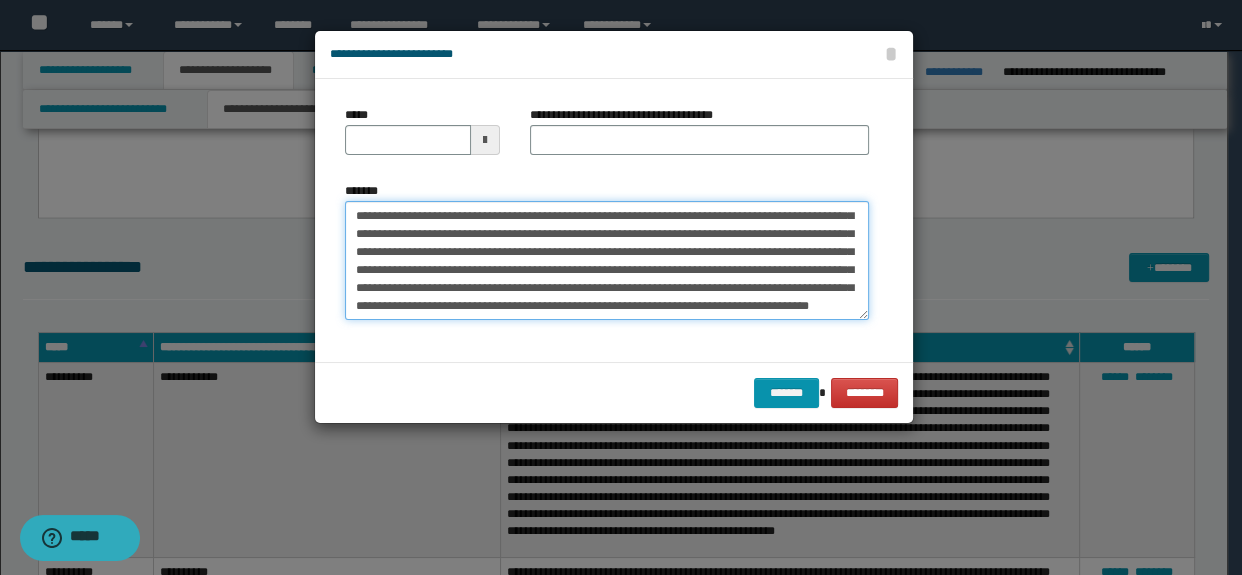 type on "**********" 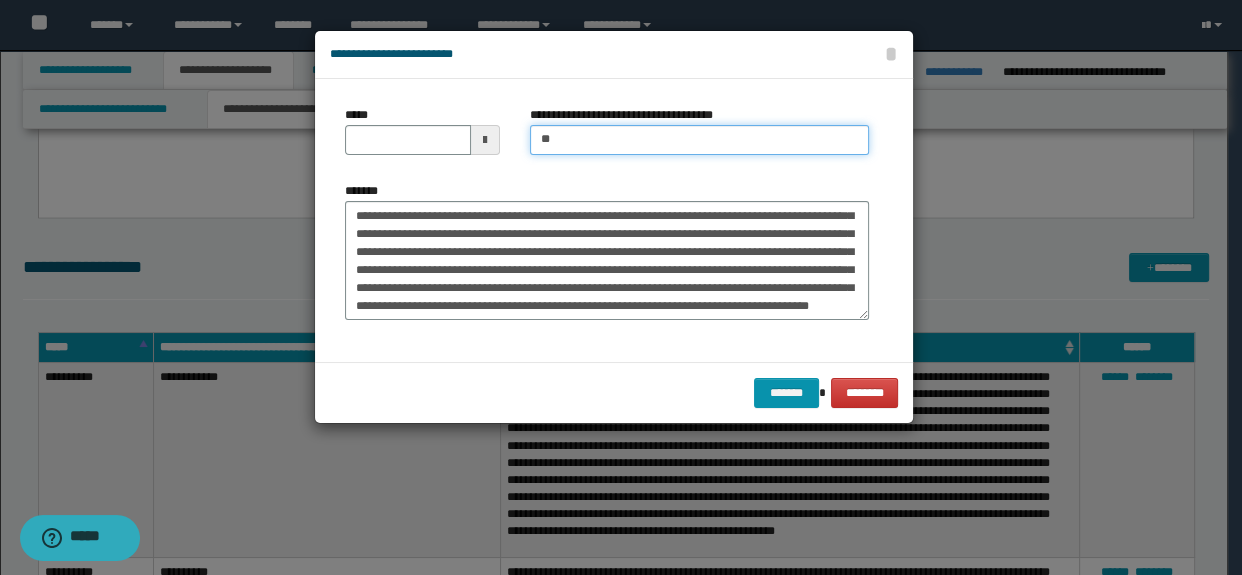 click on "**" at bounding box center (700, 140) 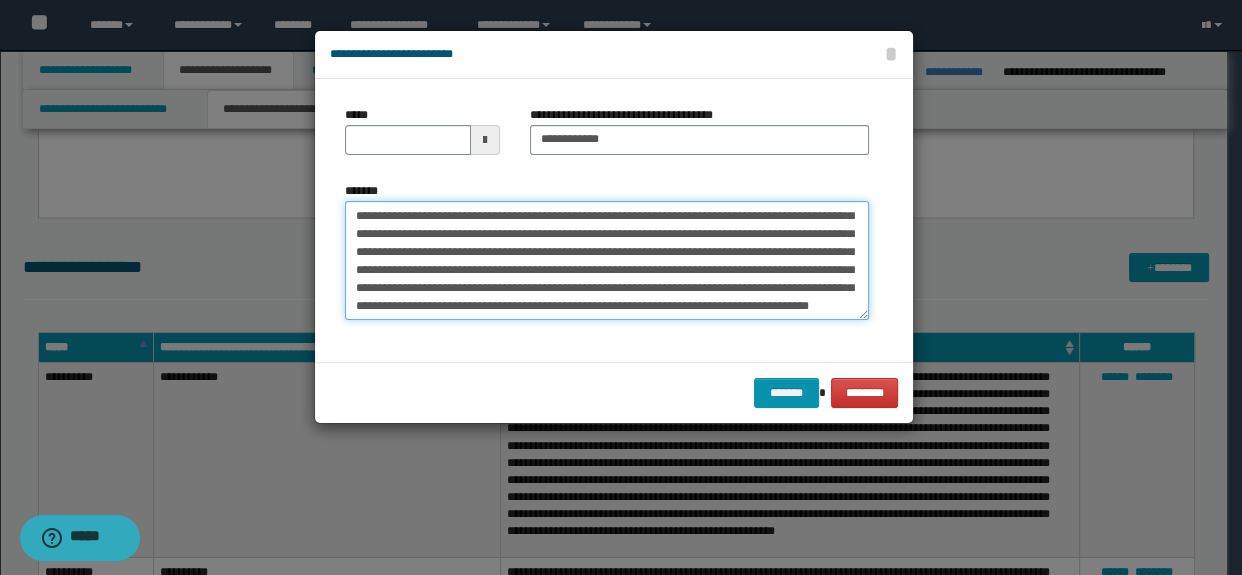 scroll, scrollTop: 0, scrollLeft: 0, axis: both 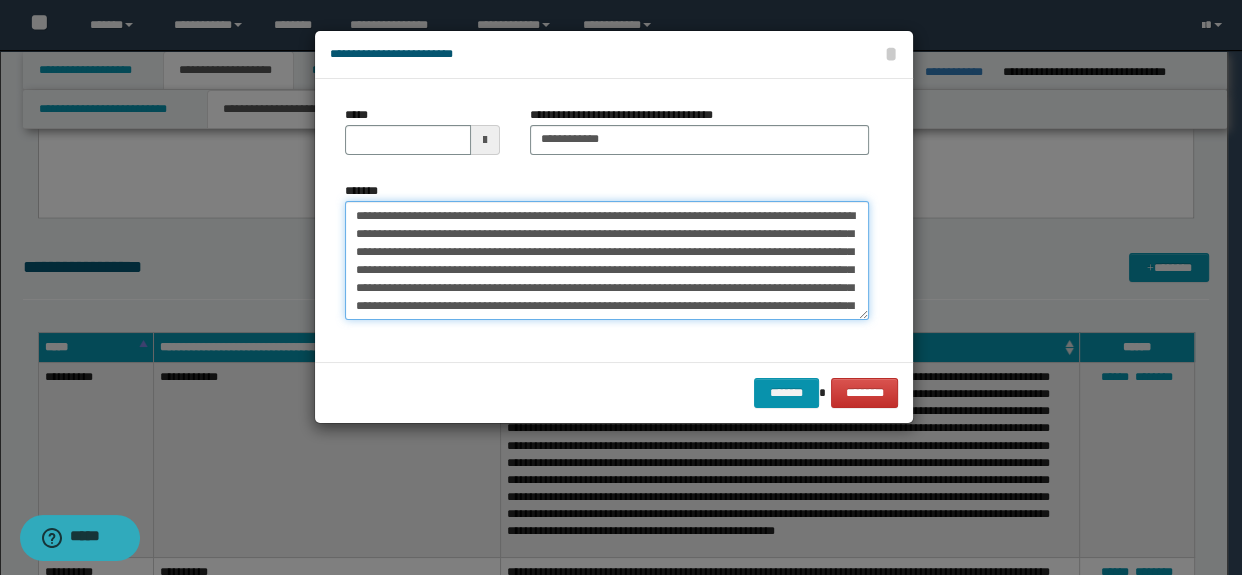 drag, startPoint x: 500, startPoint y: 216, endPoint x: 338, endPoint y: 209, distance: 162.15117 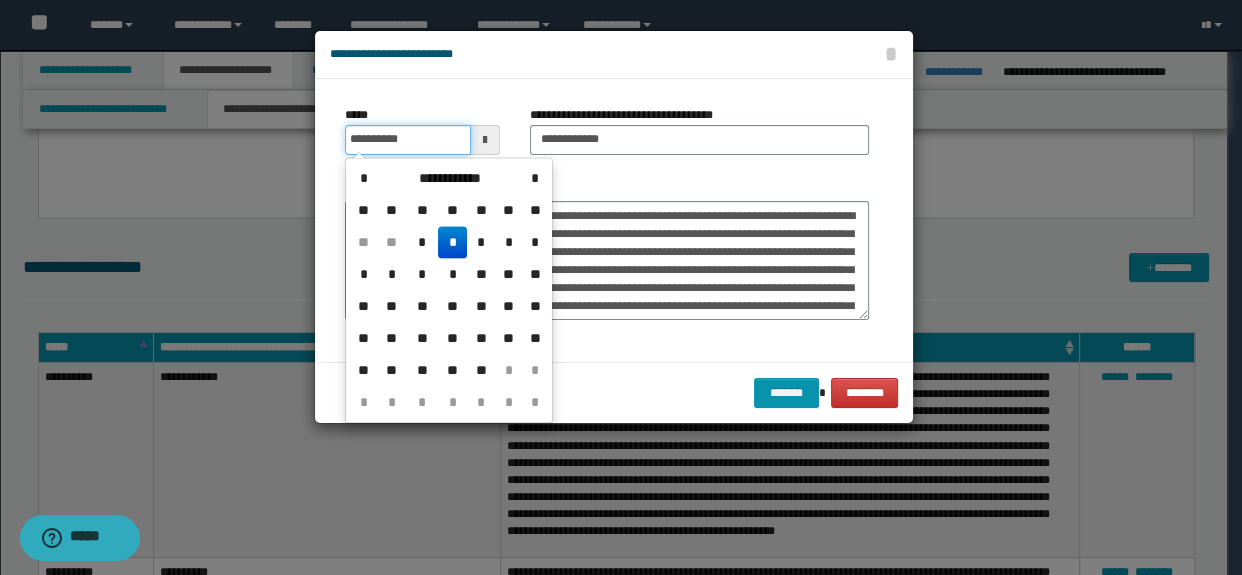click on "**********" at bounding box center (408, 140) 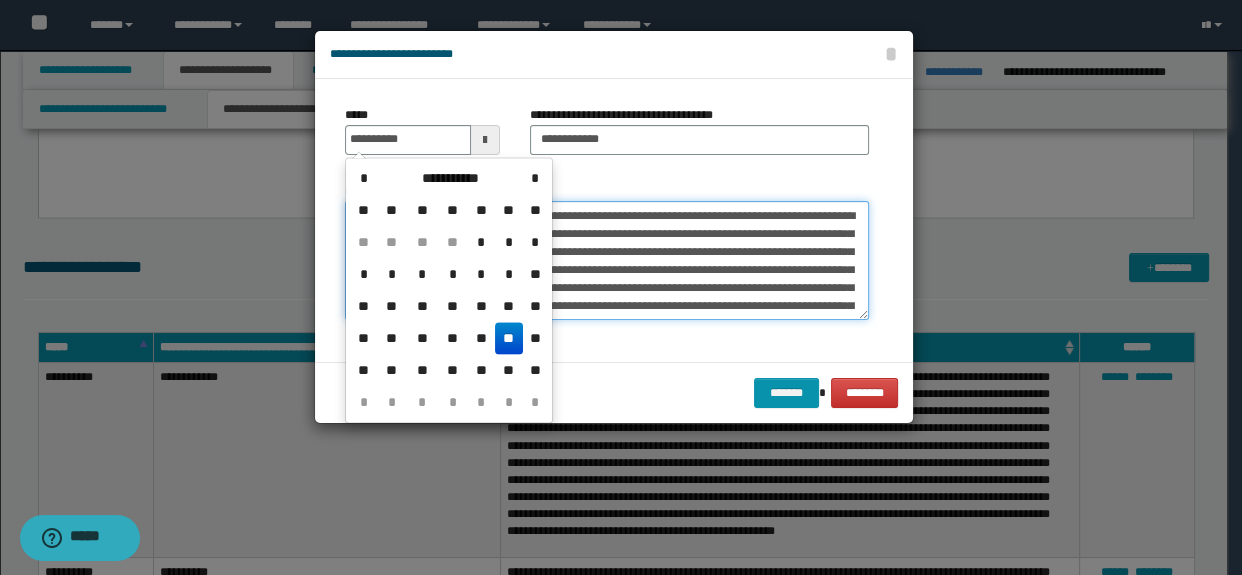type on "**********" 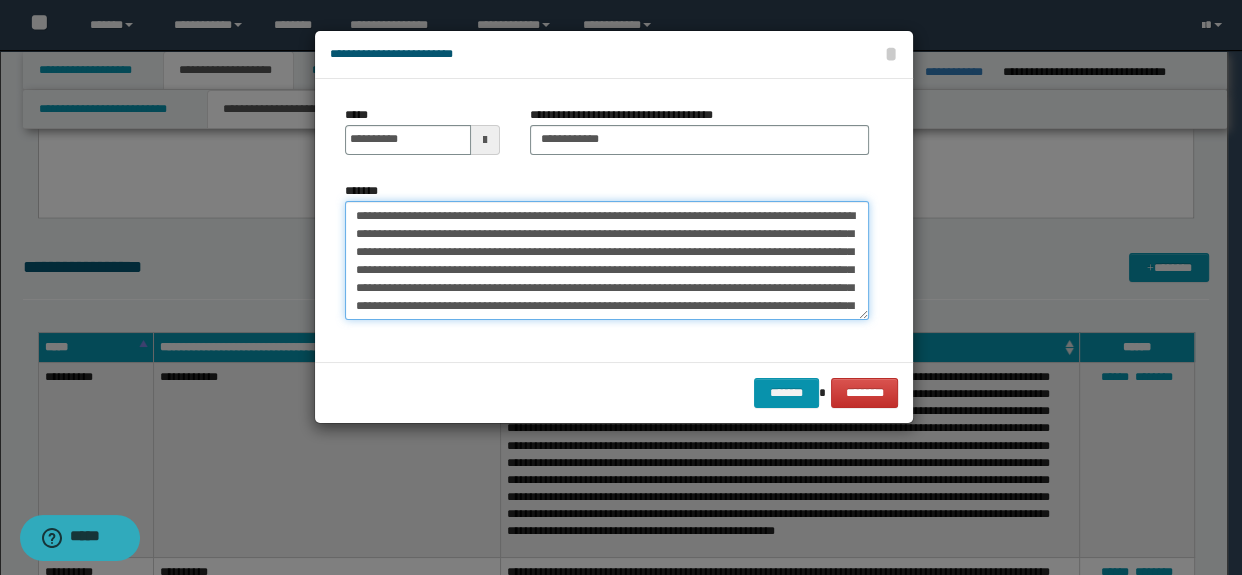 click on "**********" at bounding box center [607, 261] 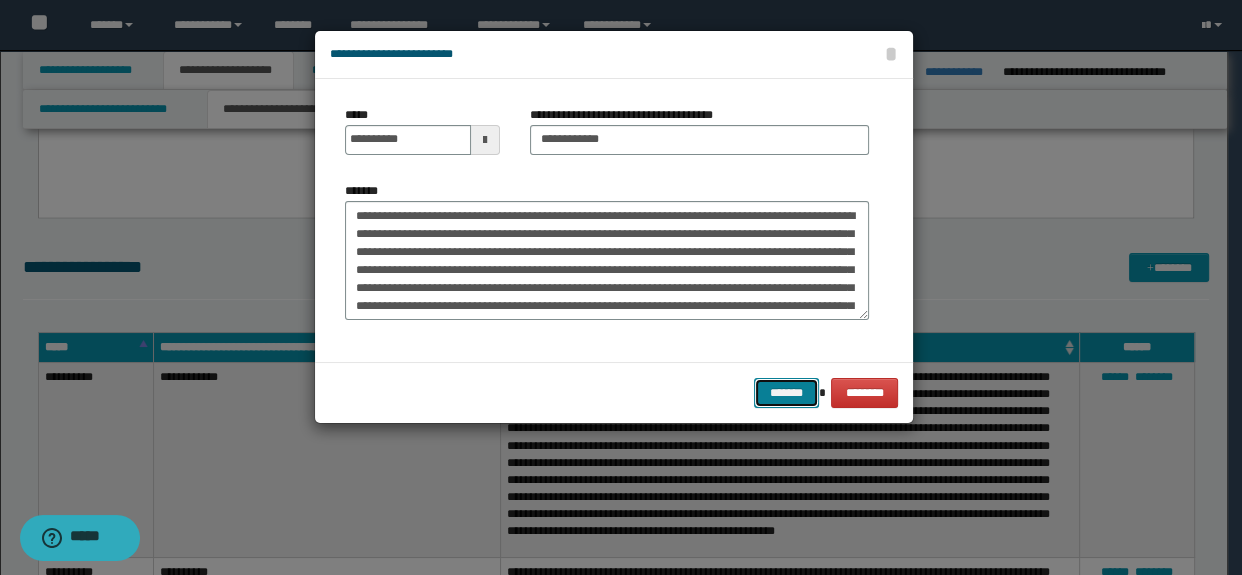 click on "*******" at bounding box center [786, 393] 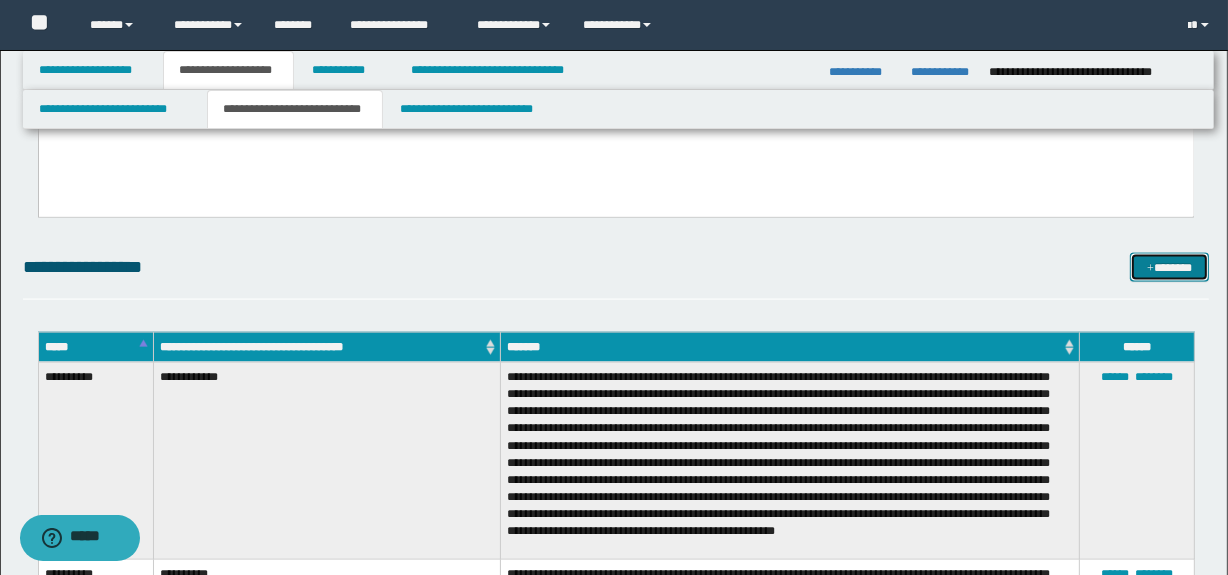 click at bounding box center [1150, 269] 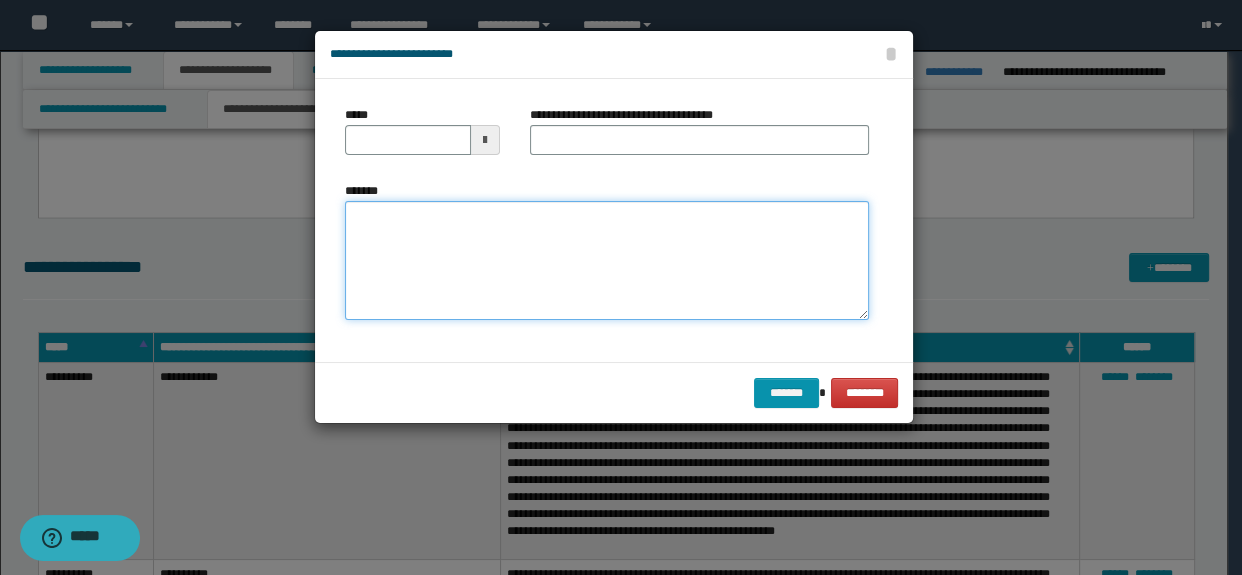 click on "*******" at bounding box center [607, 261] 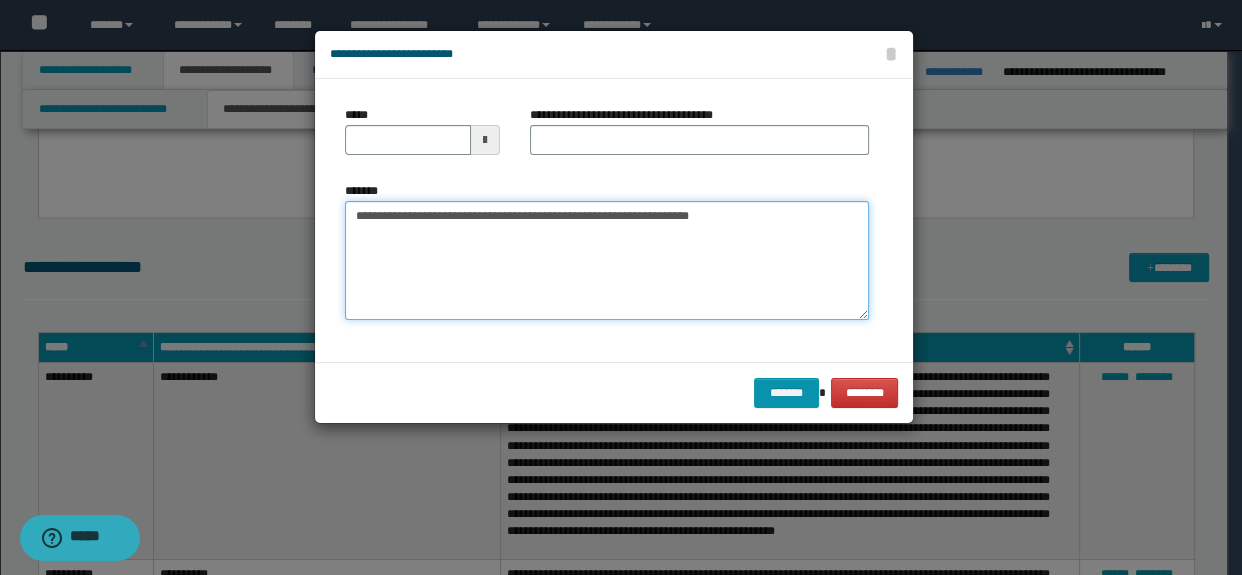 type on "**********" 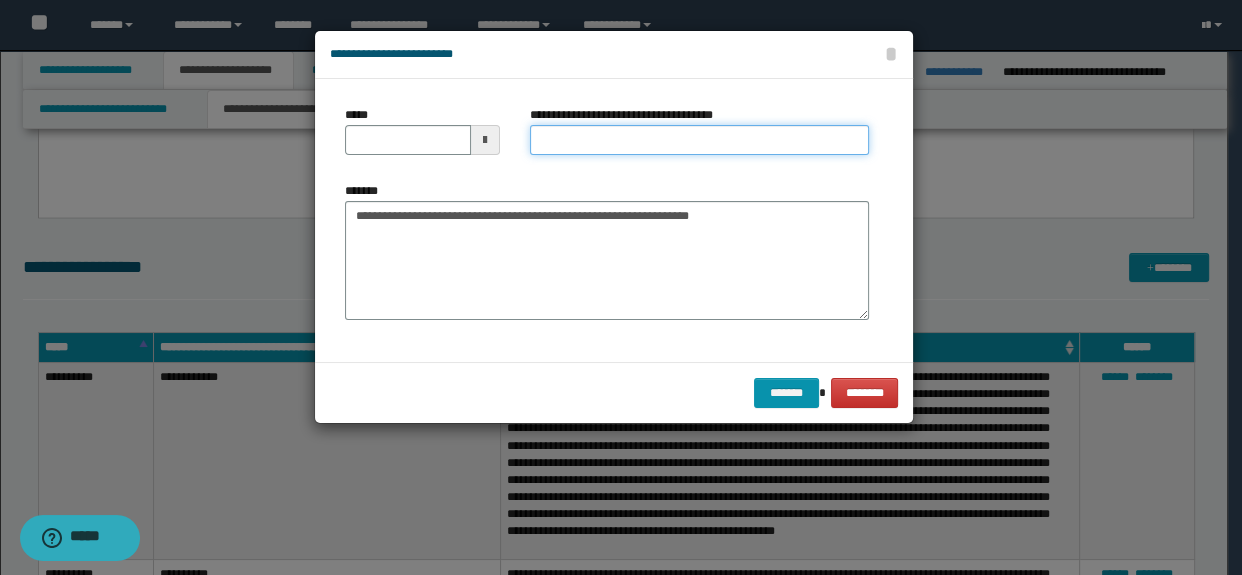 click on "**********" at bounding box center (700, 140) 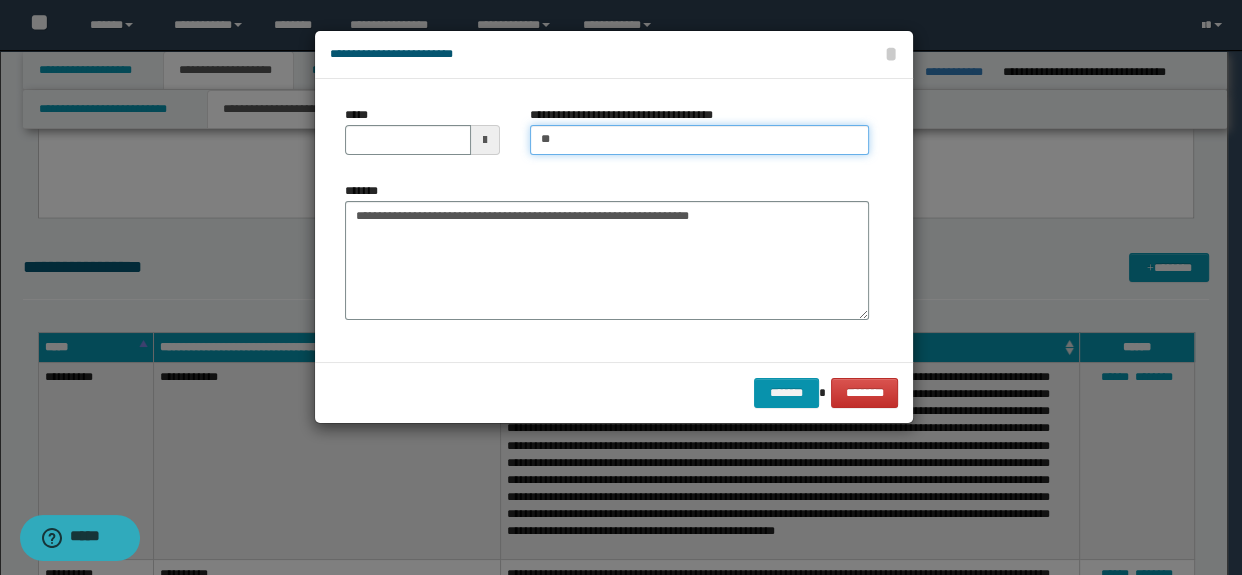 type on "**********" 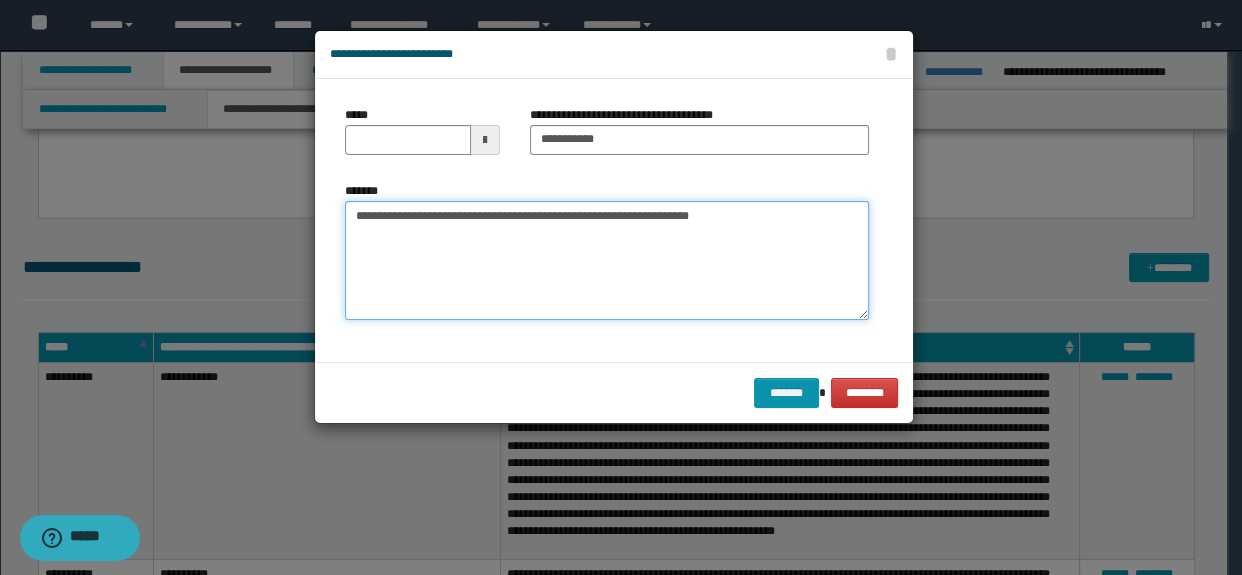 drag, startPoint x: 493, startPoint y: 214, endPoint x: 300, endPoint y: 216, distance: 193.01036 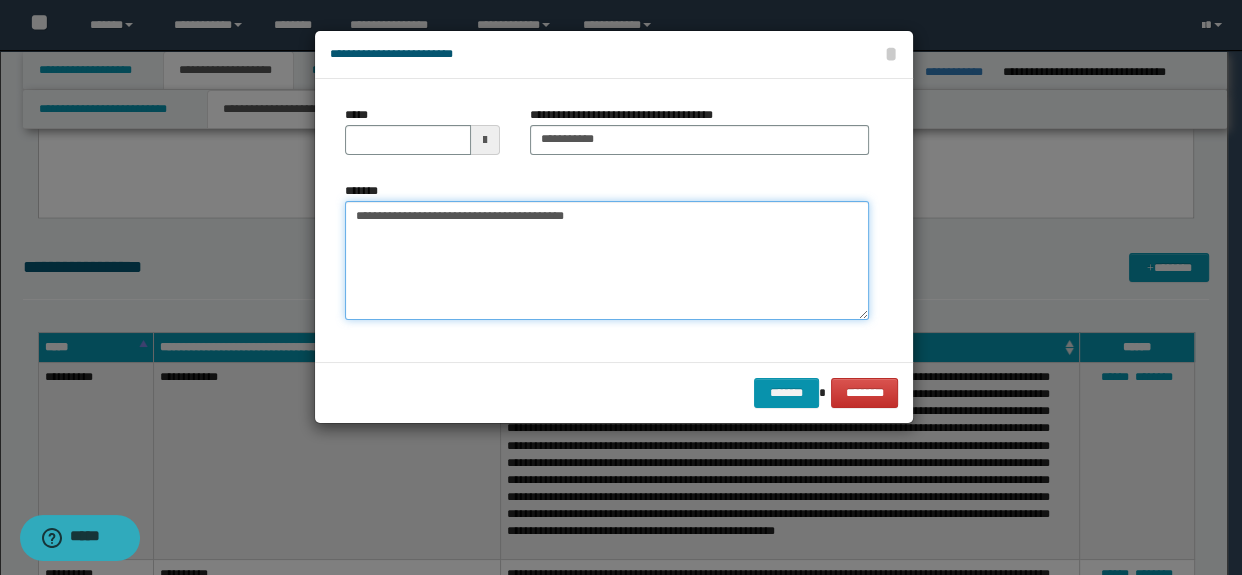 type 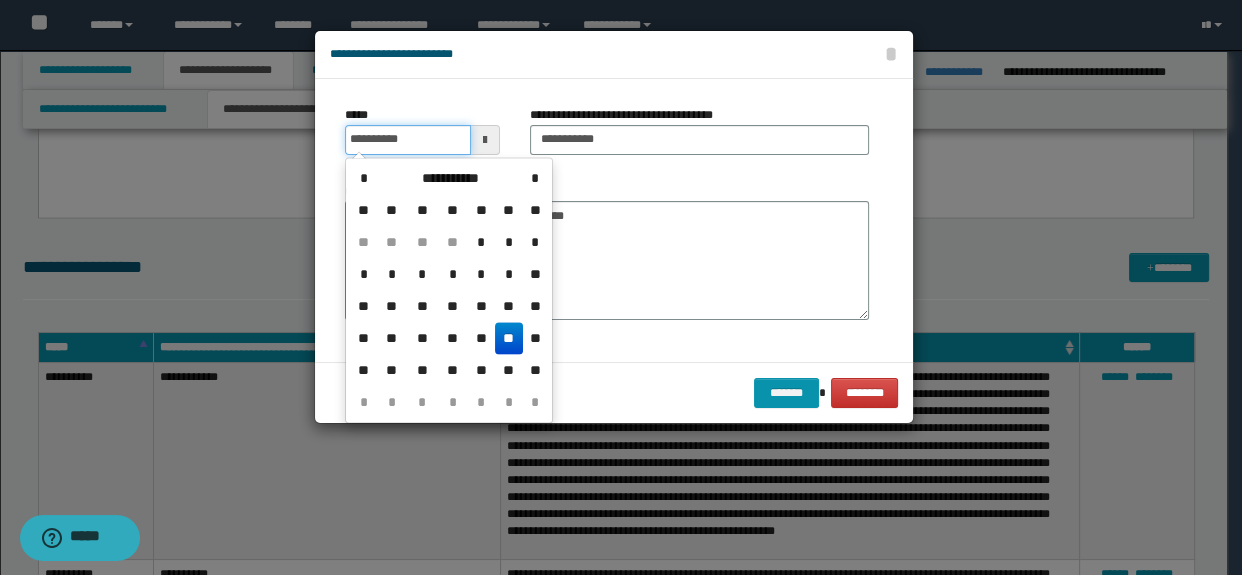 click on "**********" at bounding box center [408, 140] 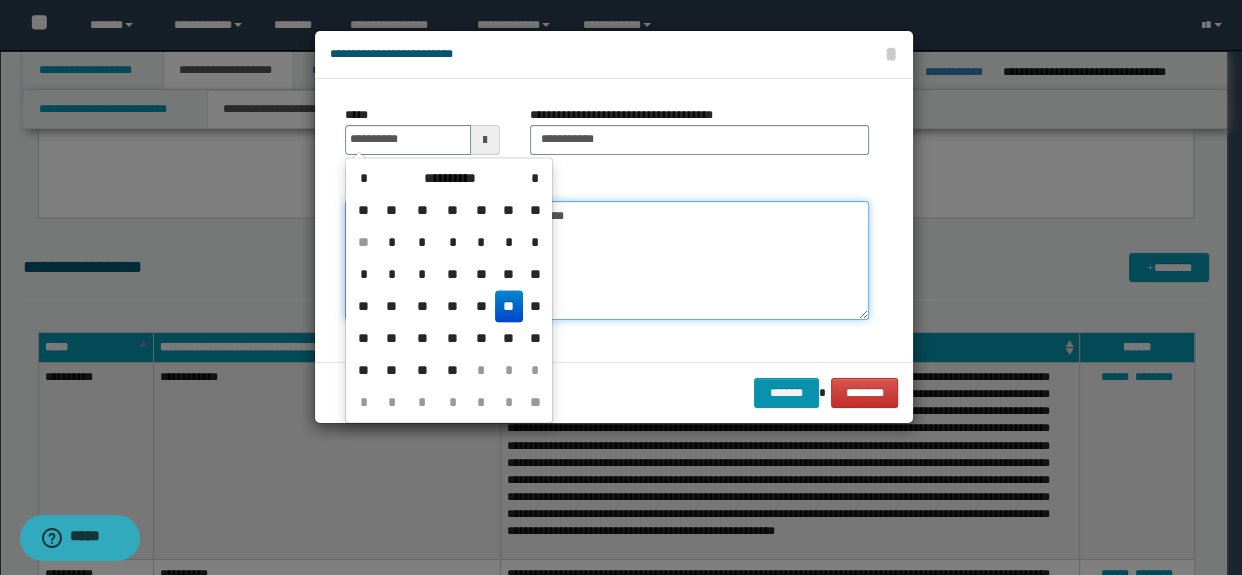 type on "**********" 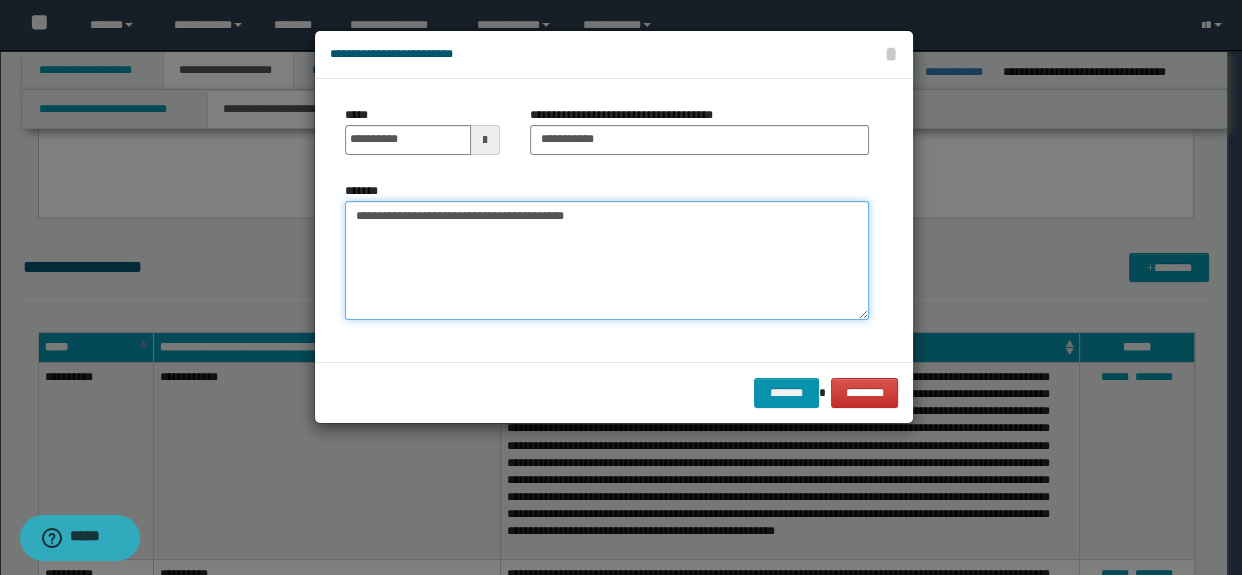 click on "**********" at bounding box center [607, 261] 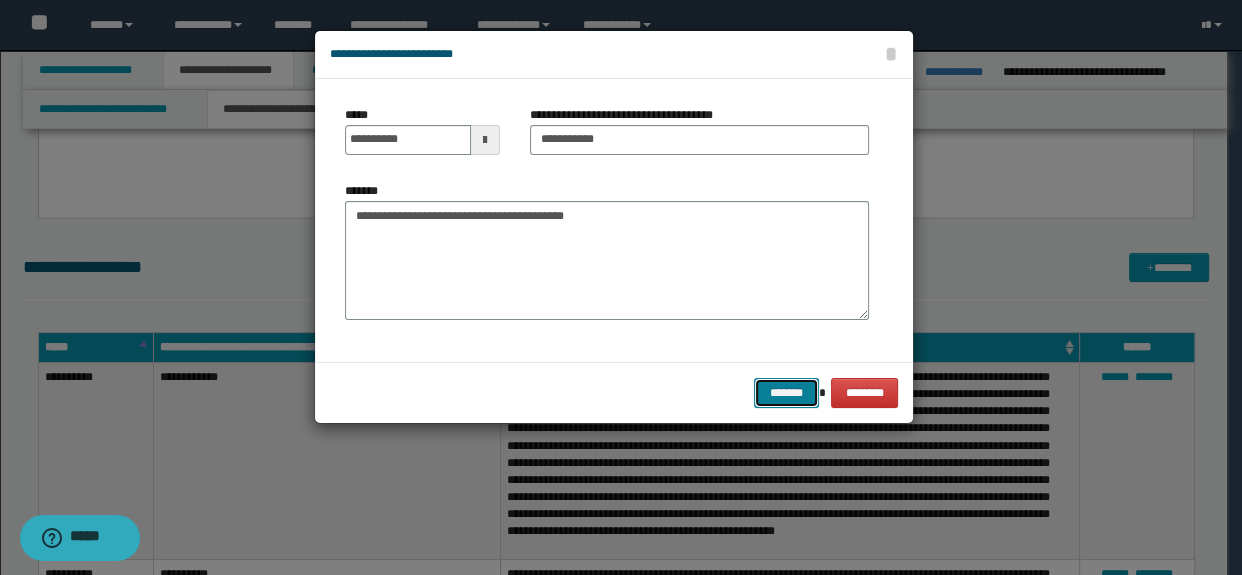 click on "*******" at bounding box center [786, 393] 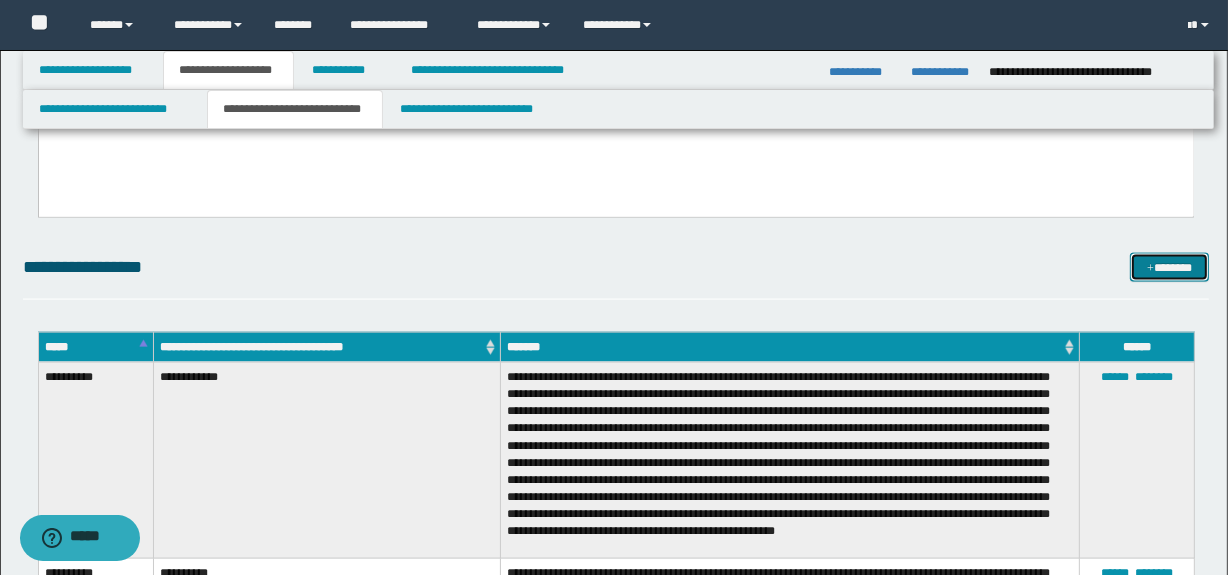 click at bounding box center (1150, 269) 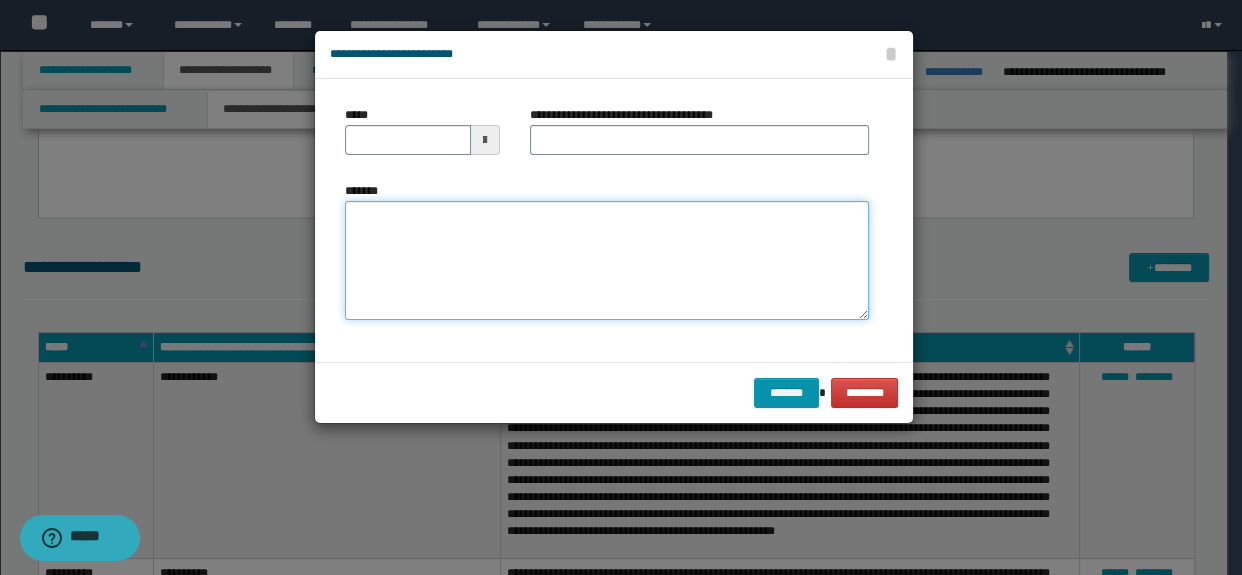 click on "*******" at bounding box center [607, 261] 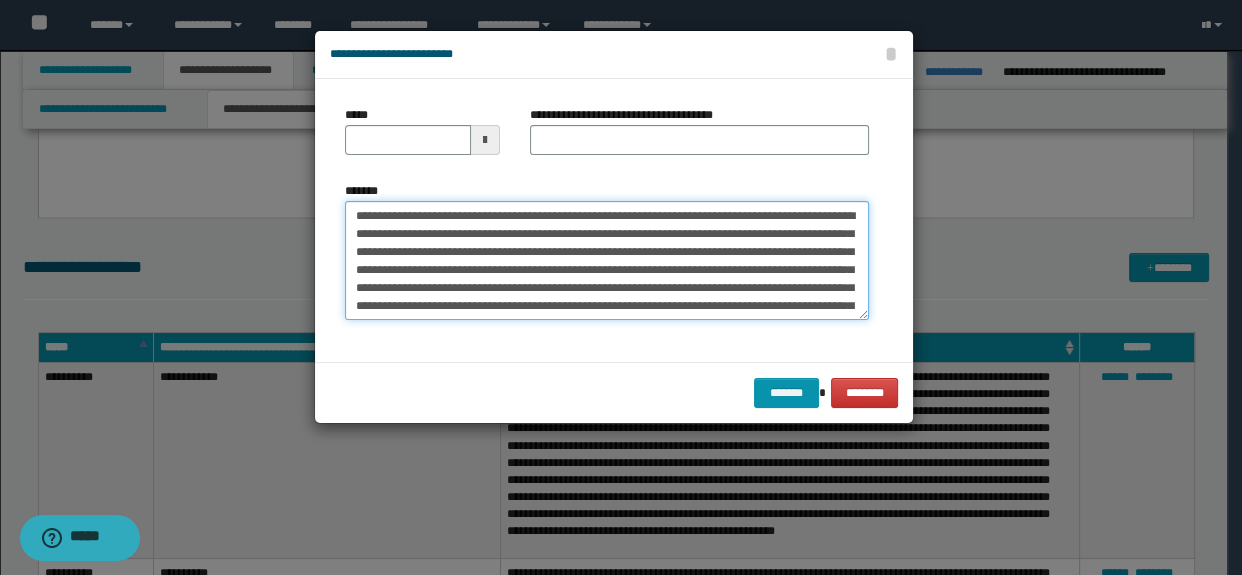scroll, scrollTop: 101, scrollLeft: 0, axis: vertical 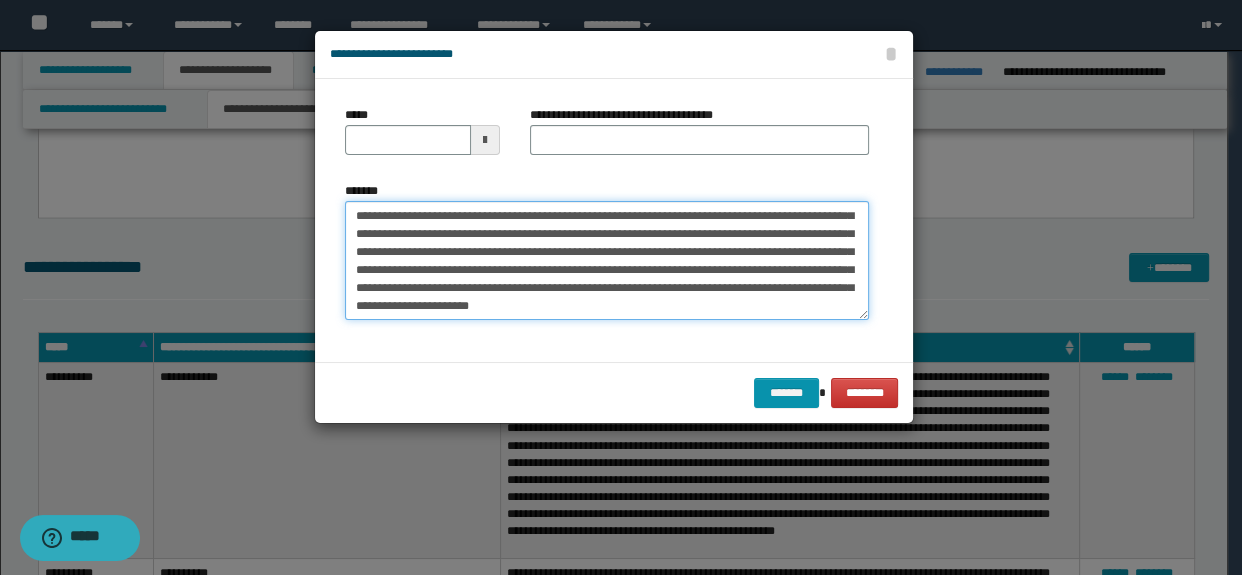 type on "**********" 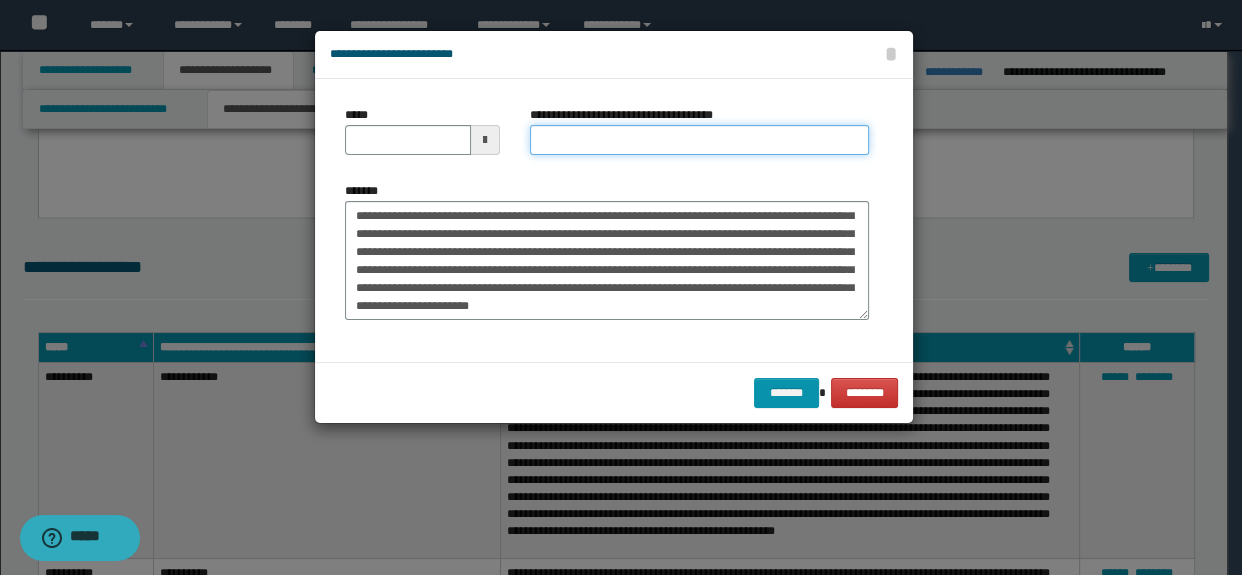 click on "**********" at bounding box center (700, 140) 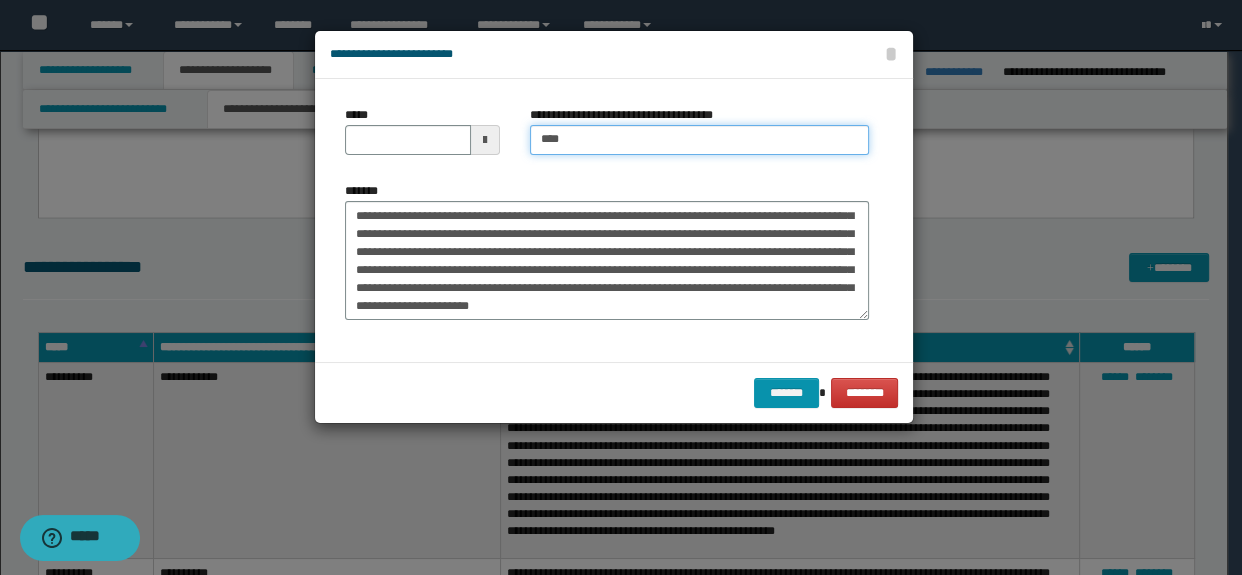 type on "**********" 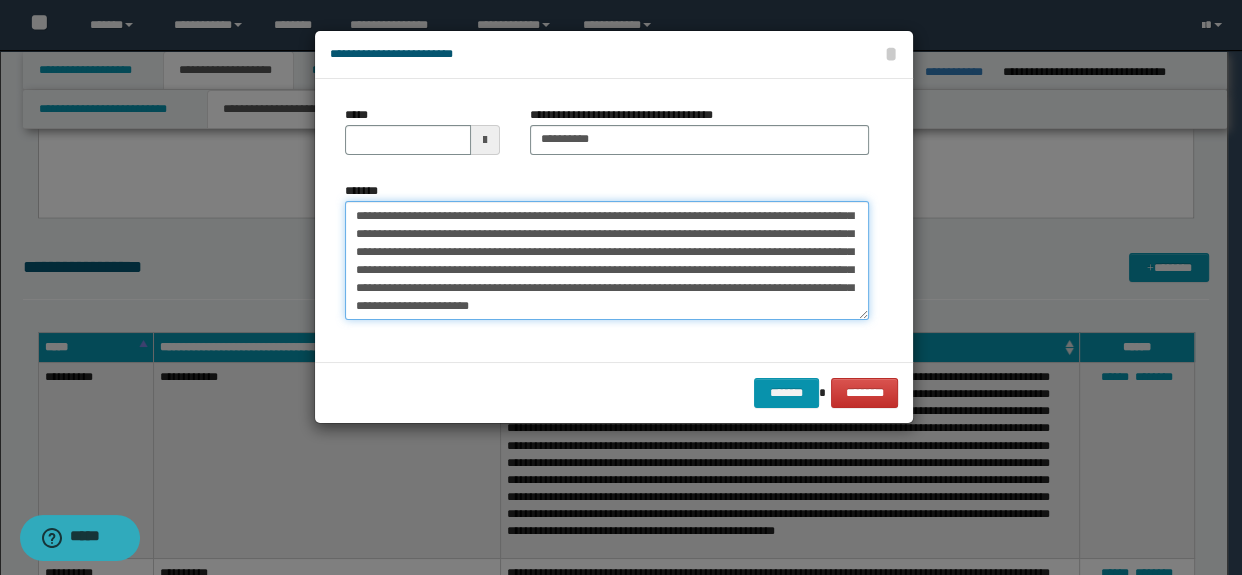 scroll, scrollTop: 0, scrollLeft: 0, axis: both 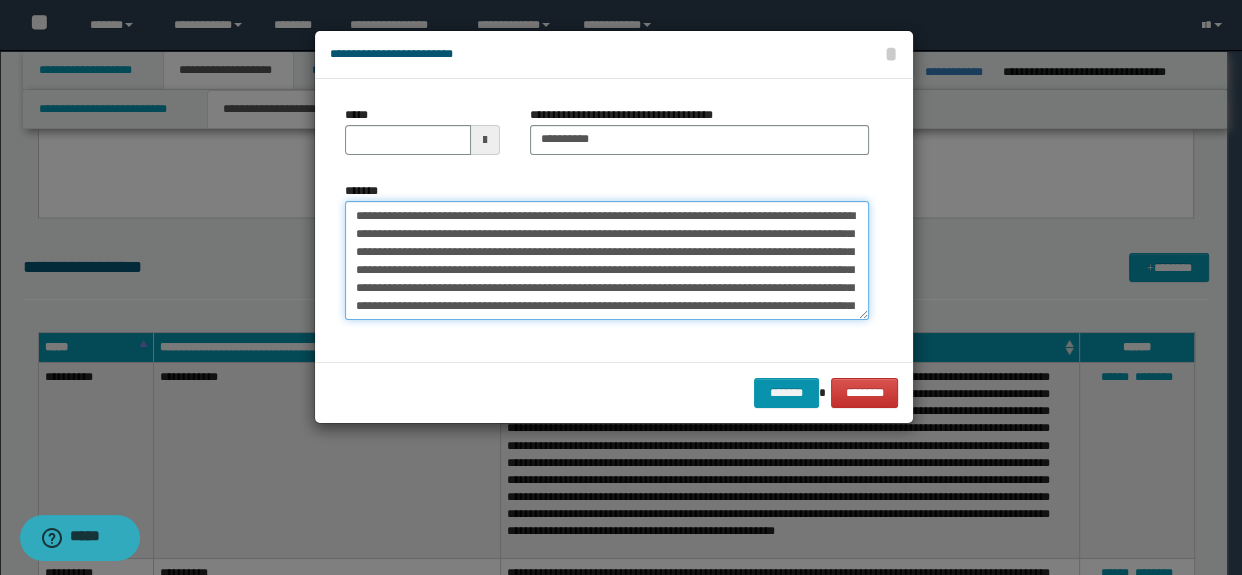 drag, startPoint x: 483, startPoint y: 215, endPoint x: 269, endPoint y: 208, distance: 214.11446 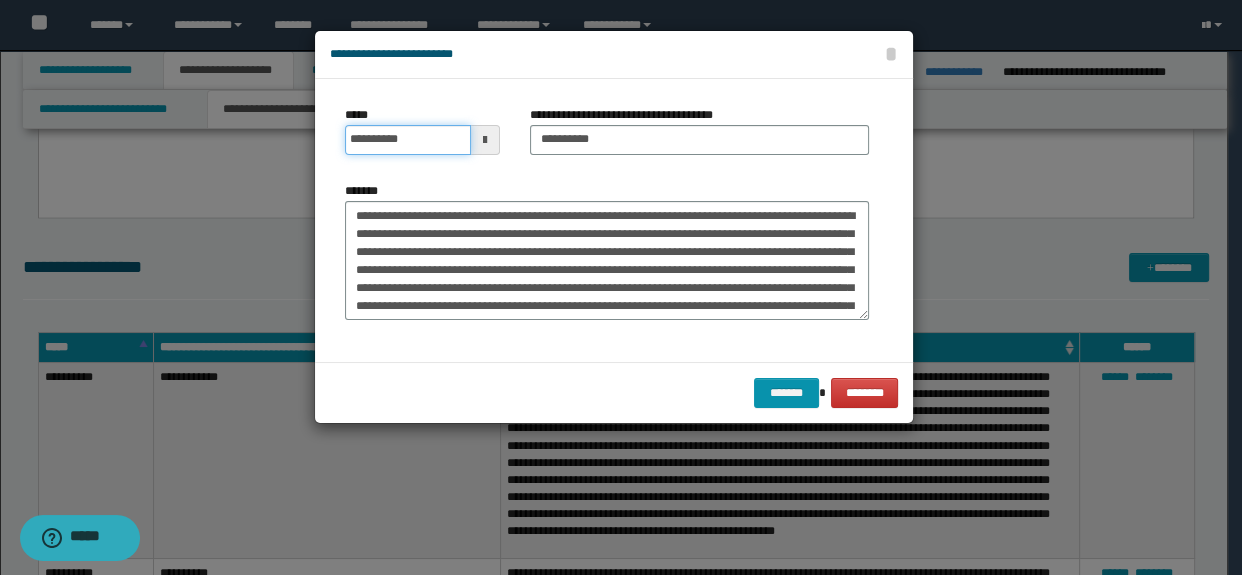 click on "**********" at bounding box center [408, 140] 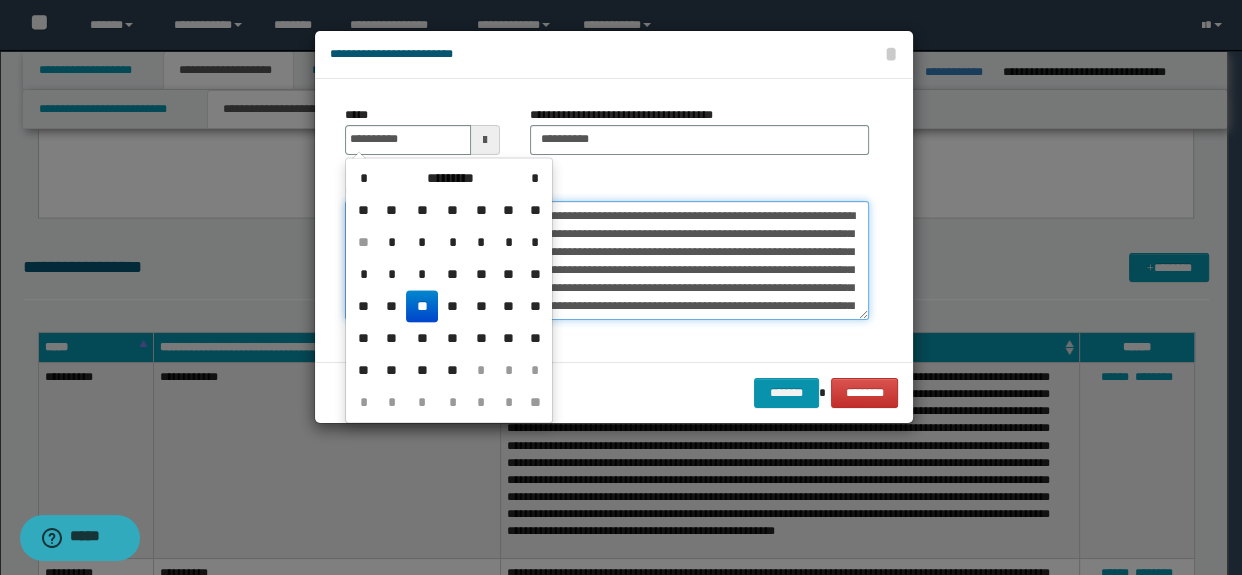 type on "**********" 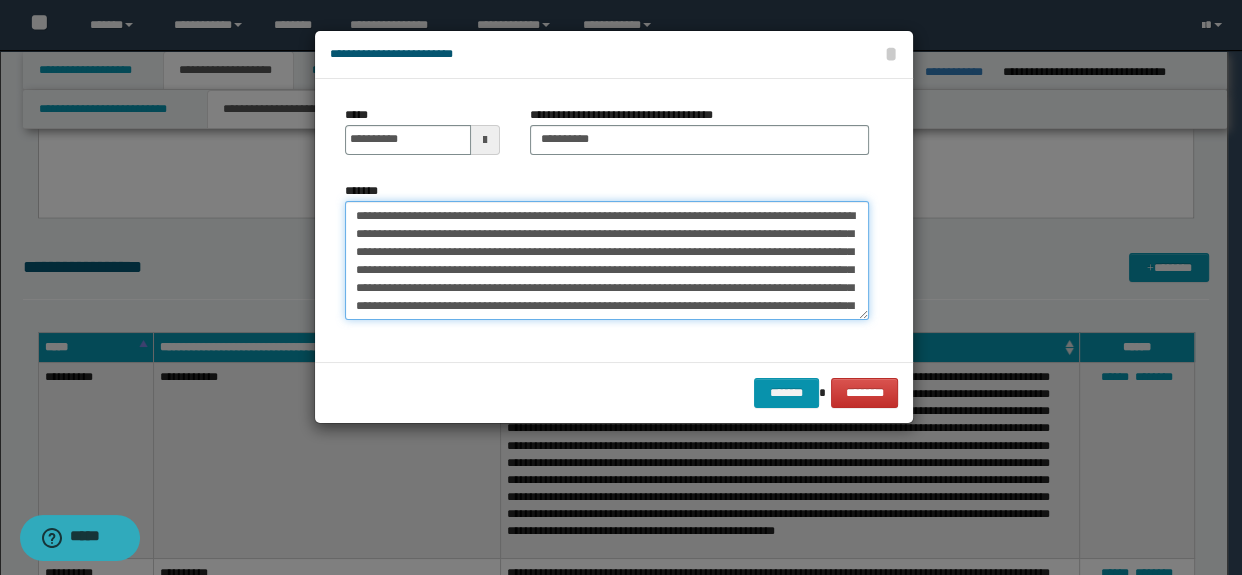 click on "**********" at bounding box center (607, 261) 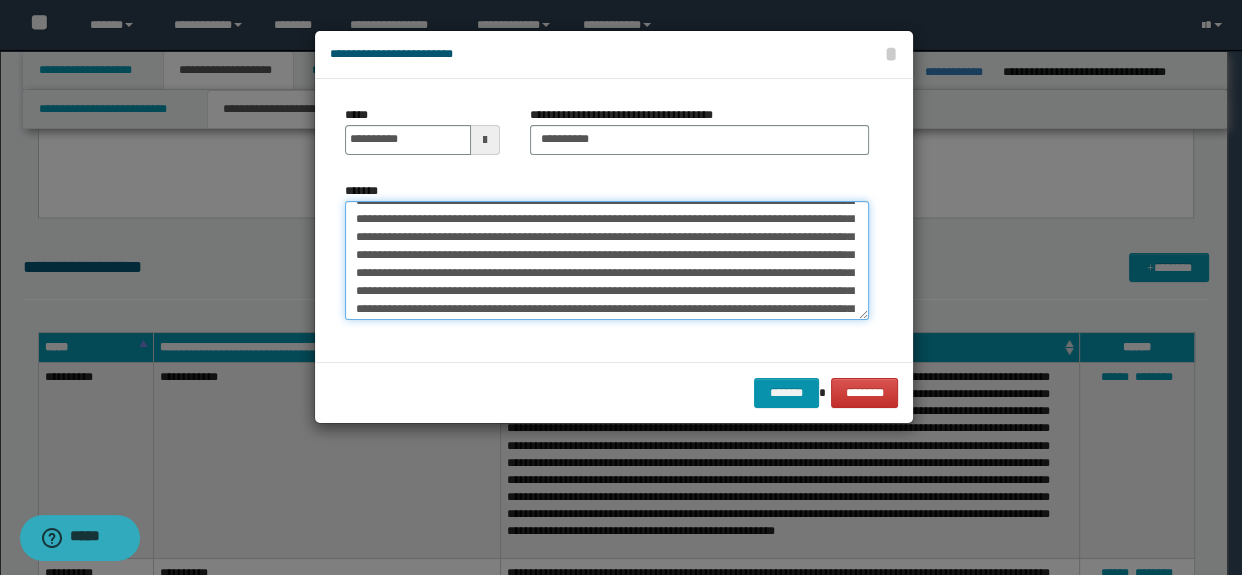 scroll, scrollTop: 101, scrollLeft: 0, axis: vertical 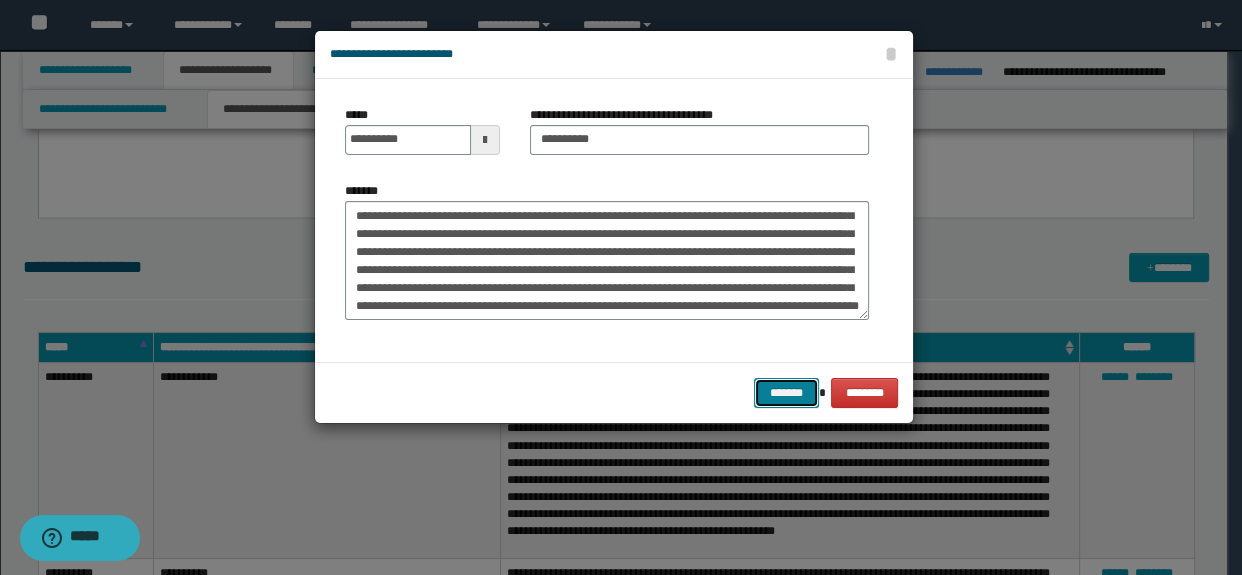 click on "*******" at bounding box center [786, 393] 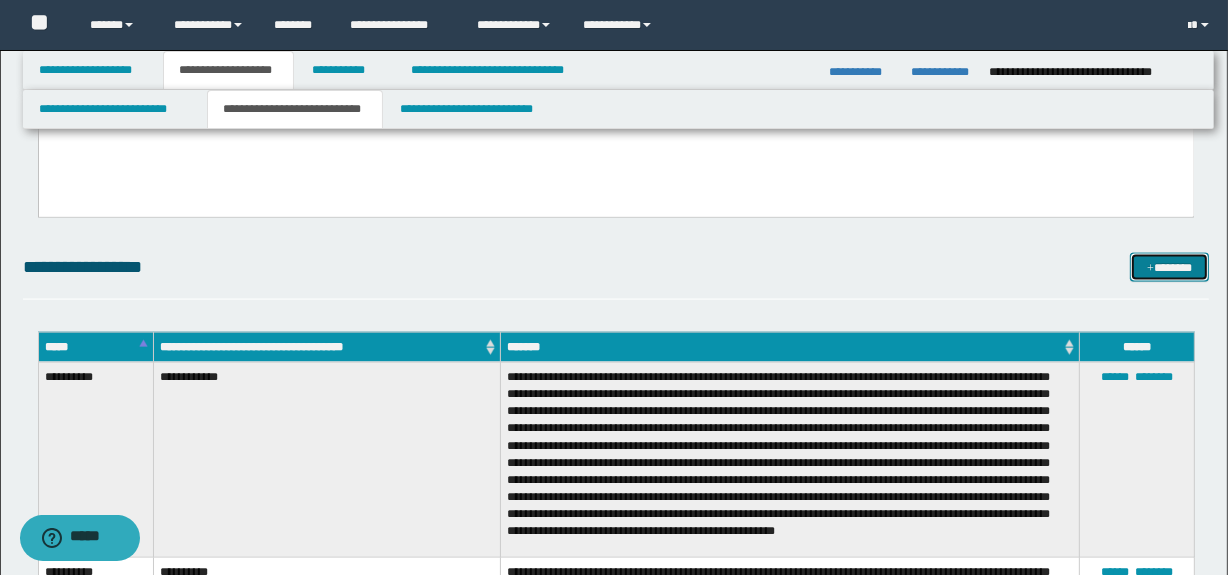 click on "*******" at bounding box center [1170, 268] 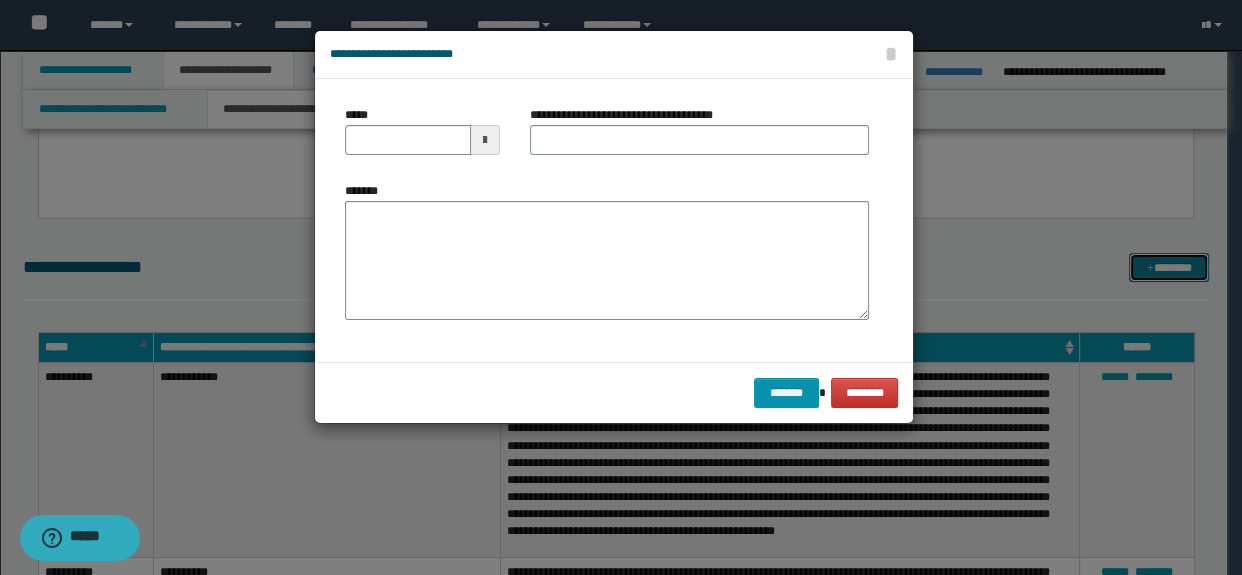 scroll, scrollTop: 0, scrollLeft: 0, axis: both 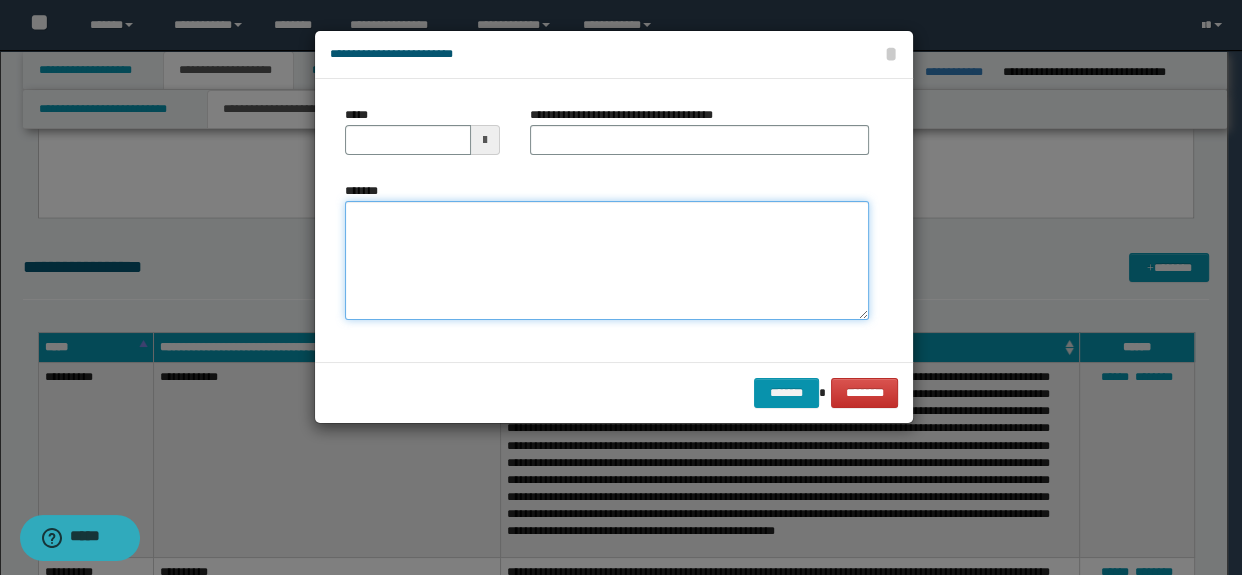 click on "*******" at bounding box center (607, 261) 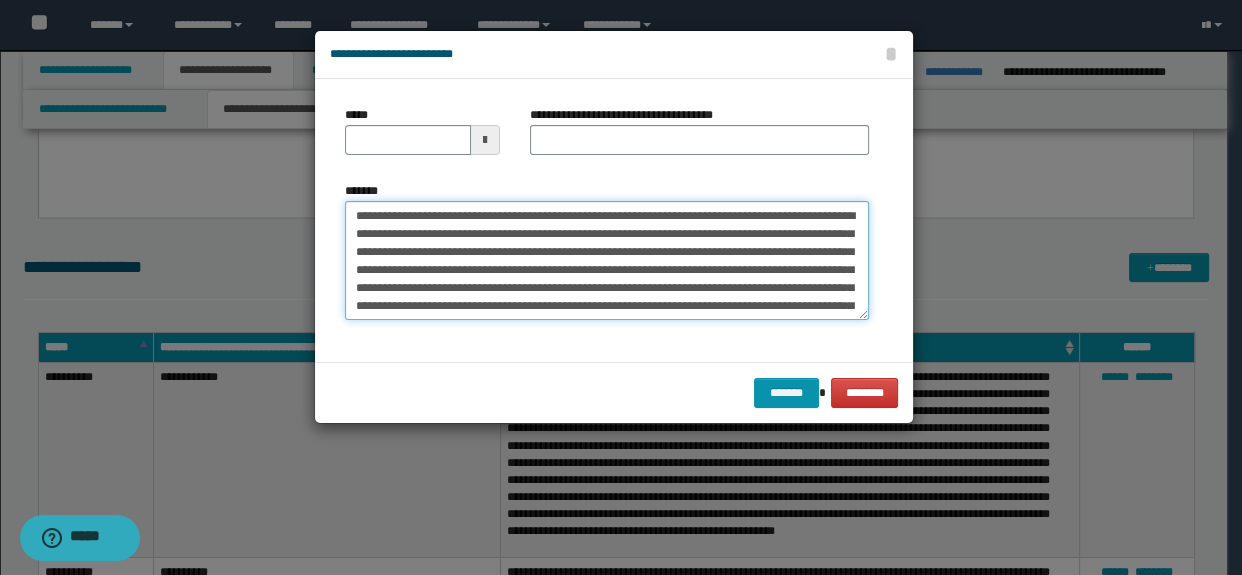 scroll, scrollTop: 48, scrollLeft: 0, axis: vertical 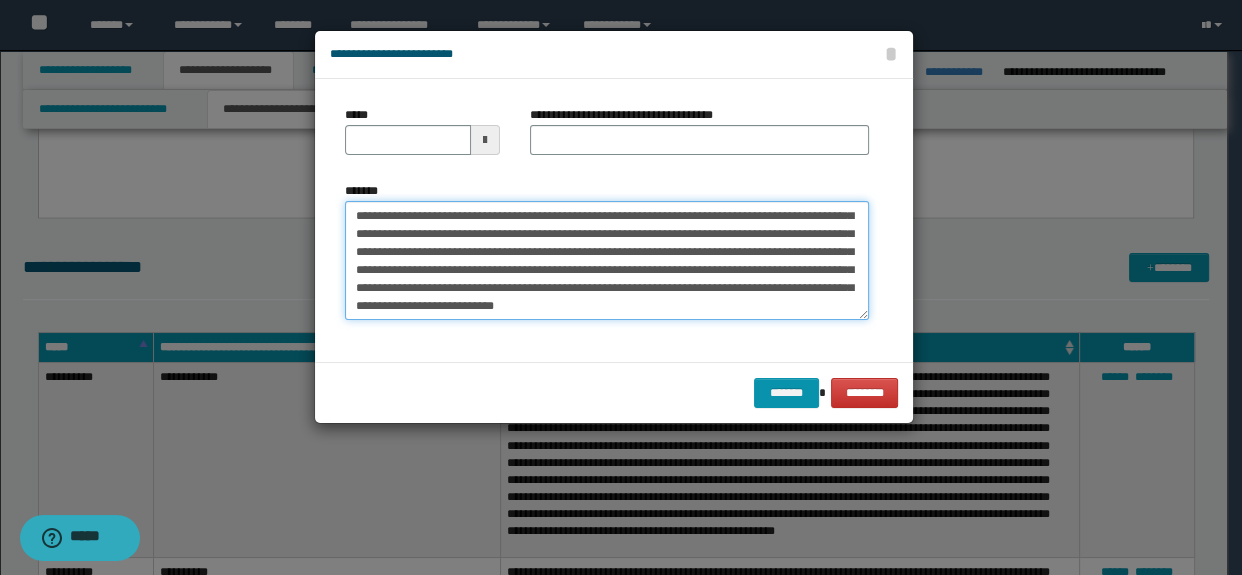 type on "**********" 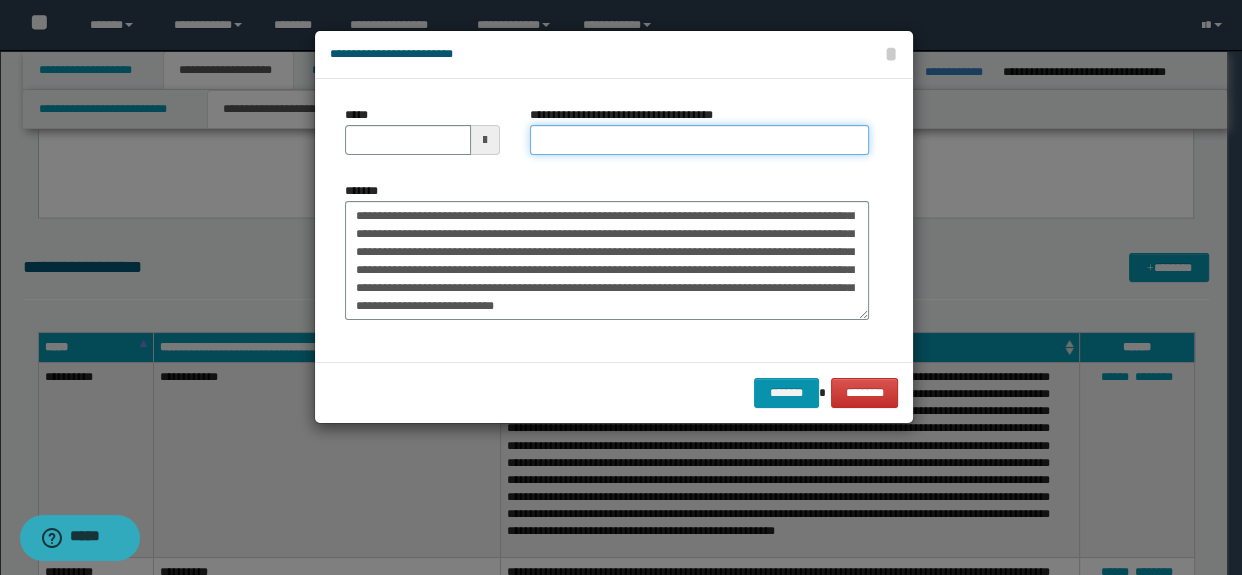 click on "**********" at bounding box center [700, 140] 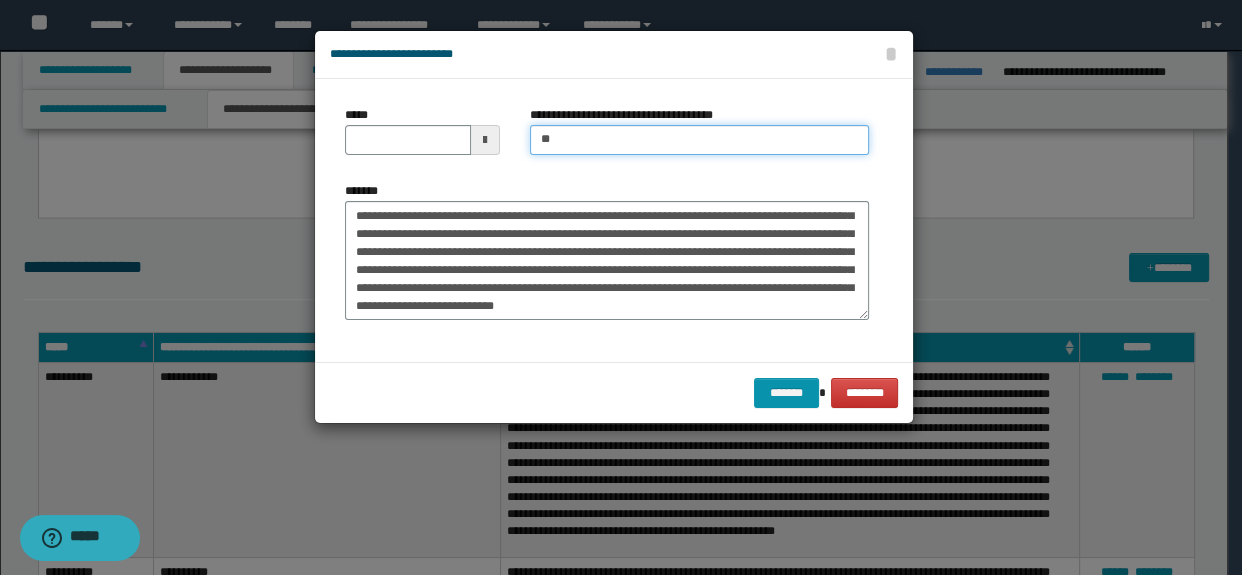 type on "**********" 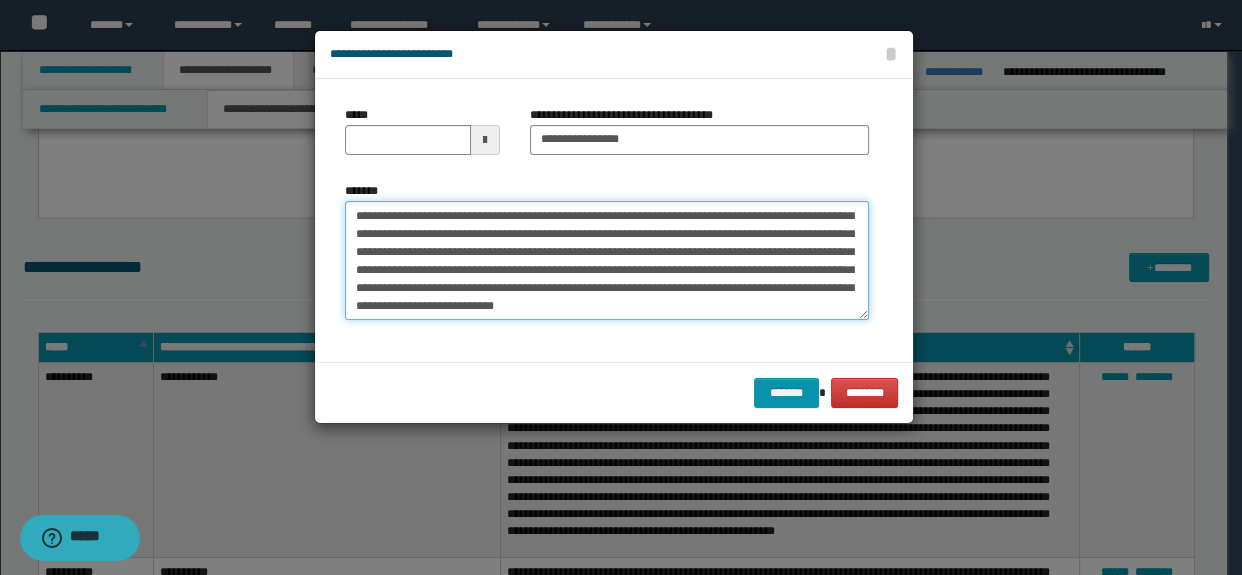 click on "**********" at bounding box center [607, 261] 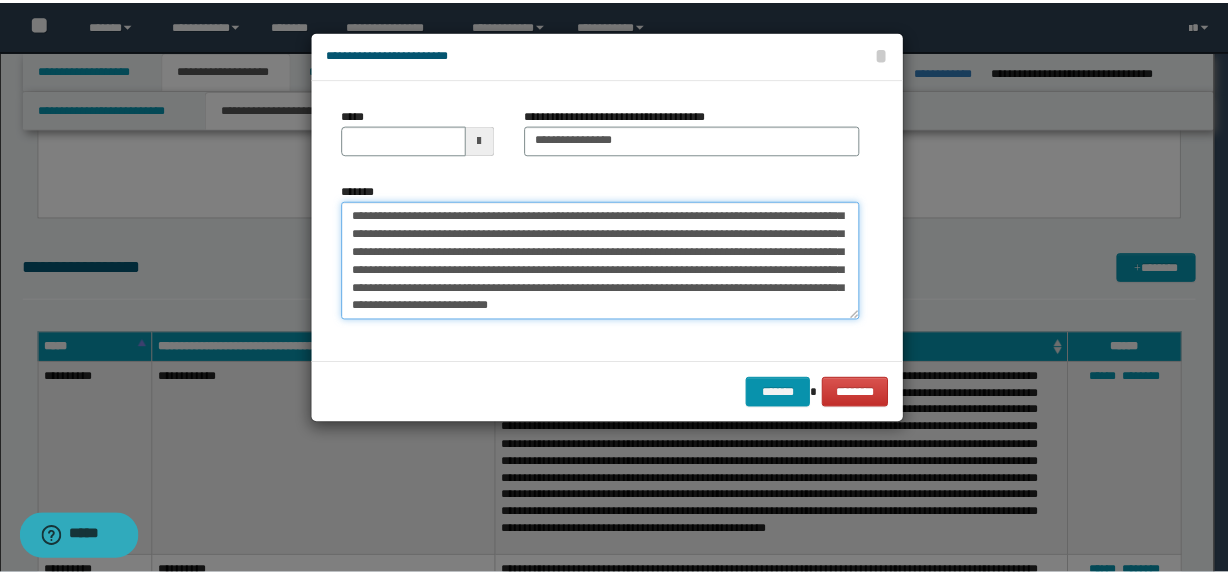 scroll, scrollTop: 0, scrollLeft: 0, axis: both 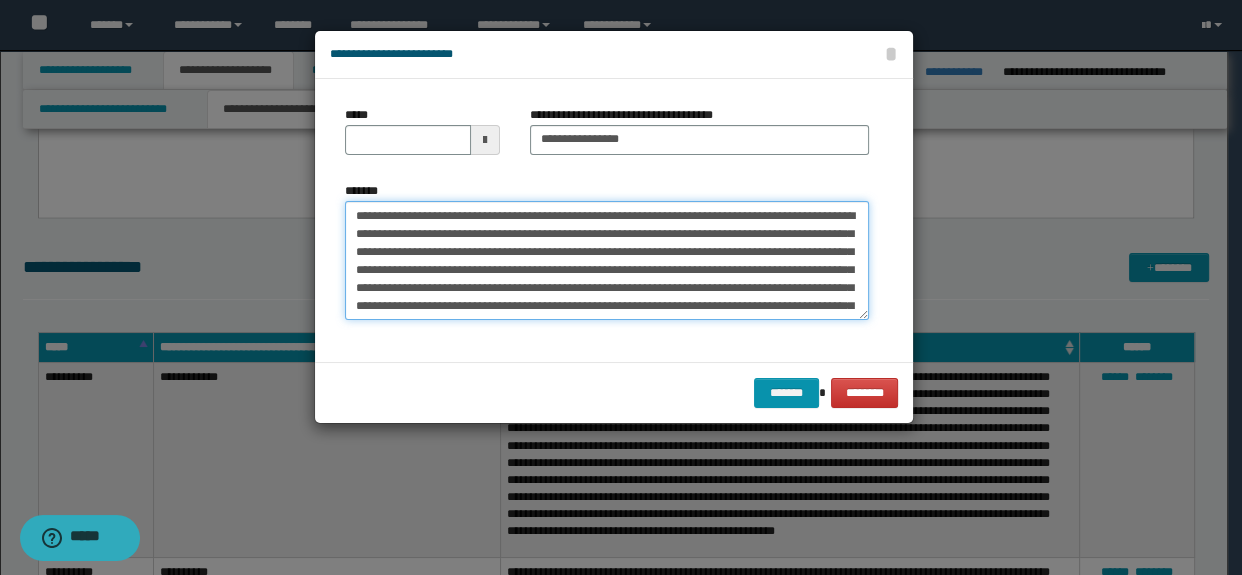drag, startPoint x: 514, startPoint y: 214, endPoint x: 326, endPoint y: 214, distance: 188 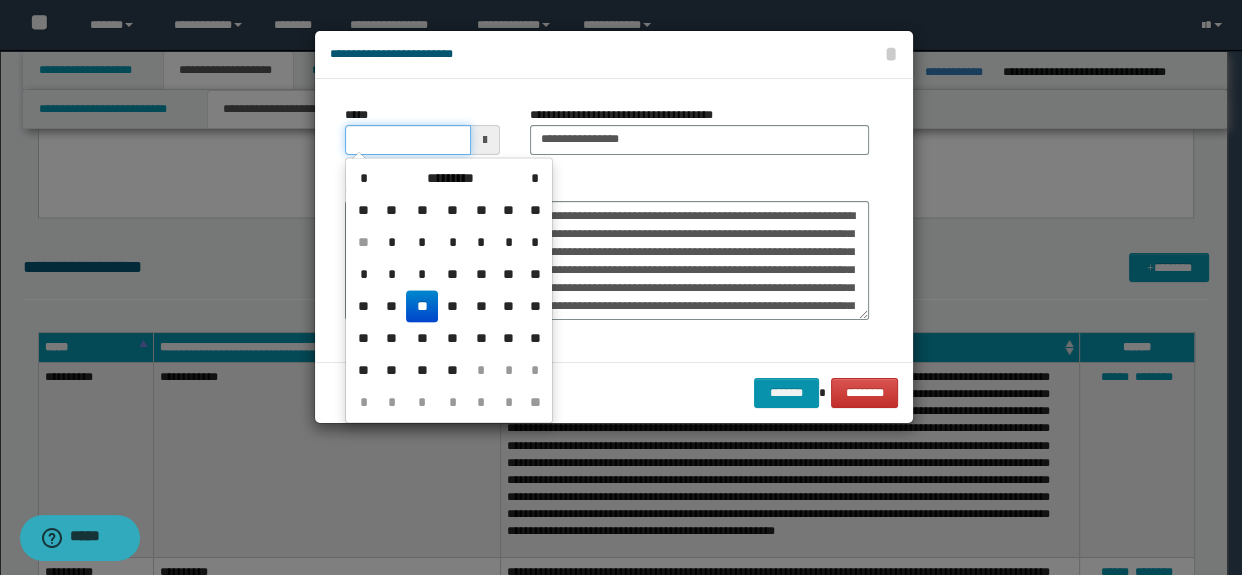 click on "*****" at bounding box center (408, 140) 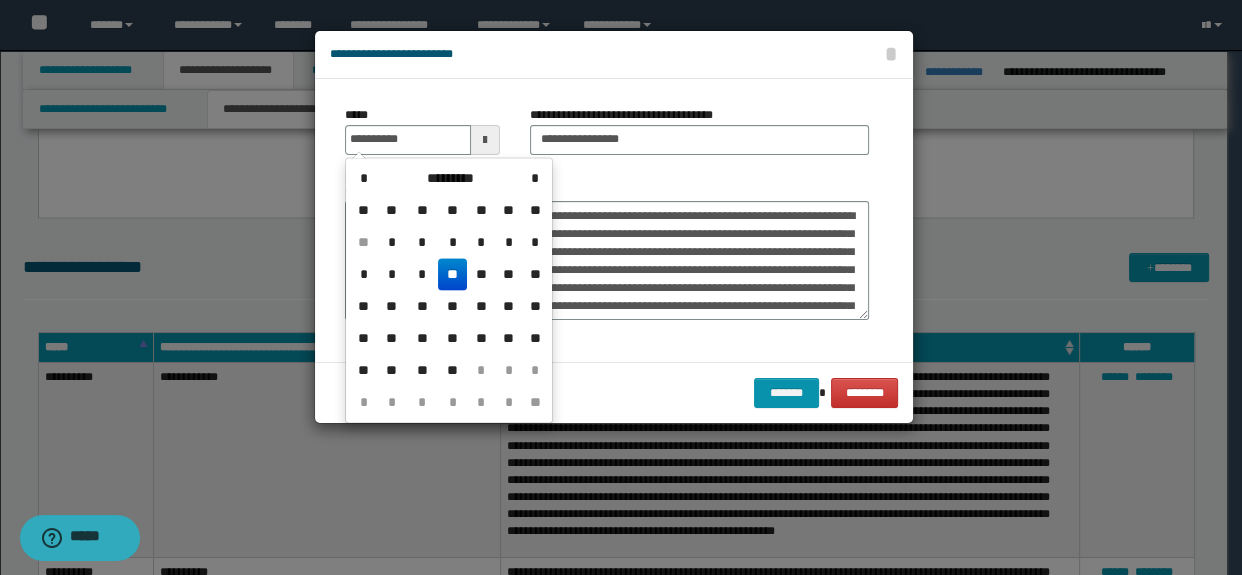 type on "**********" 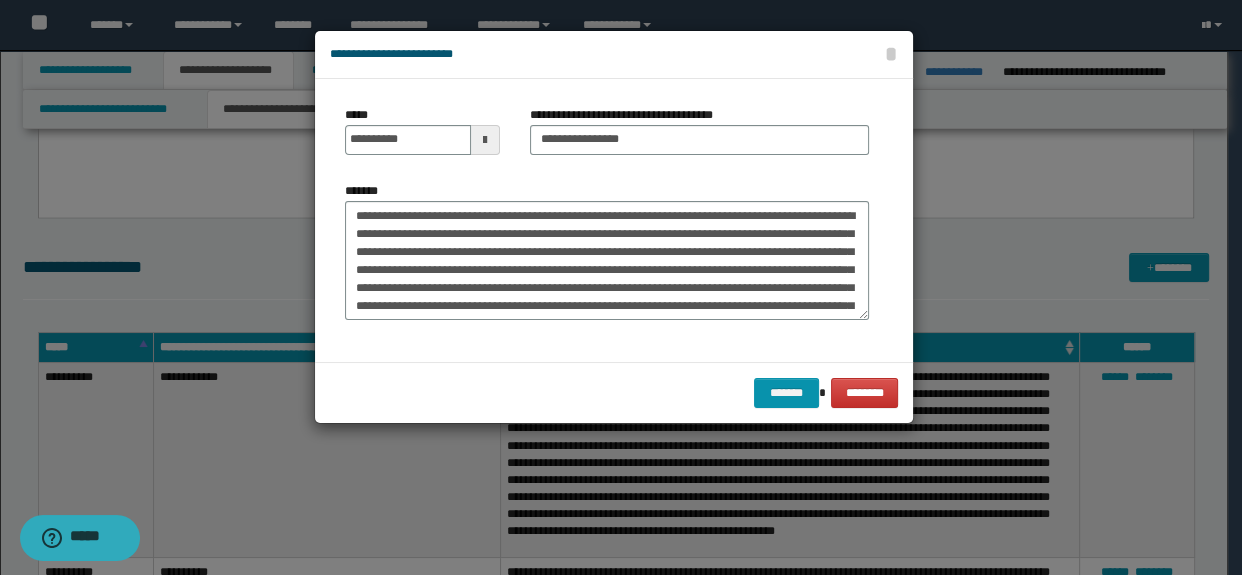 click on "*******
********" at bounding box center (614, 392) 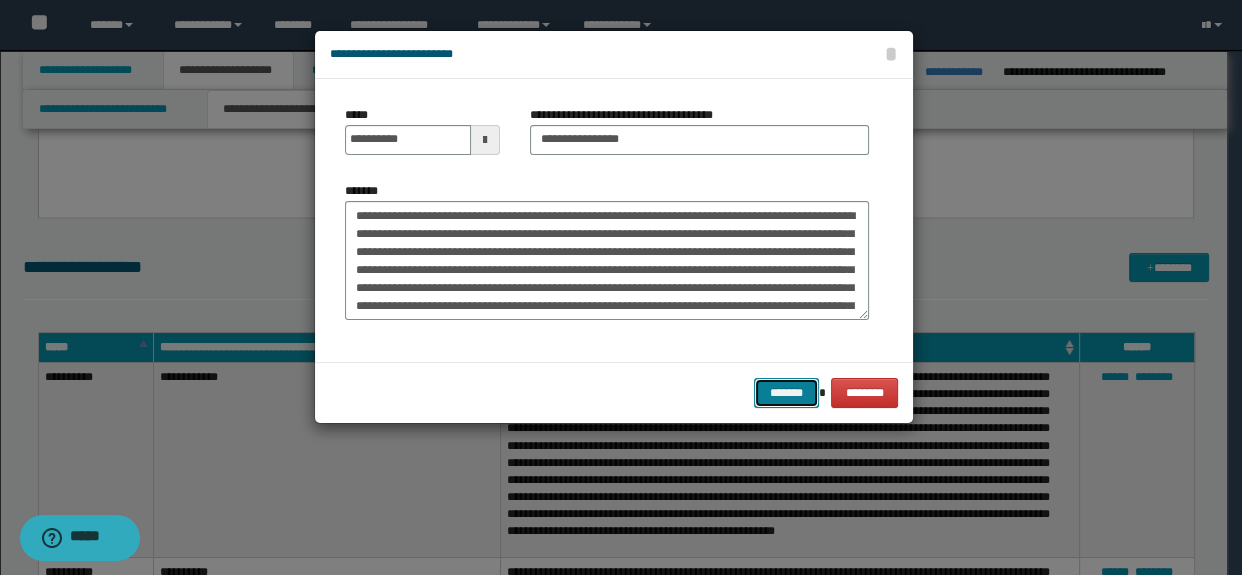click on "*******" at bounding box center (786, 393) 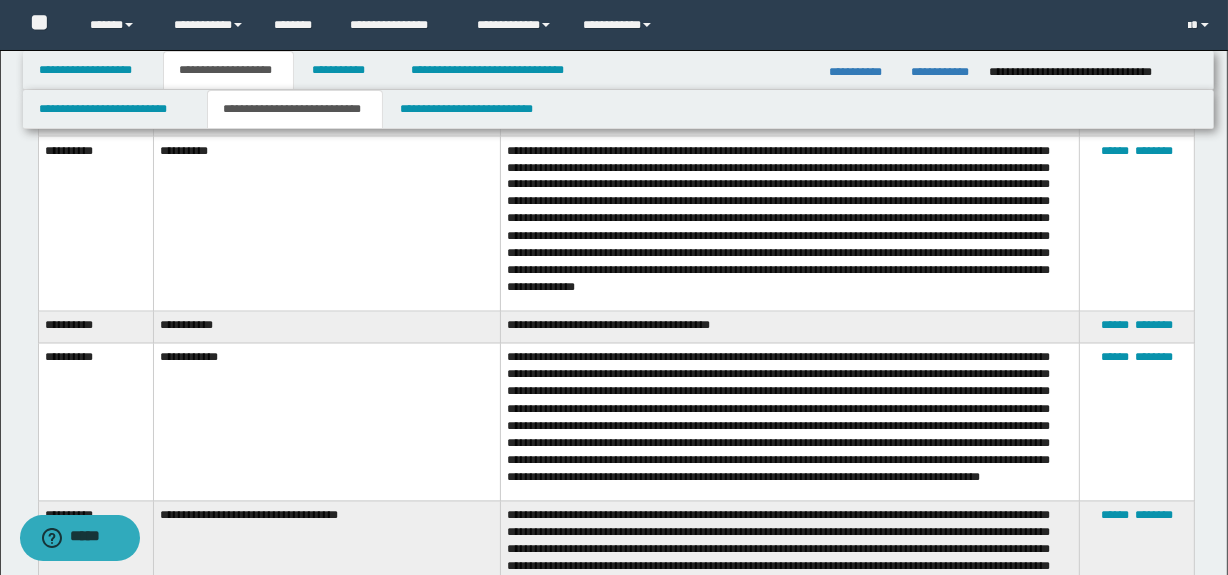 scroll, scrollTop: 3210, scrollLeft: 0, axis: vertical 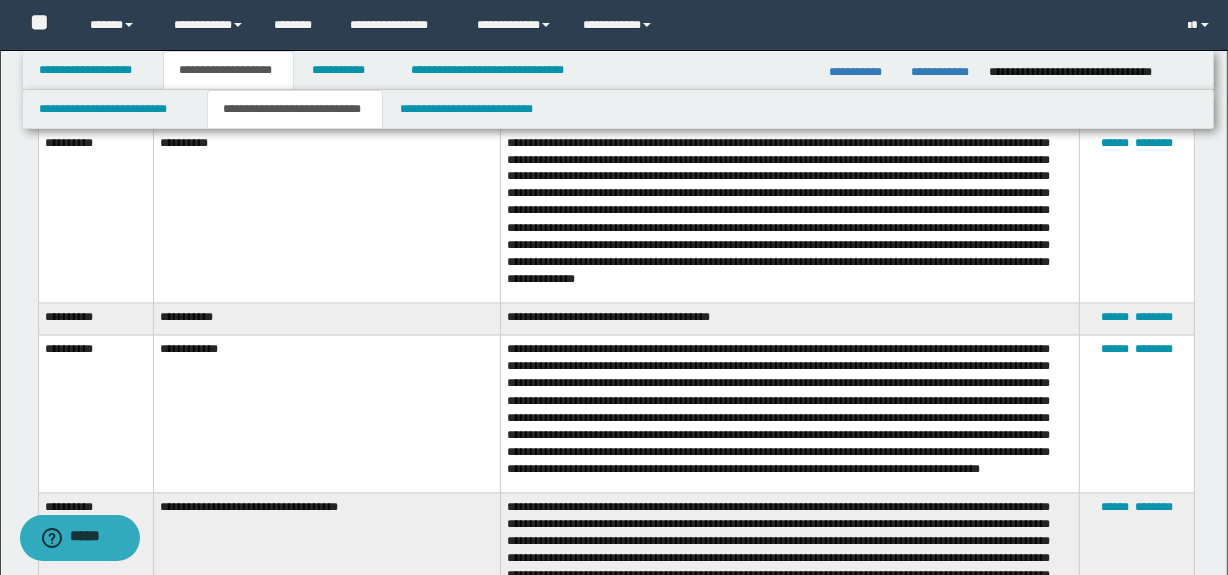 click on "**********" at bounding box center [789, 415] 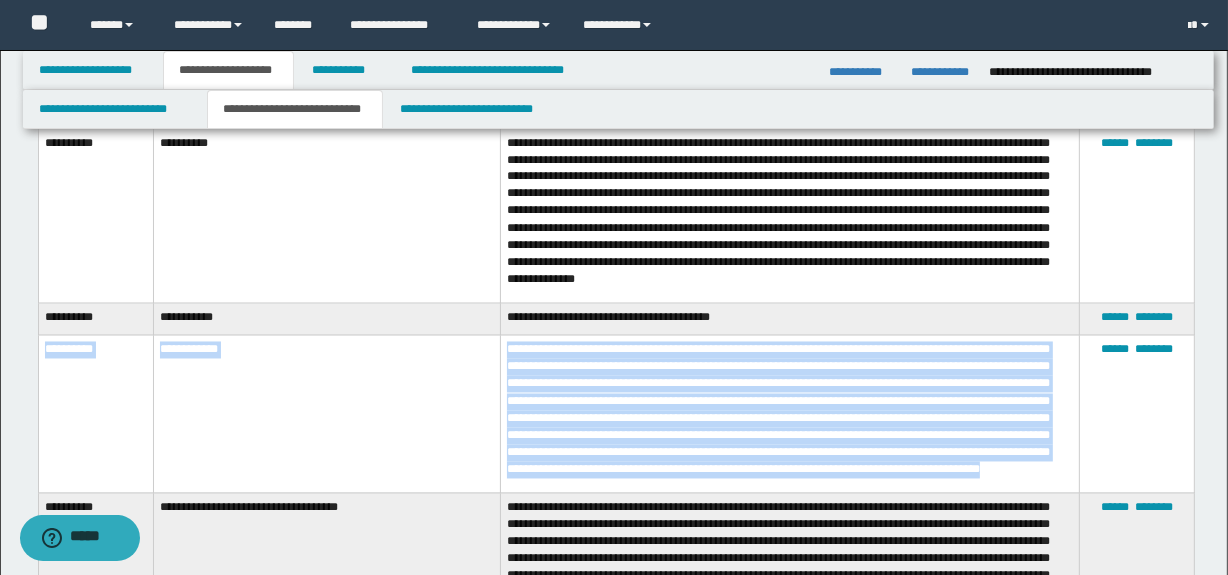 drag, startPoint x: 899, startPoint y: 468, endPoint x: 41, endPoint y: 332, distance: 868.7117 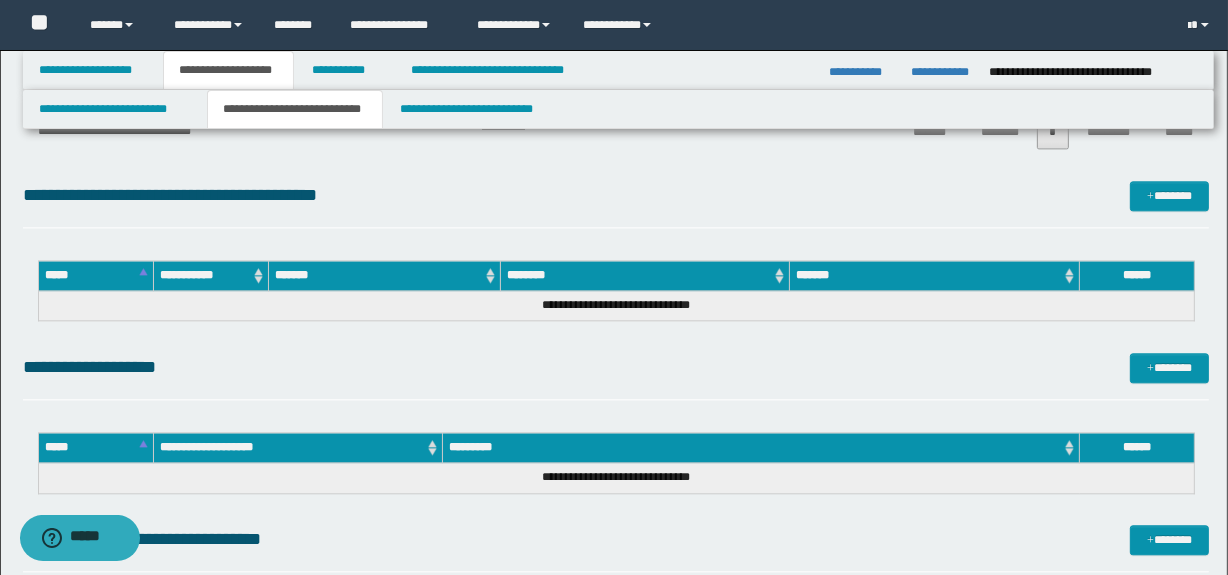 scroll, scrollTop: 4600, scrollLeft: 0, axis: vertical 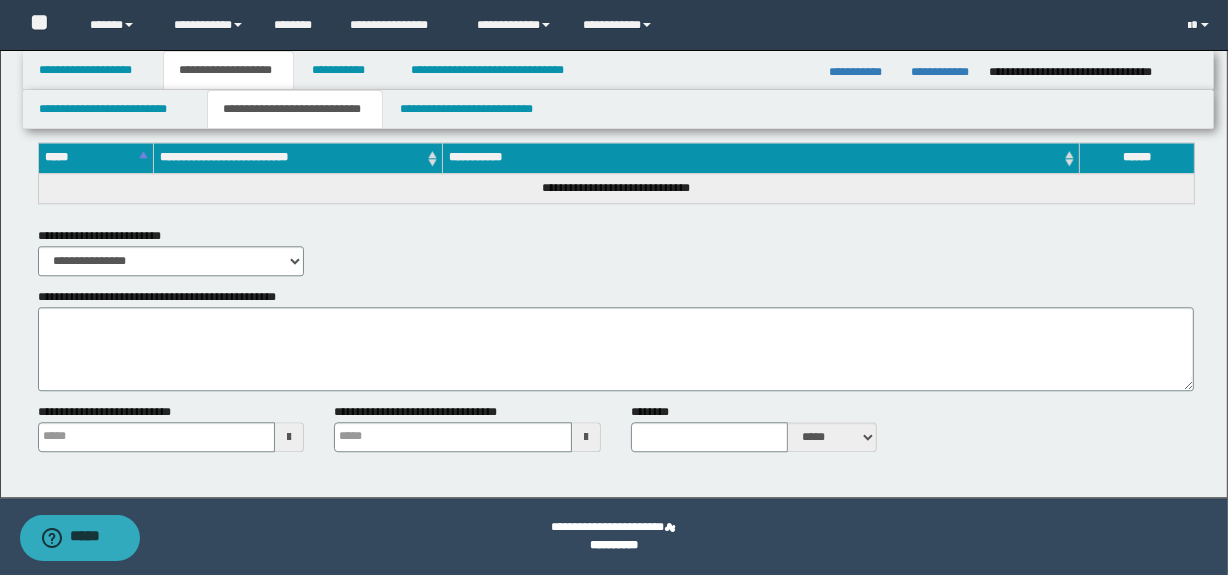 type 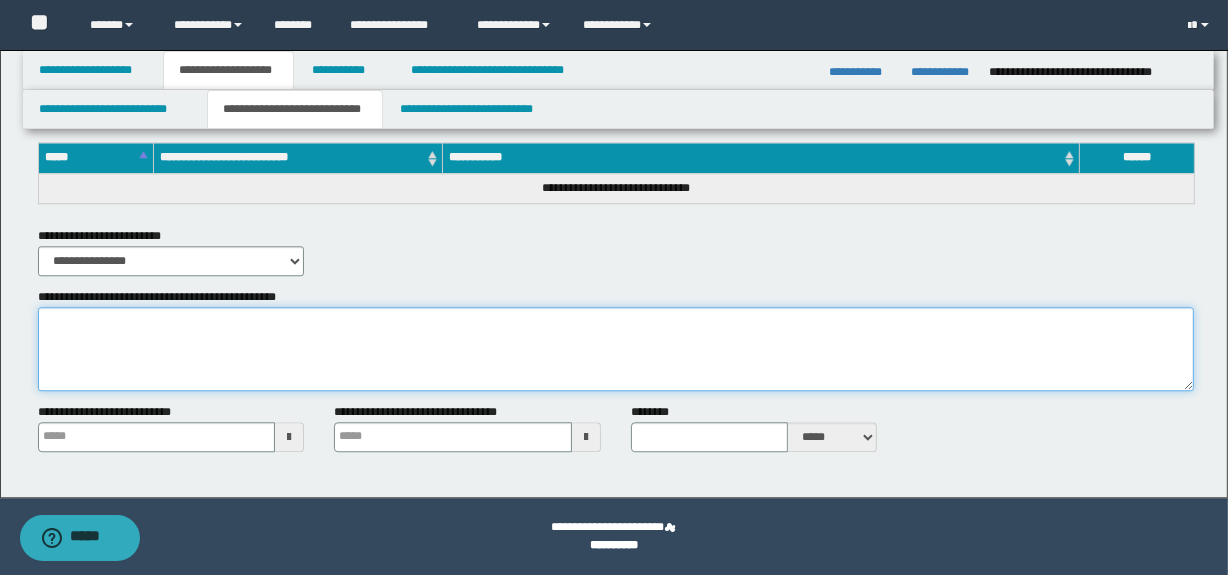 click on "**********" at bounding box center (616, 349) 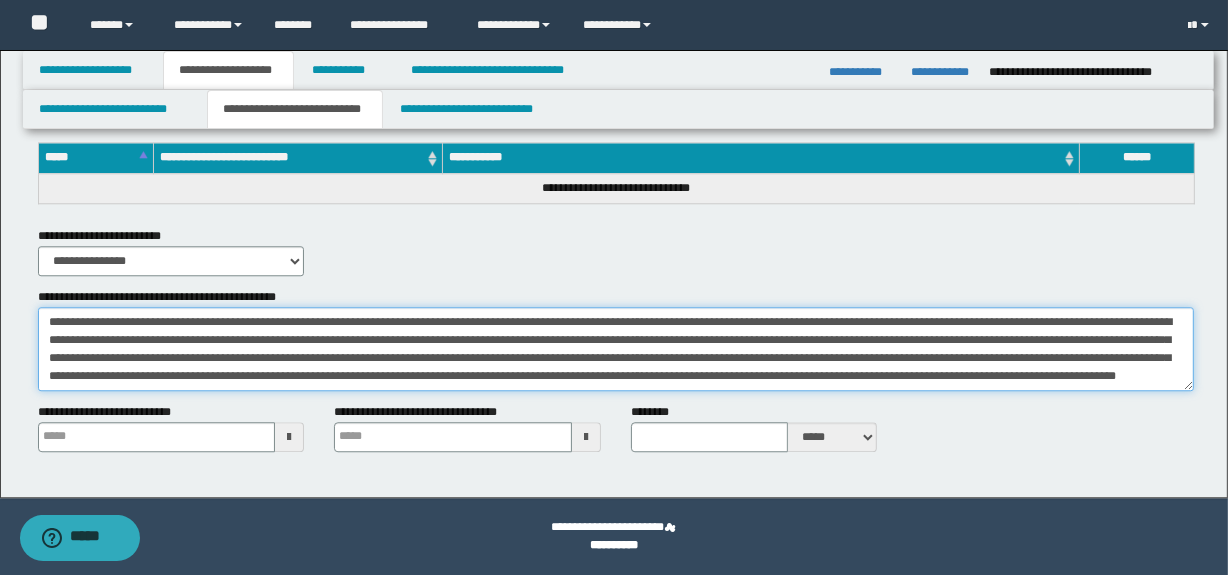 scroll, scrollTop: 11, scrollLeft: 0, axis: vertical 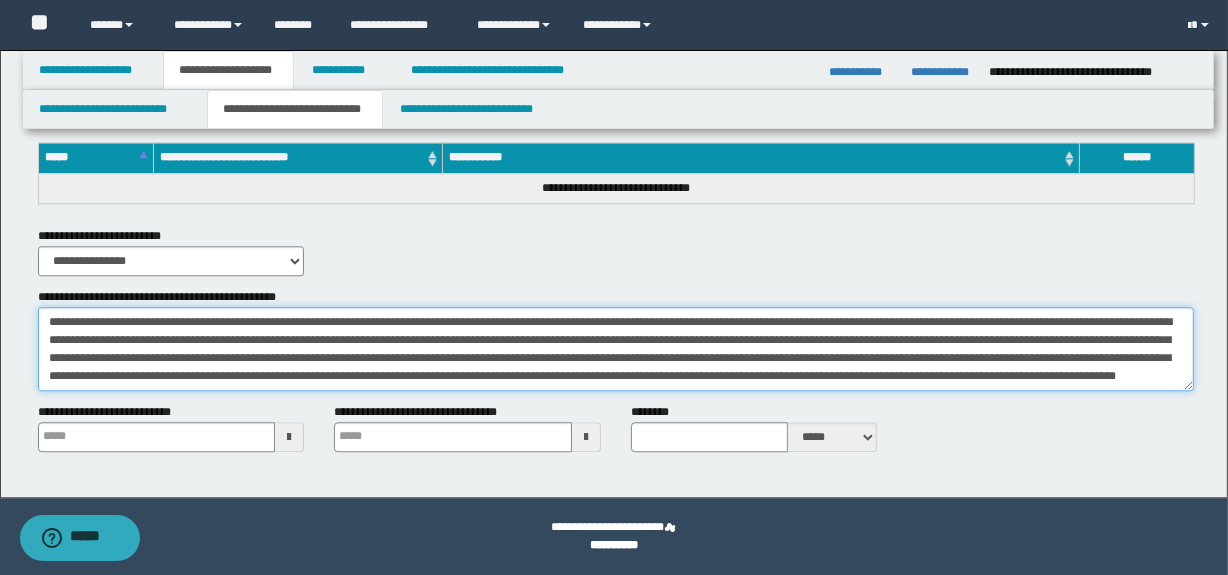click on "**********" at bounding box center [616, 349] 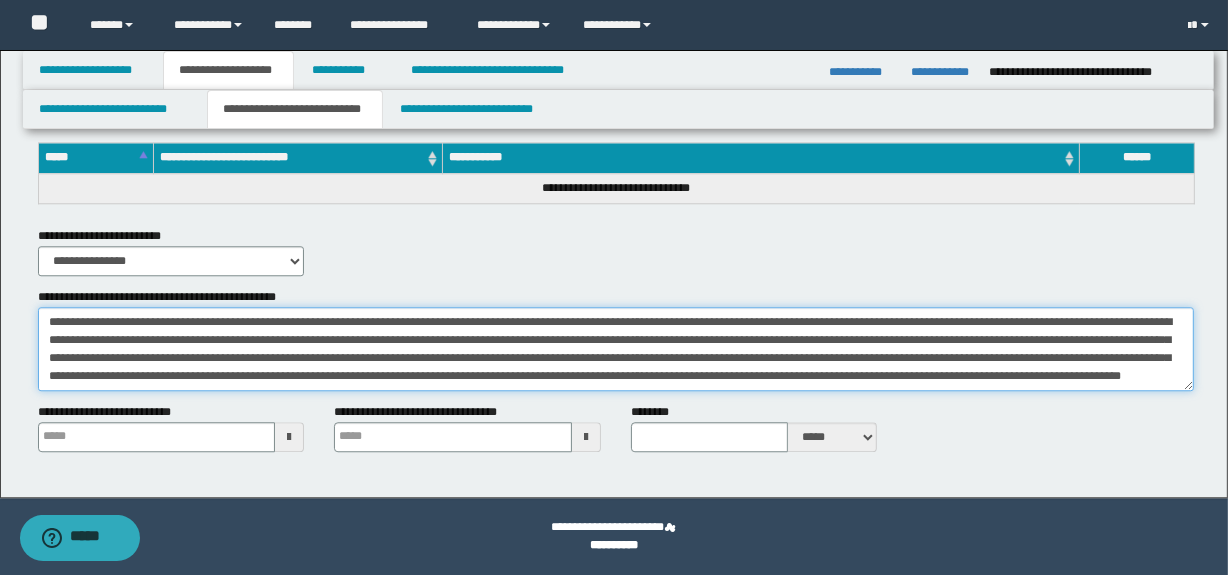 scroll, scrollTop: 0, scrollLeft: 0, axis: both 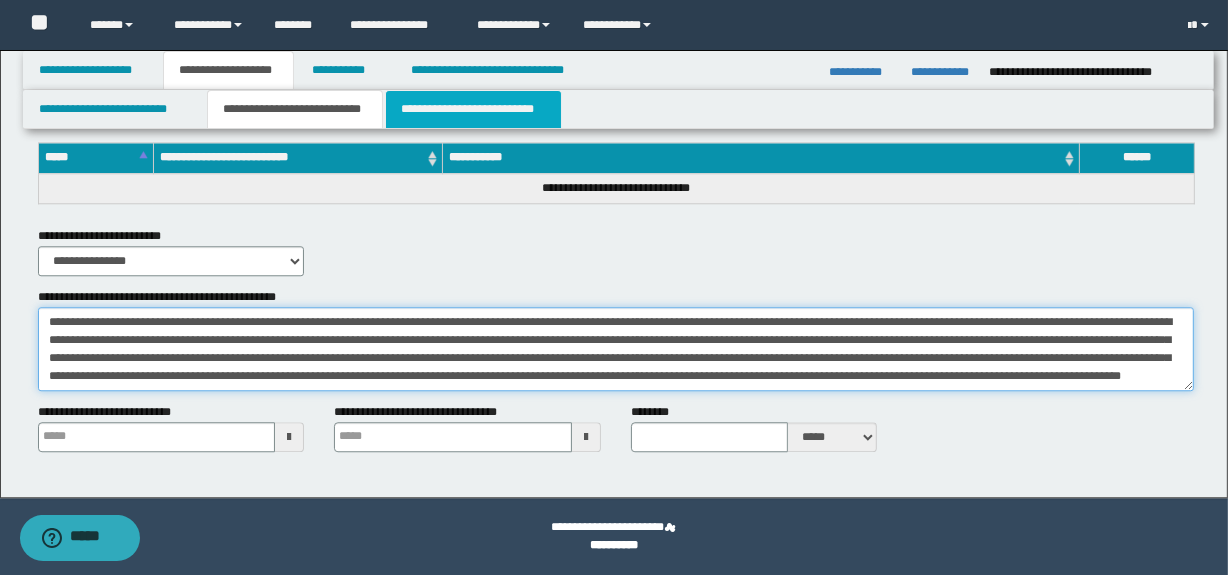 type on "**********" 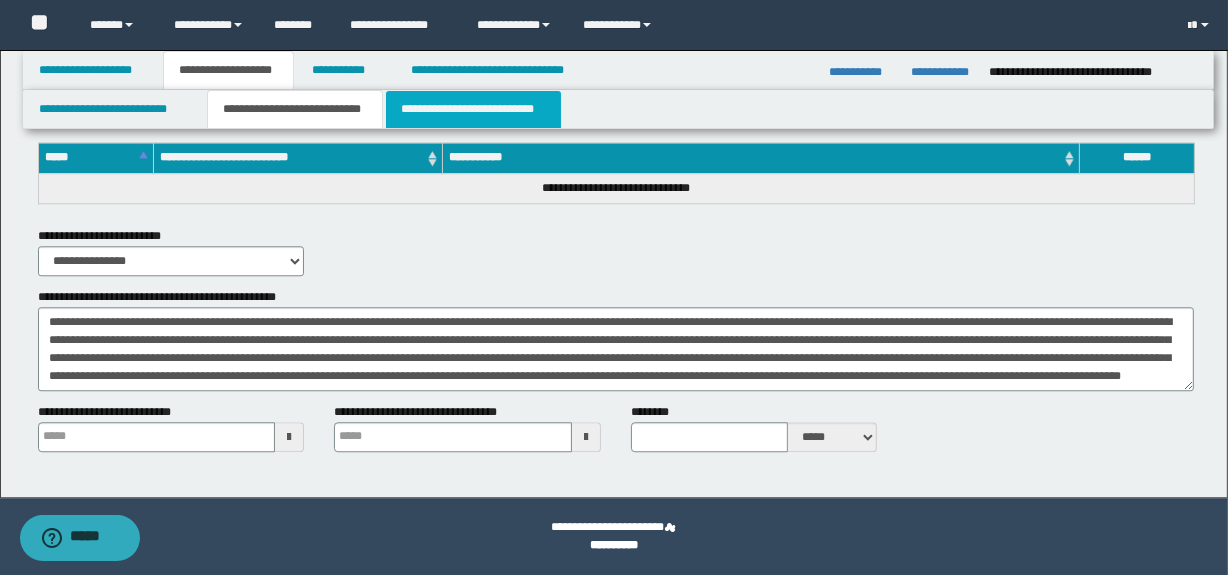 click on "**********" at bounding box center [473, 109] 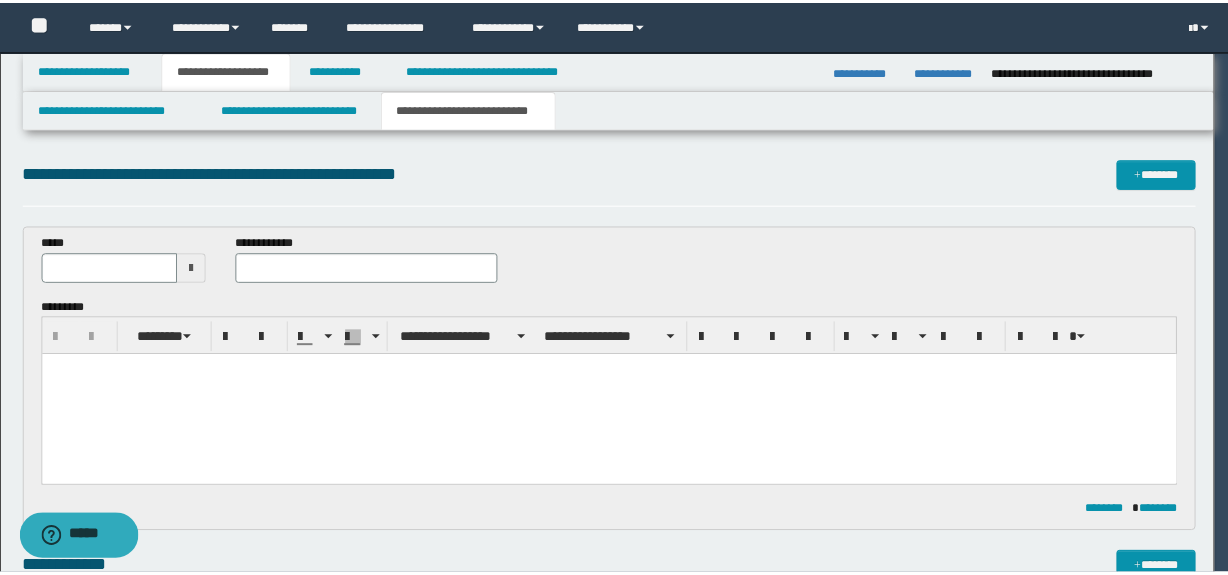 scroll, scrollTop: 0, scrollLeft: 0, axis: both 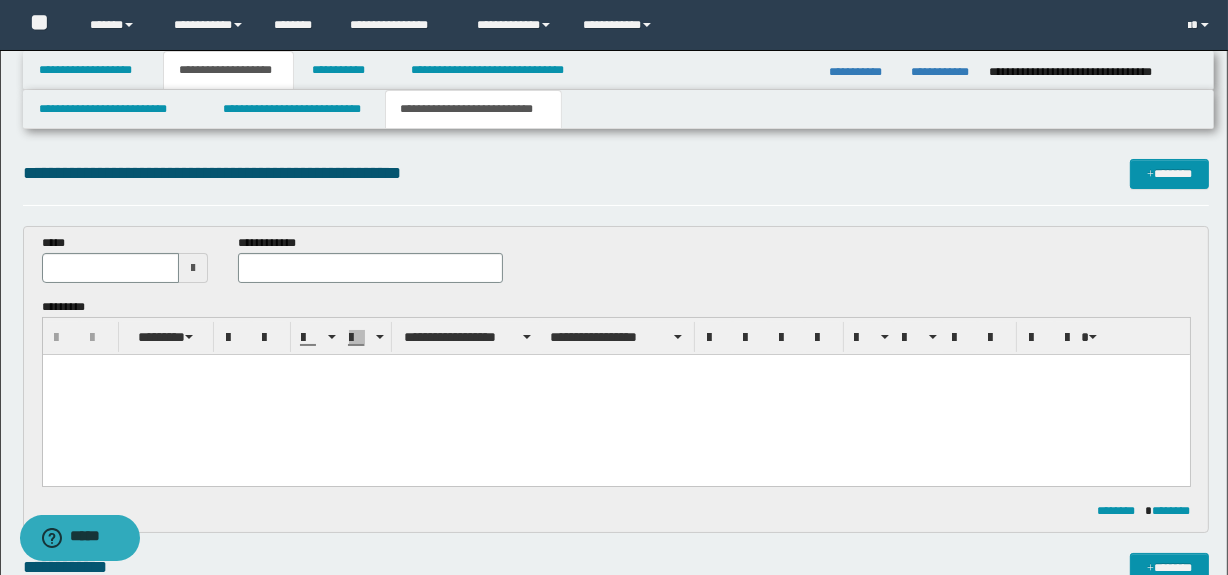 click at bounding box center (615, 395) 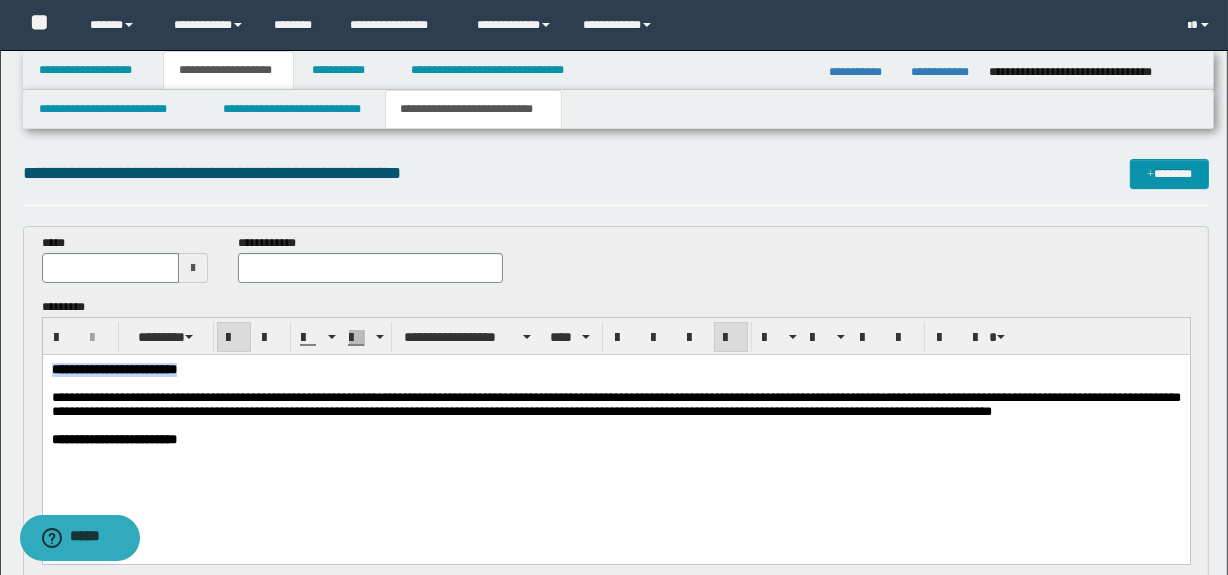 drag, startPoint x: 259, startPoint y: 367, endPoint x: 48, endPoint y: 365, distance: 211.00948 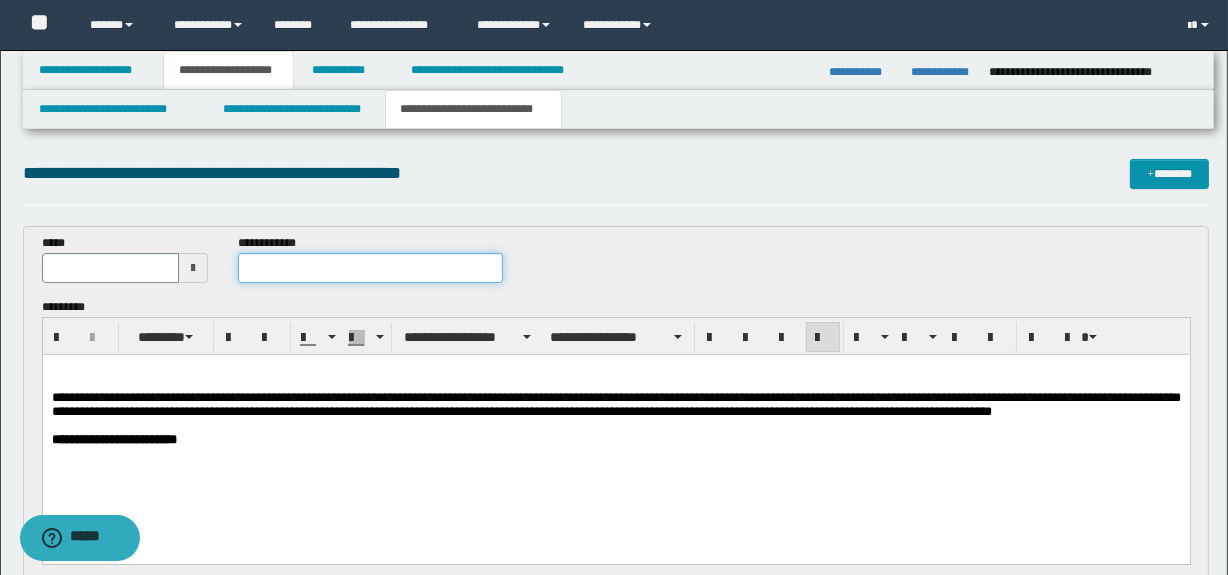 click at bounding box center [370, 268] 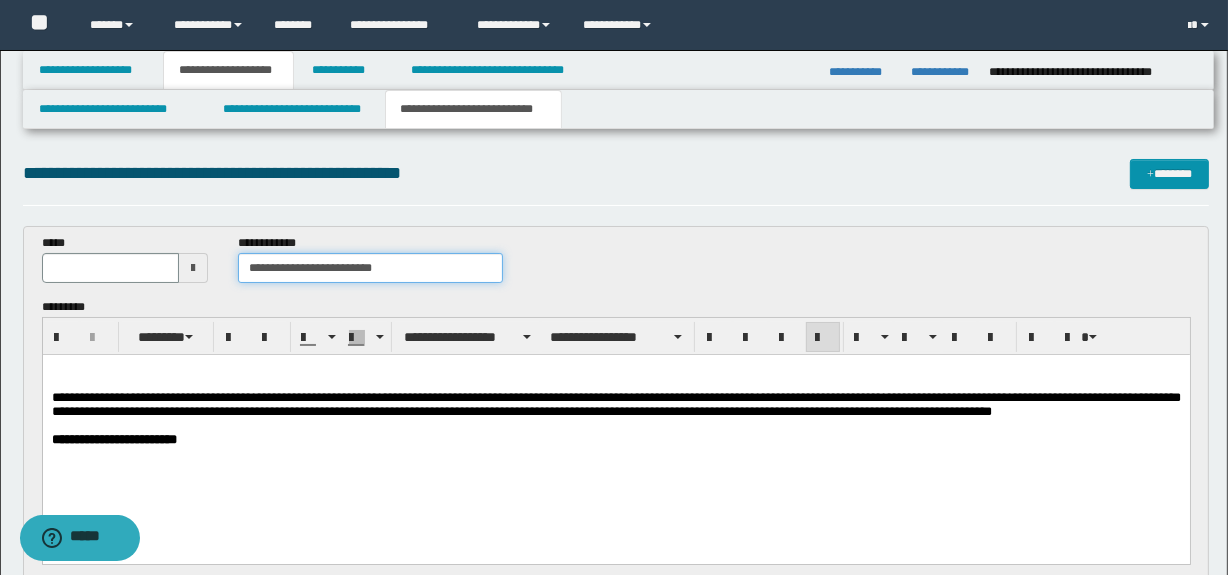 type on "**********" 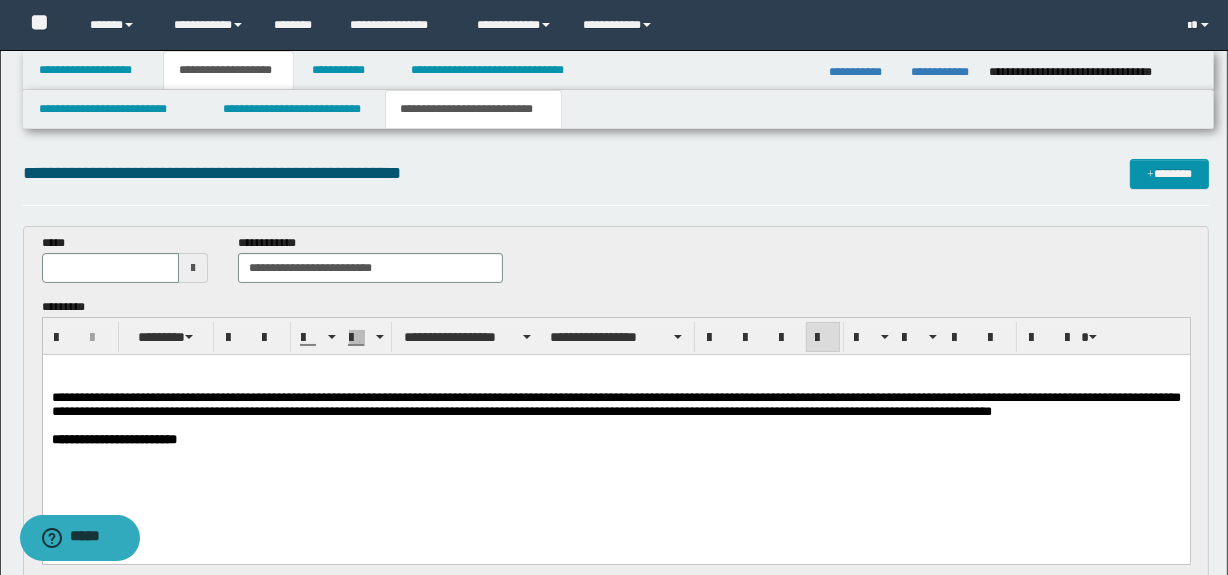 click at bounding box center (193, 268) 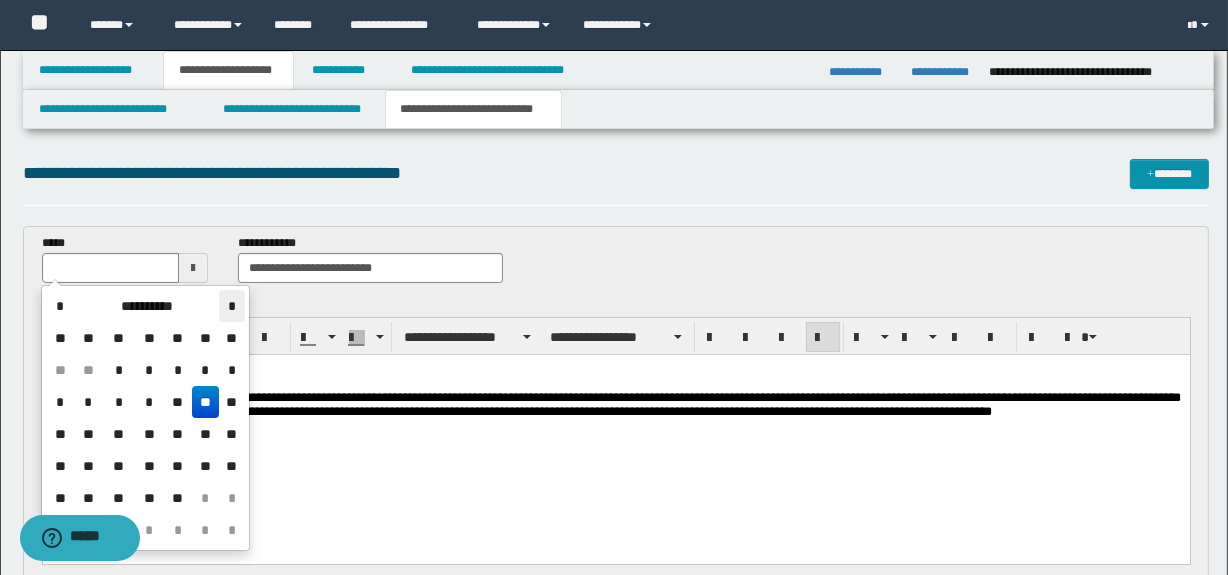 click on "*" at bounding box center [231, 306] 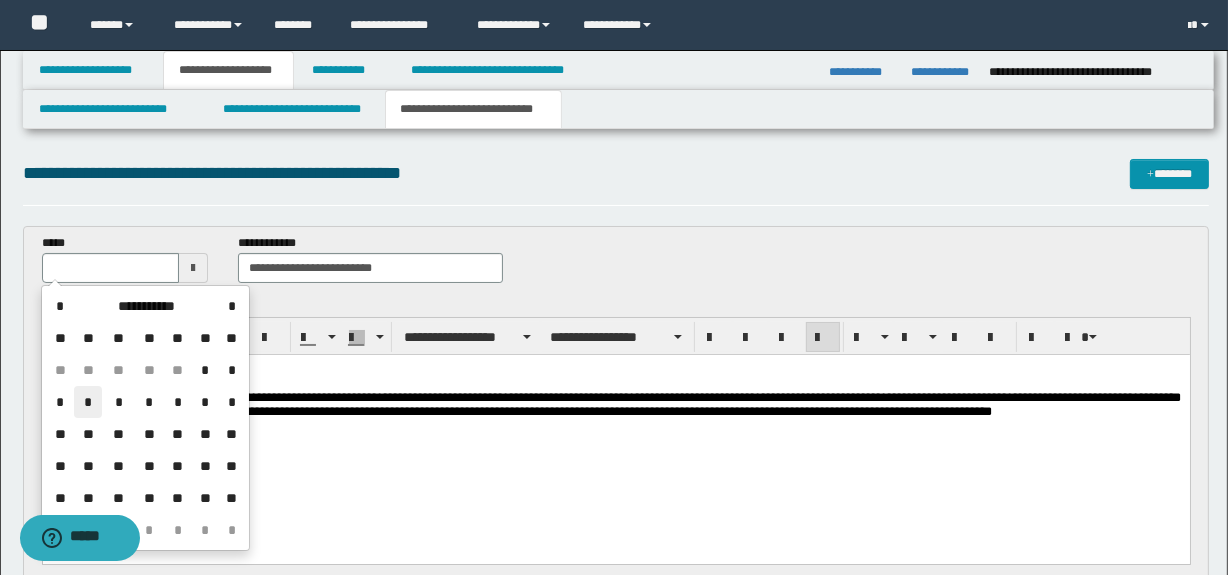 click on "*" at bounding box center (88, 402) 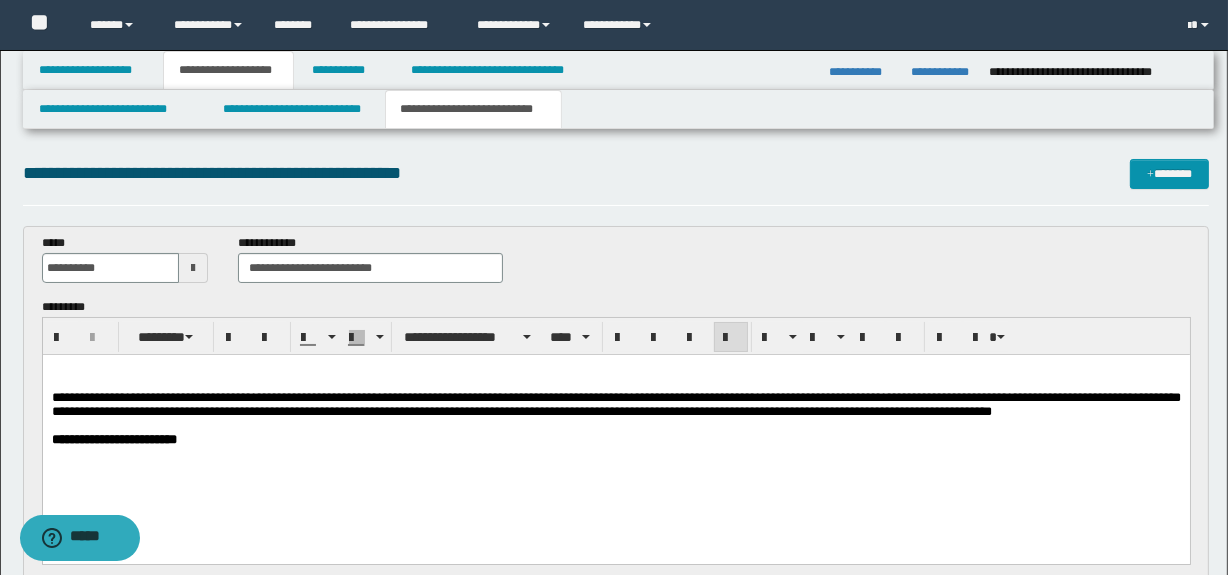 click on "**********" at bounding box center [615, 404] 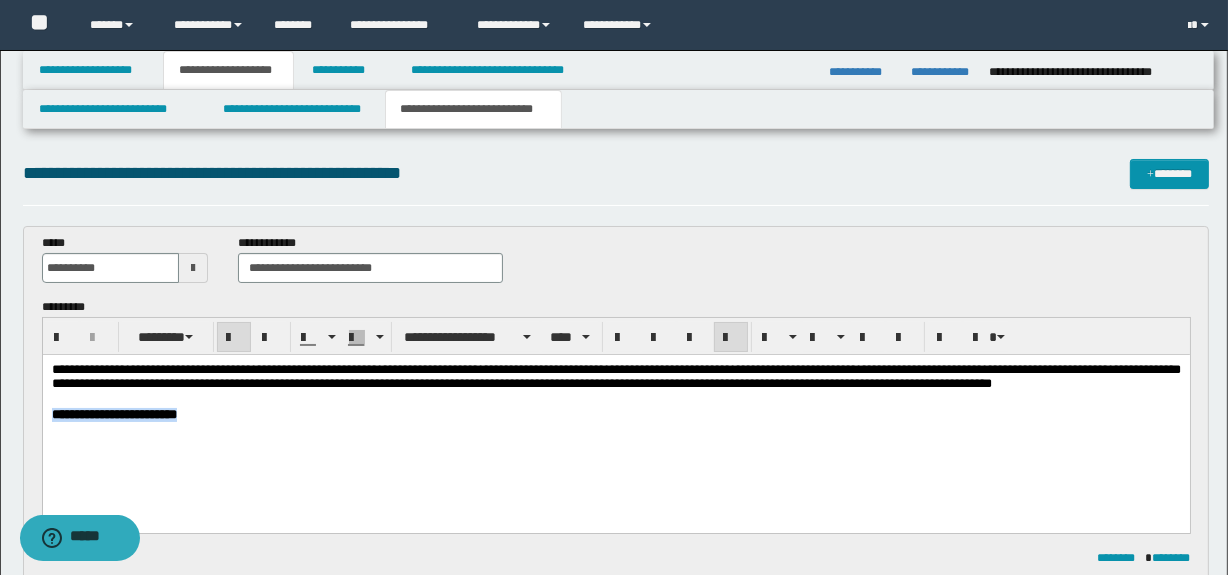 drag, startPoint x: 276, startPoint y: 416, endPoint x: 27, endPoint y: 429, distance: 249.33913 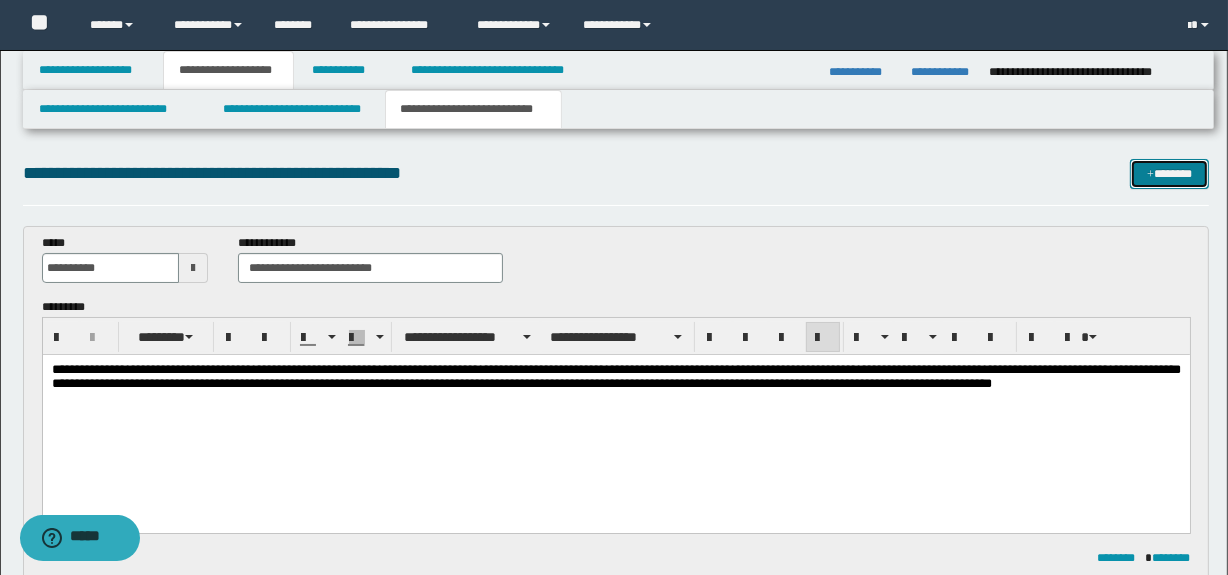 click on "*******" at bounding box center [1170, 174] 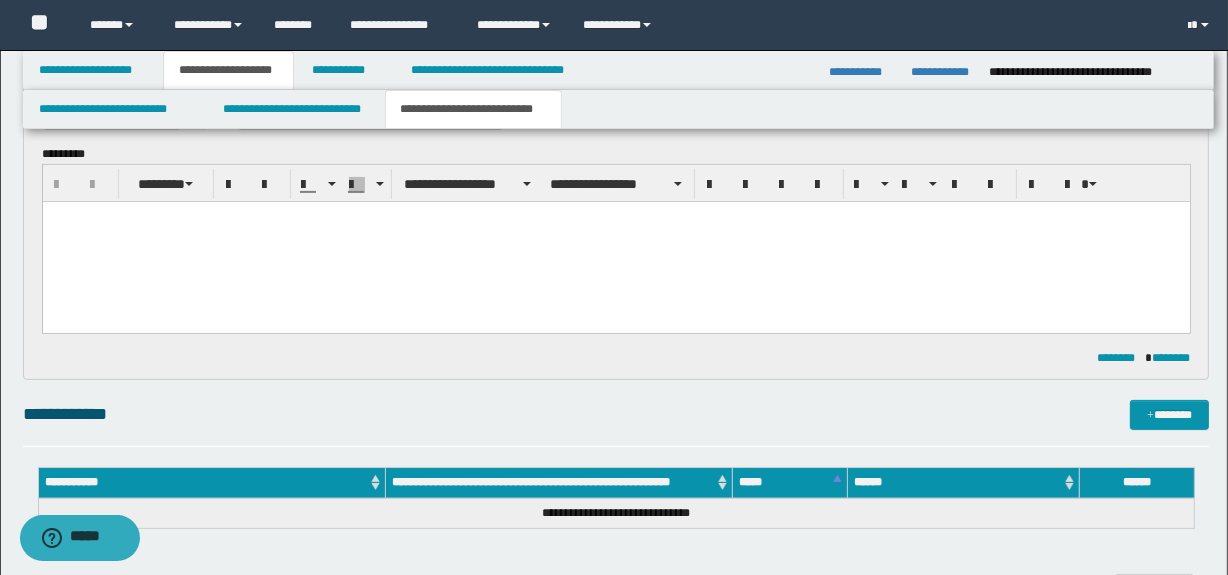 scroll, scrollTop: 0, scrollLeft: 0, axis: both 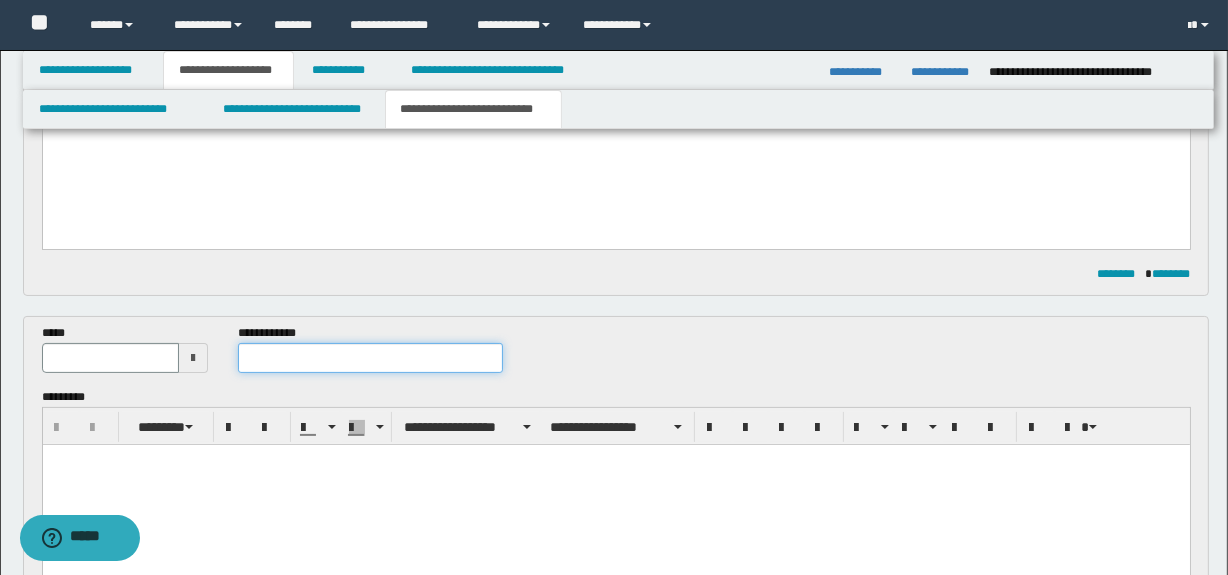 click at bounding box center (370, 358) 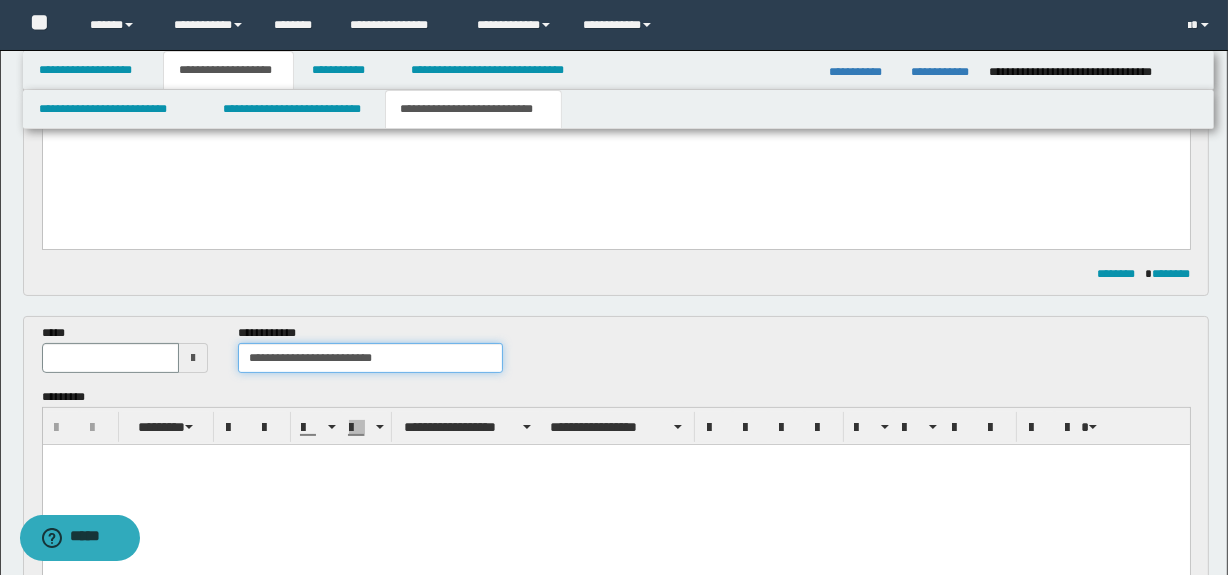 type on "**********" 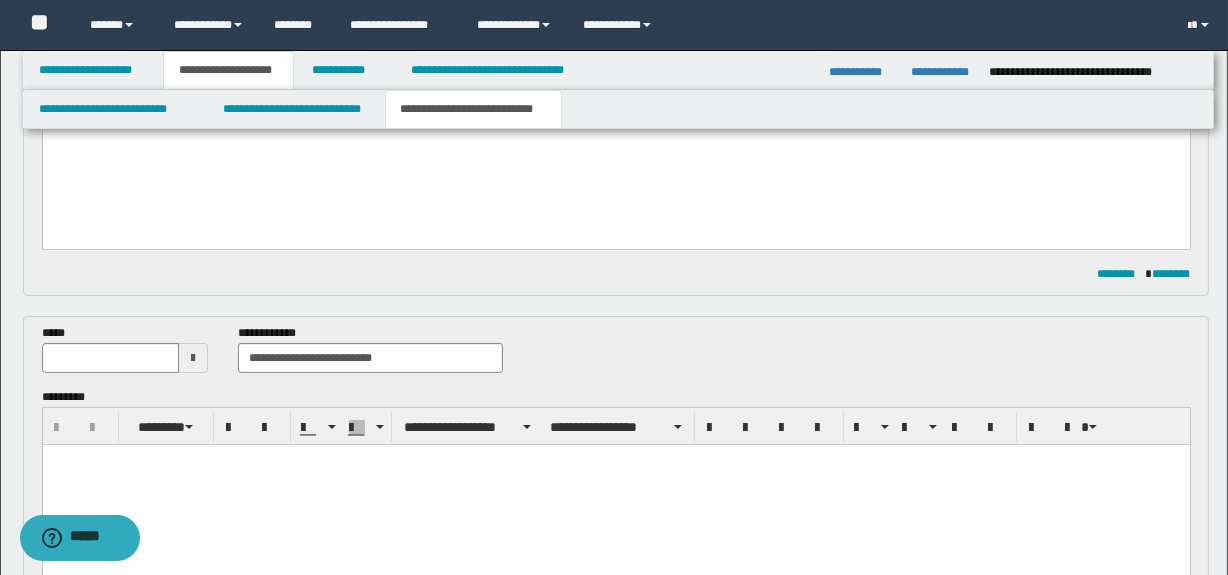 click at bounding box center [193, 358] 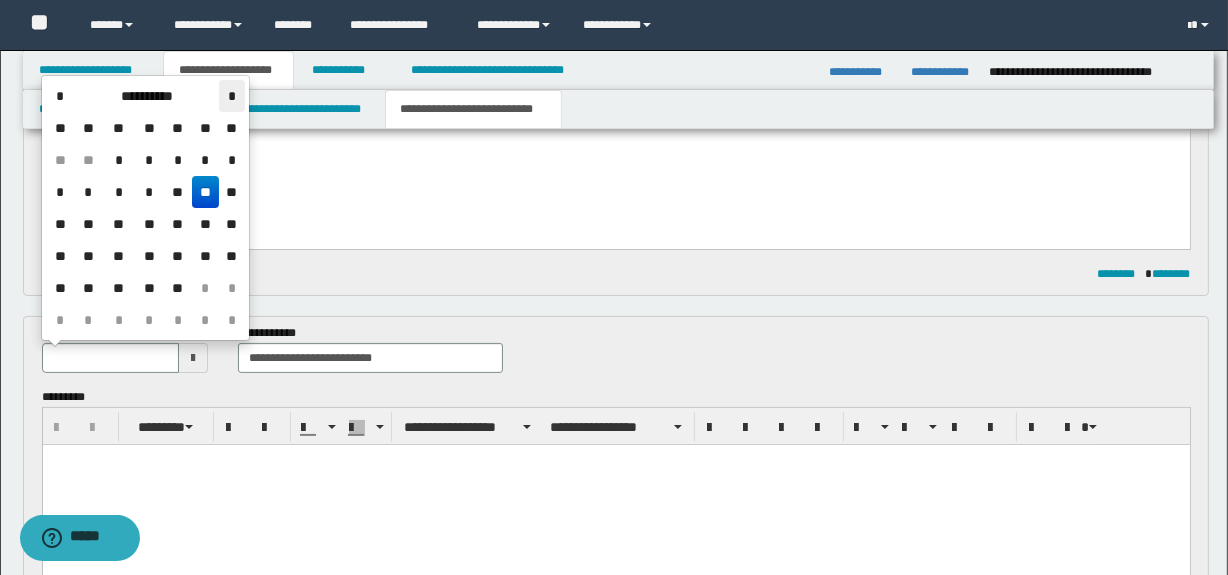 click on "*" at bounding box center [231, 96] 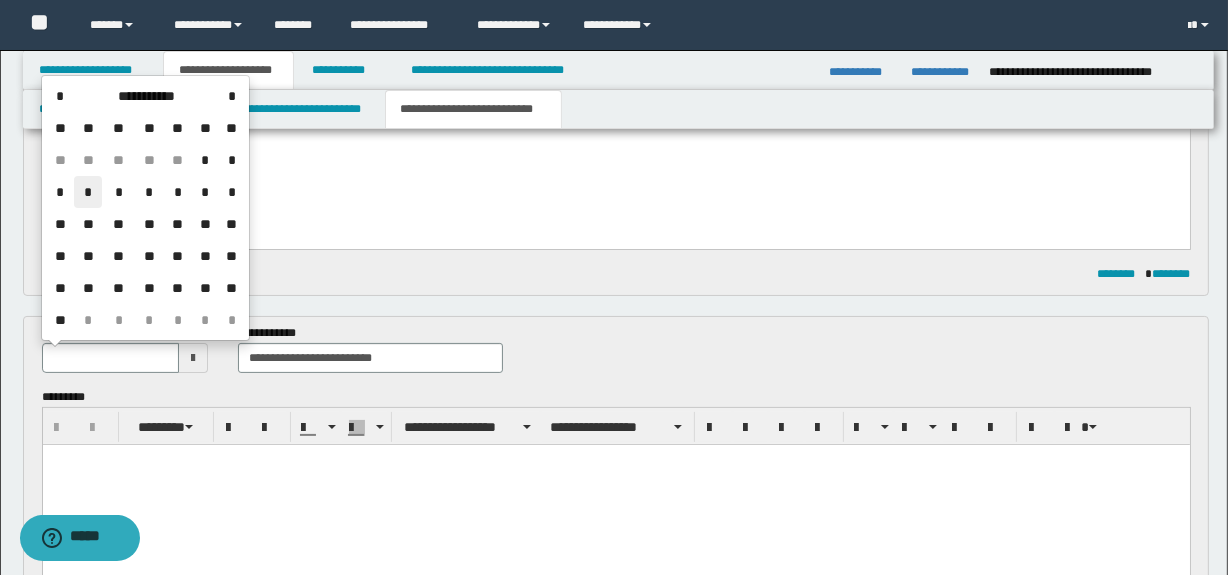 click on "*" at bounding box center (88, 192) 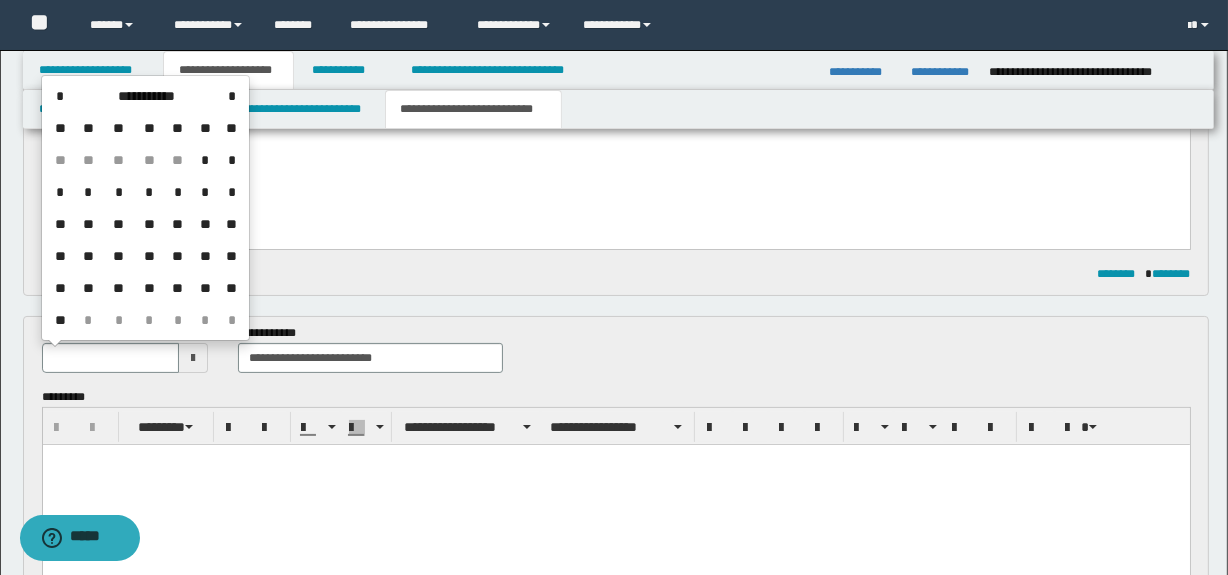 type on "**********" 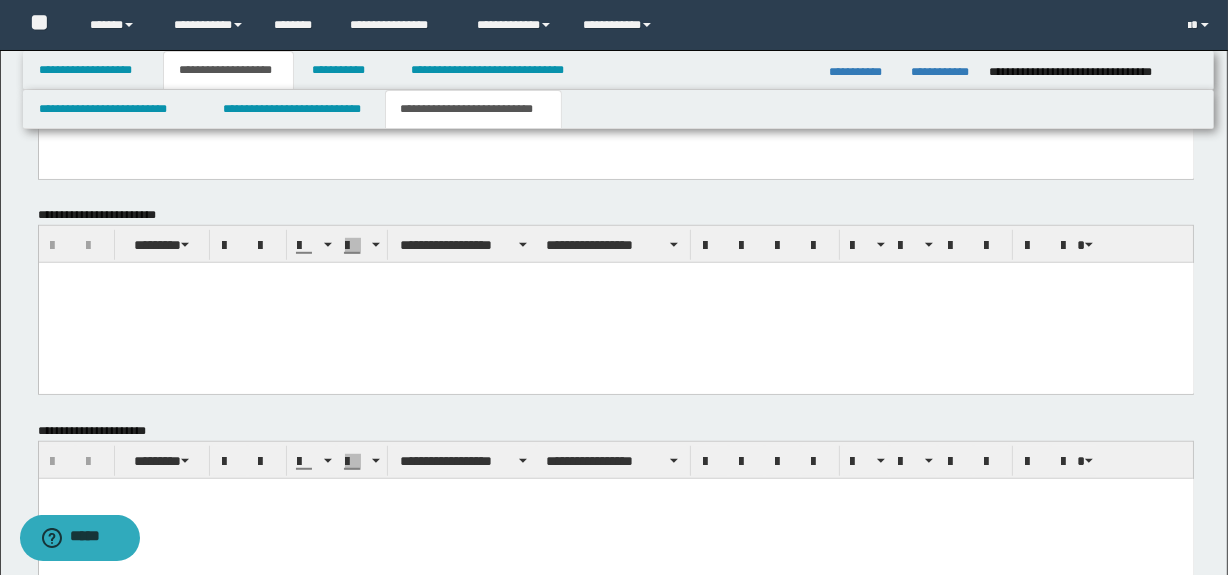 scroll, scrollTop: 1310, scrollLeft: 0, axis: vertical 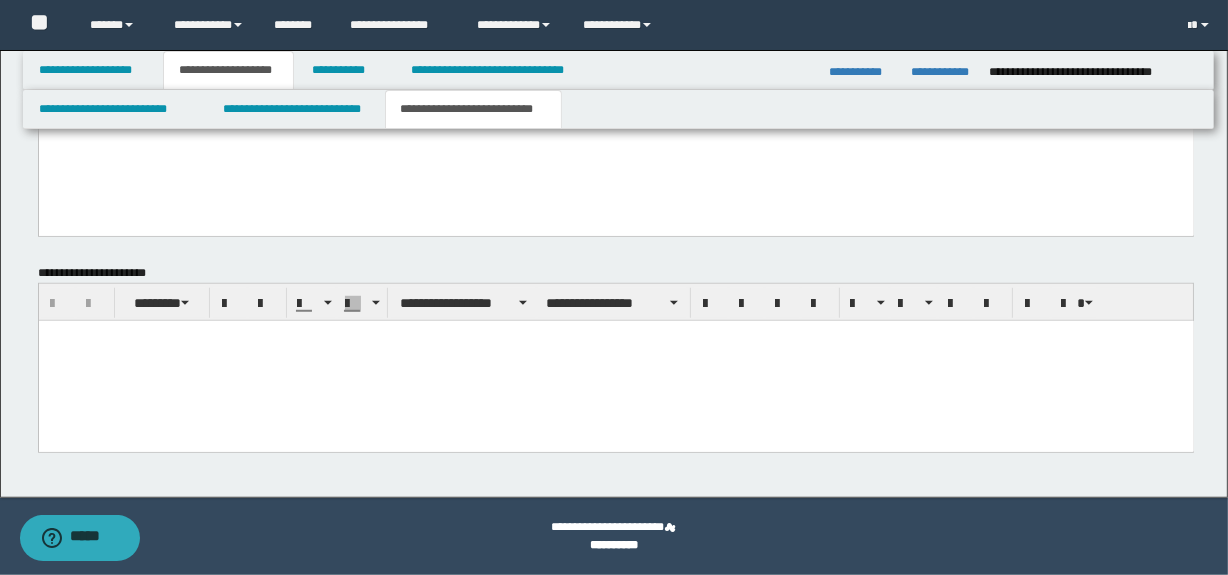 click at bounding box center [615, 360] 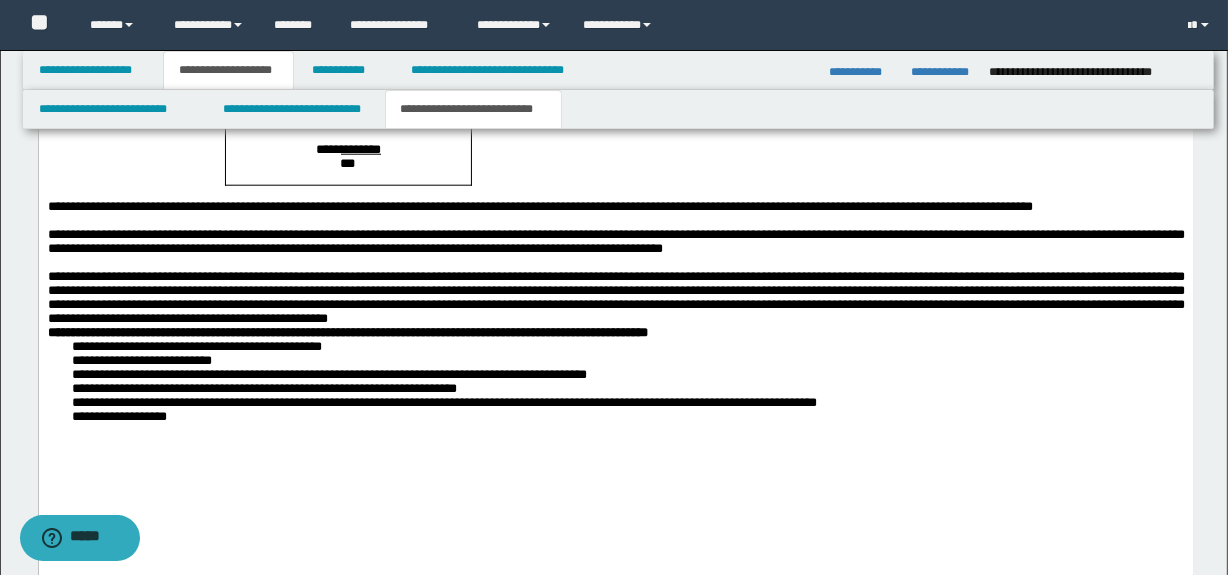 scroll, scrollTop: 1928, scrollLeft: 0, axis: vertical 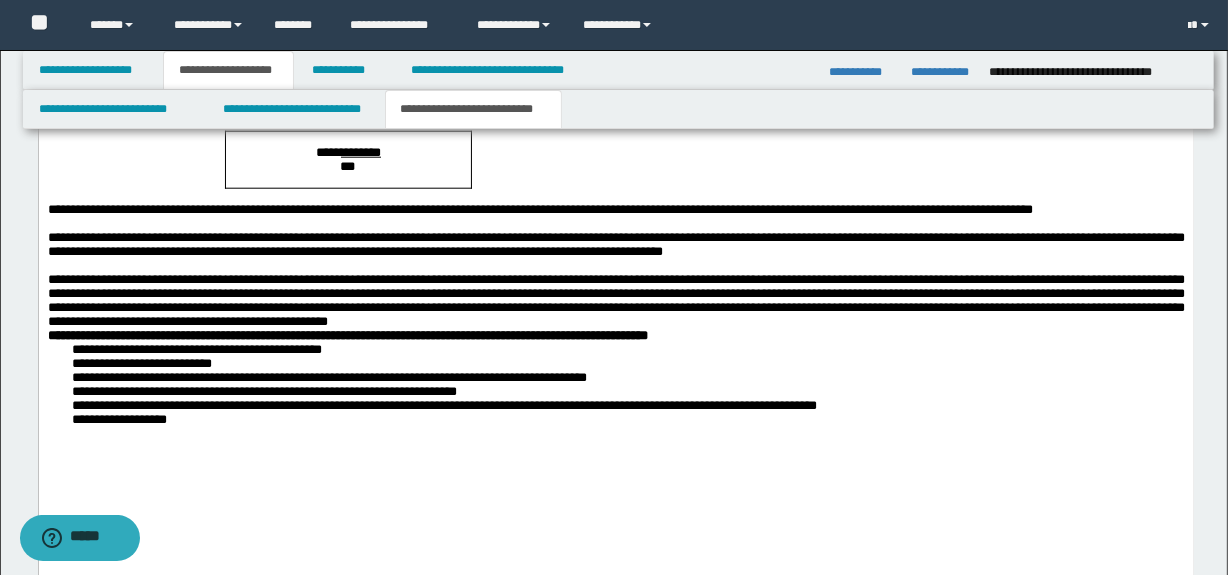 drag, startPoint x: 661, startPoint y: 382, endPoint x: 675, endPoint y: 384, distance: 14.142136 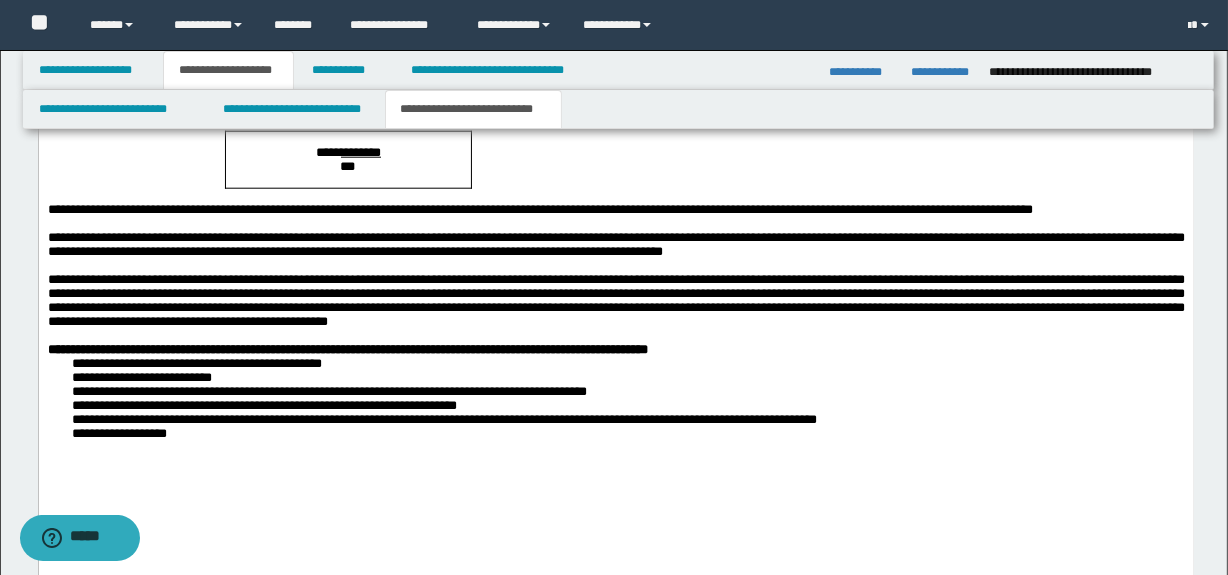 click on "**********" at bounding box center (615, 350) 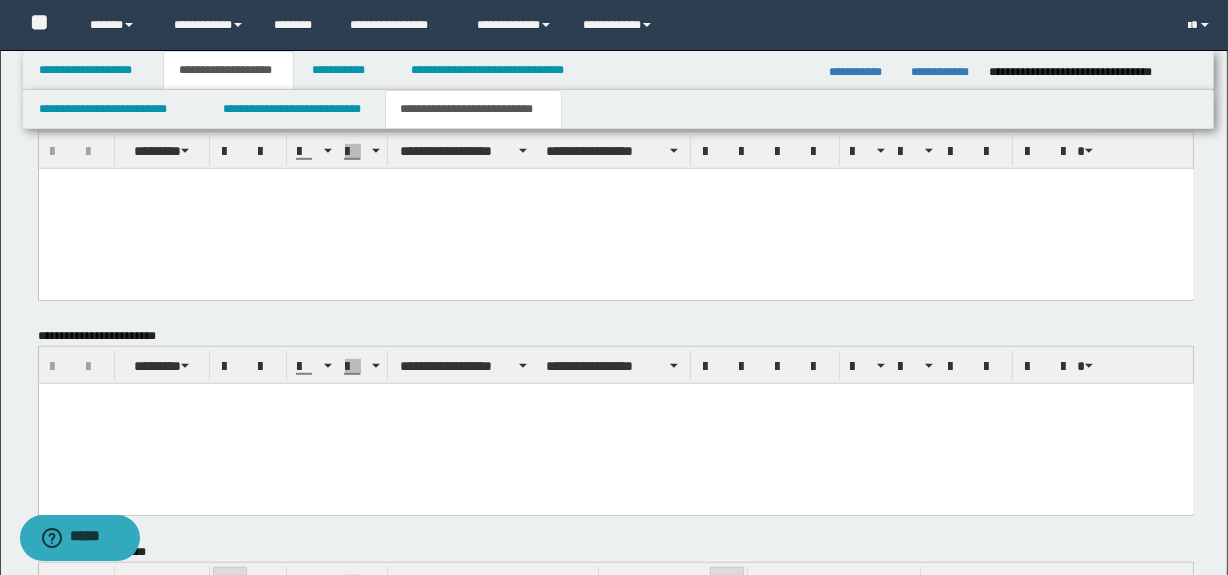 scroll, scrollTop: 960, scrollLeft: 0, axis: vertical 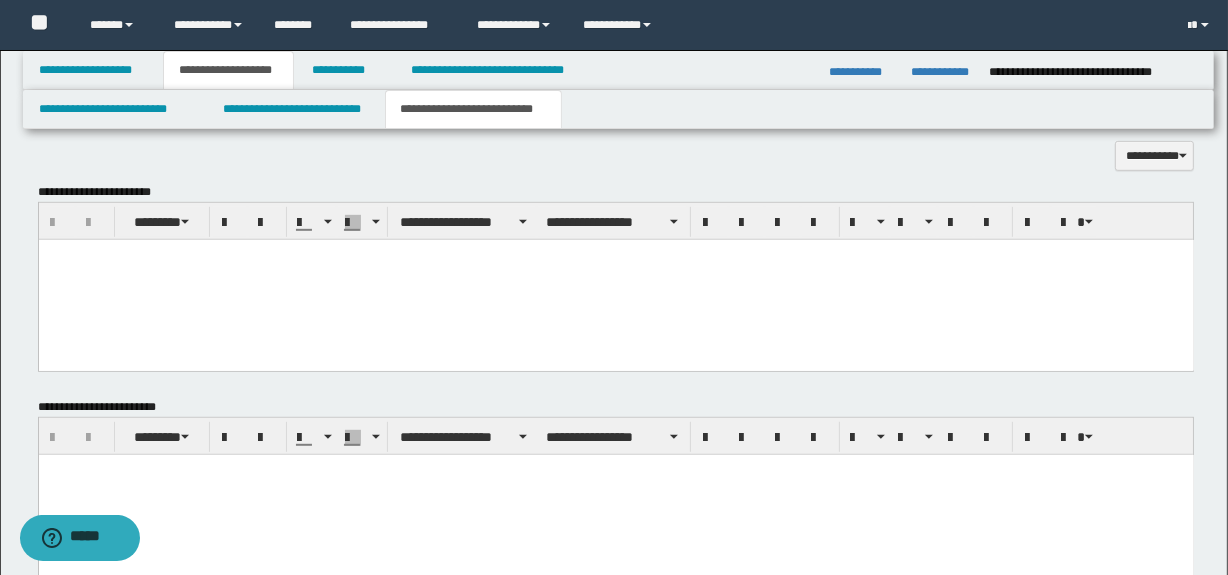 click at bounding box center (615, 279) 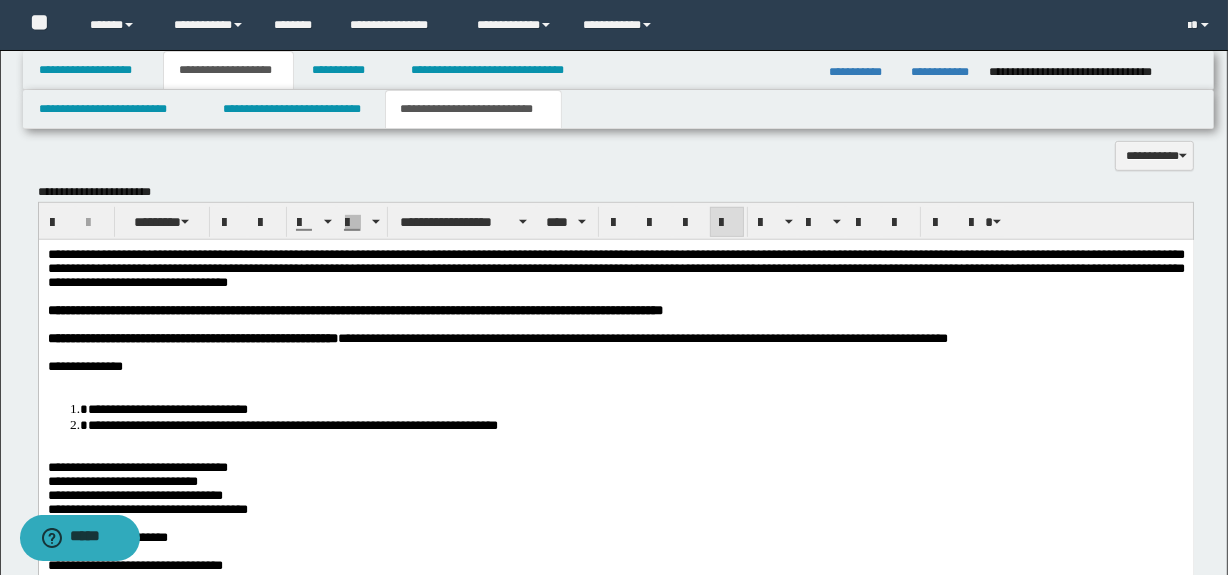 click at bounding box center [615, 380] 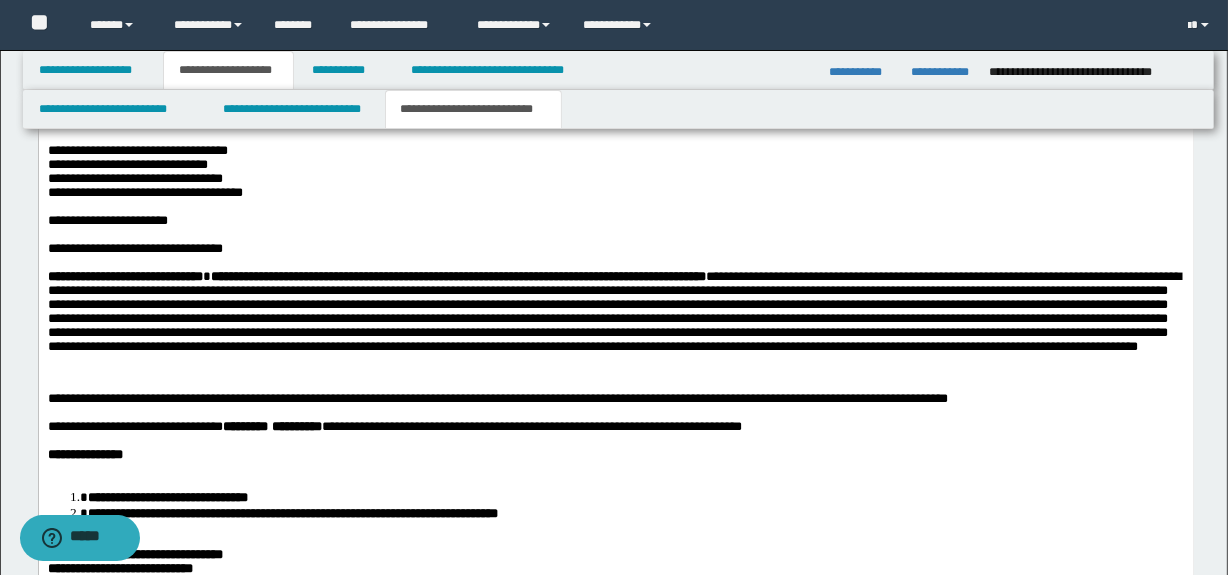 scroll, scrollTop: 1238, scrollLeft: 0, axis: vertical 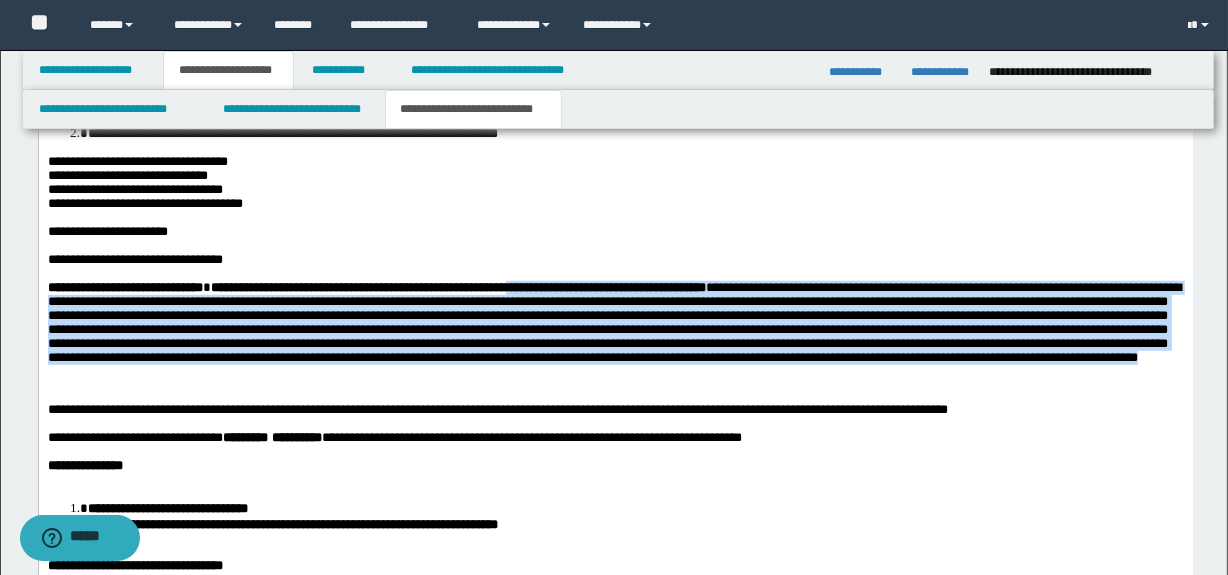 drag, startPoint x: 635, startPoint y: 408, endPoint x: 598, endPoint y: 307, distance: 107.563934 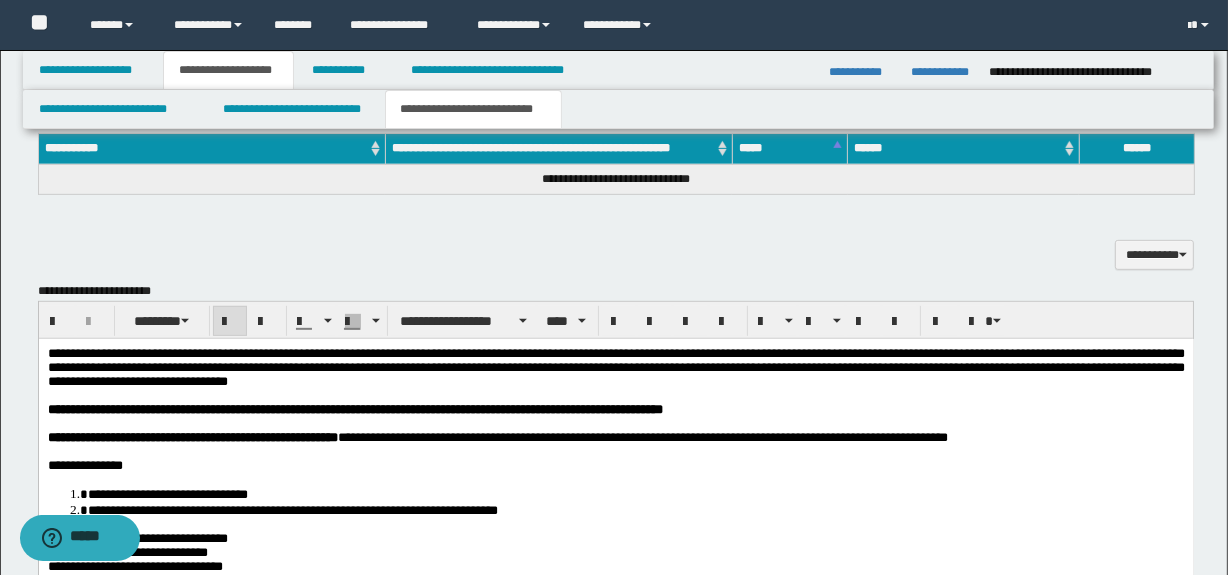 scroll, scrollTop: 832, scrollLeft: 0, axis: vertical 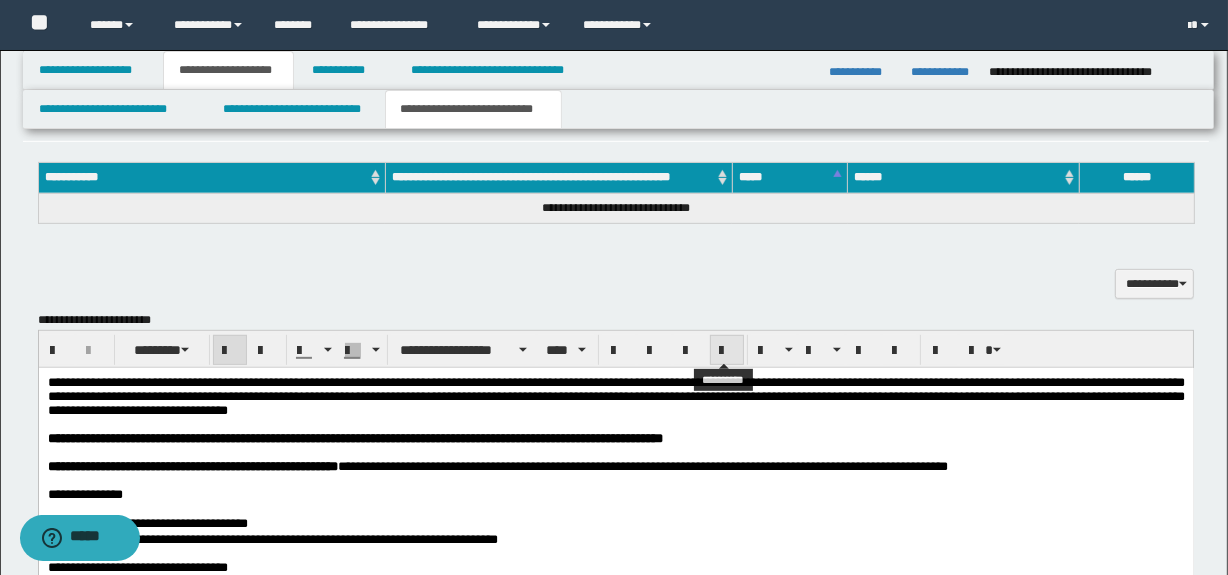 click at bounding box center [727, 351] 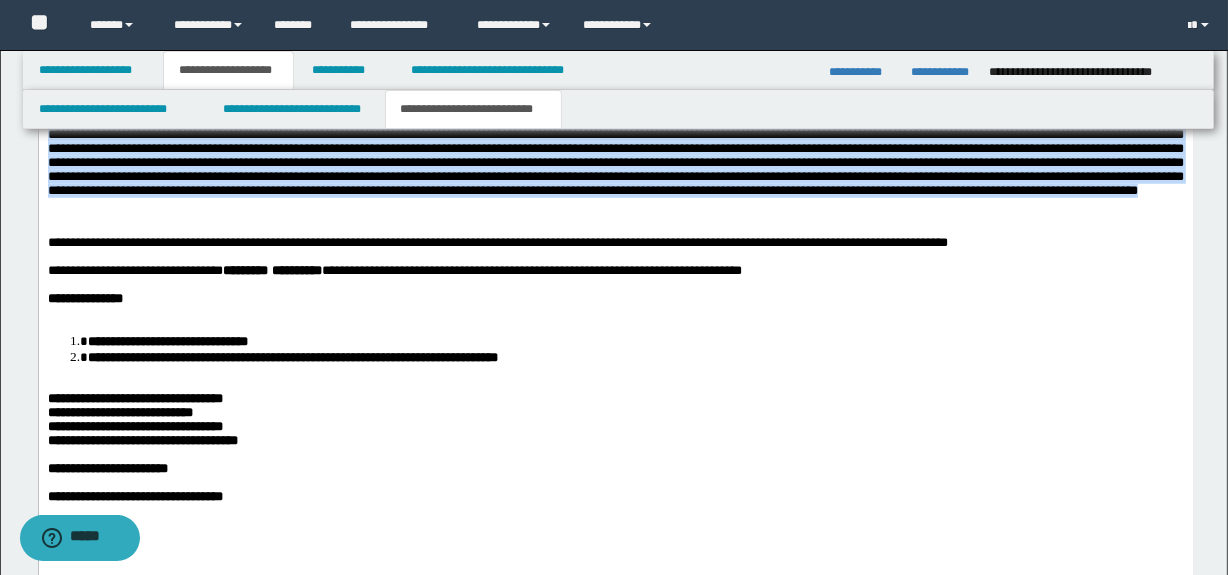 scroll, scrollTop: 1469, scrollLeft: 0, axis: vertical 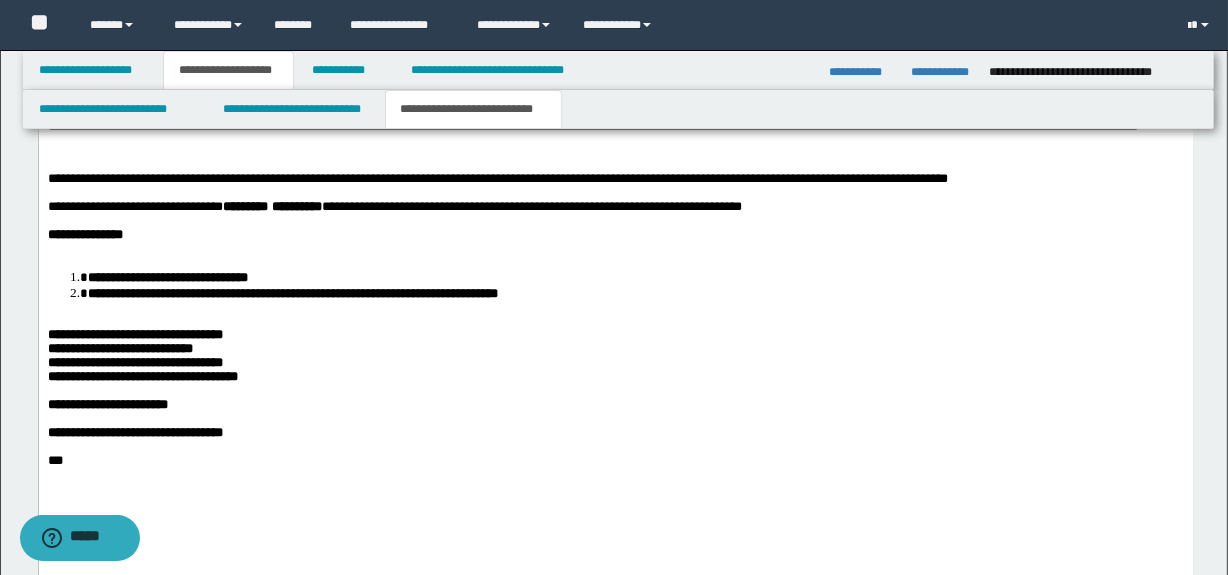 click at bounding box center [615, 249] 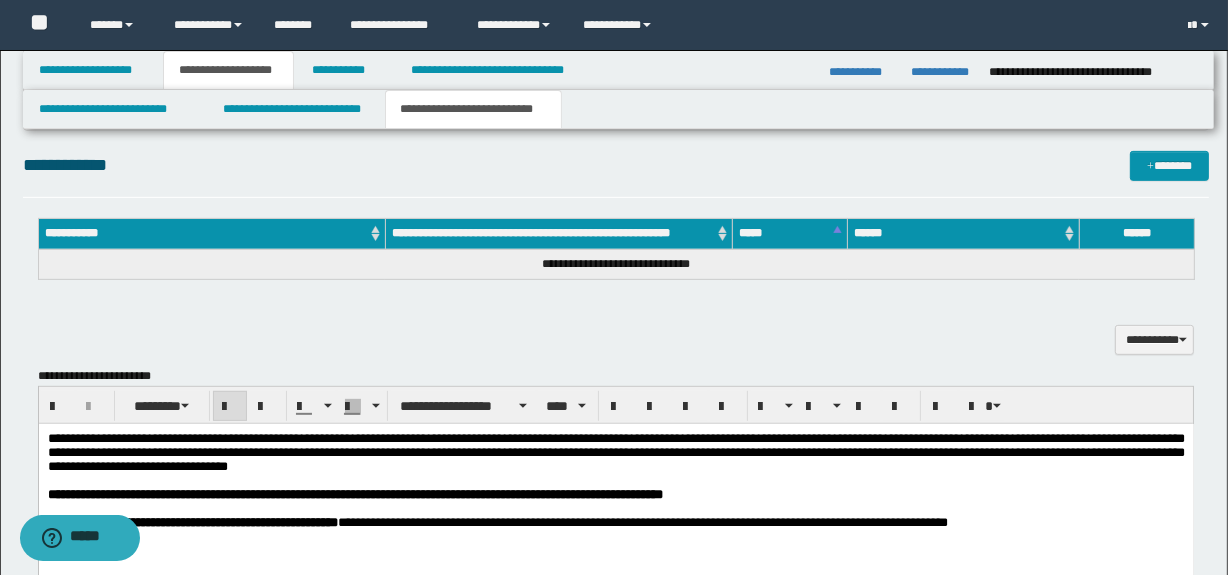 scroll, scrollTop: 753, scrollLeft: 0, axis: vertical 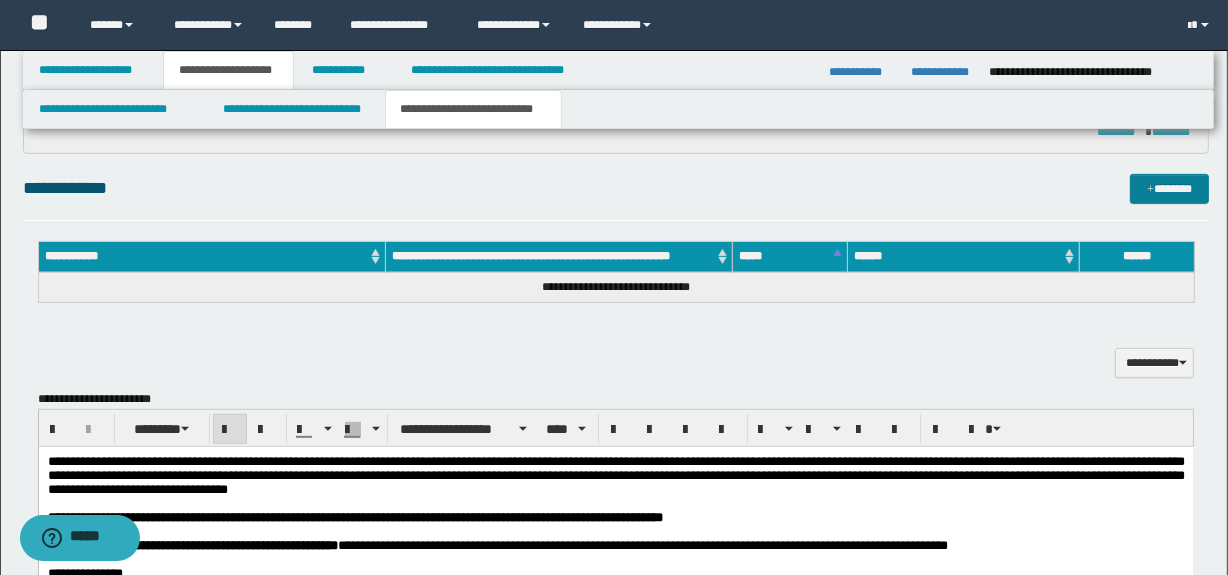 click on "*******" at bounding box center (1170, 189) 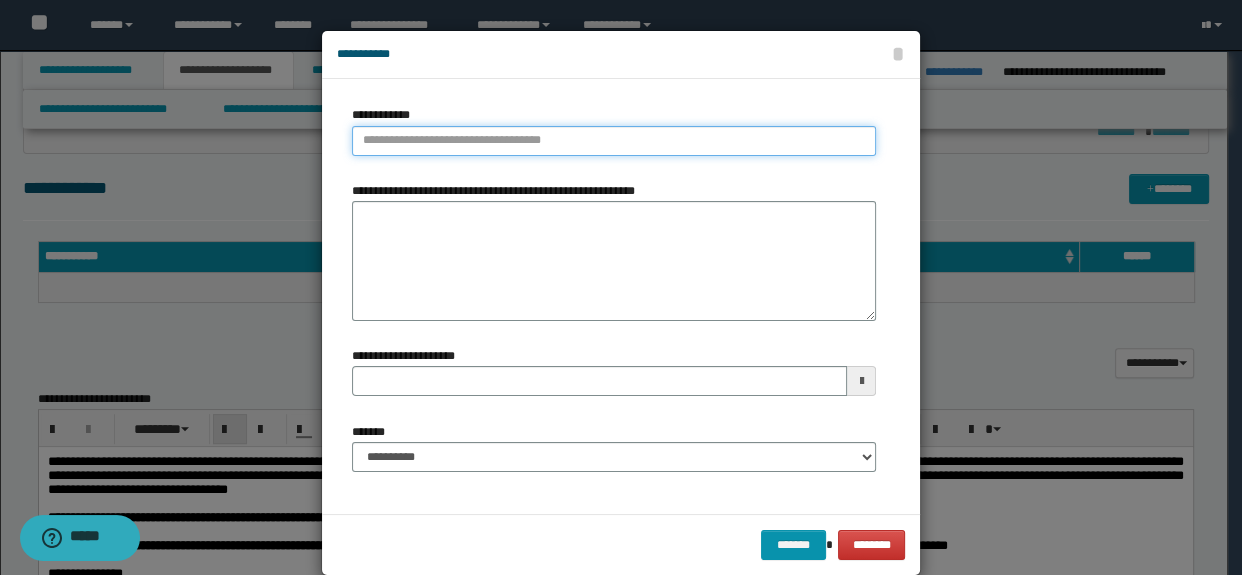 click on "**********" at bounding box center [614, 141] 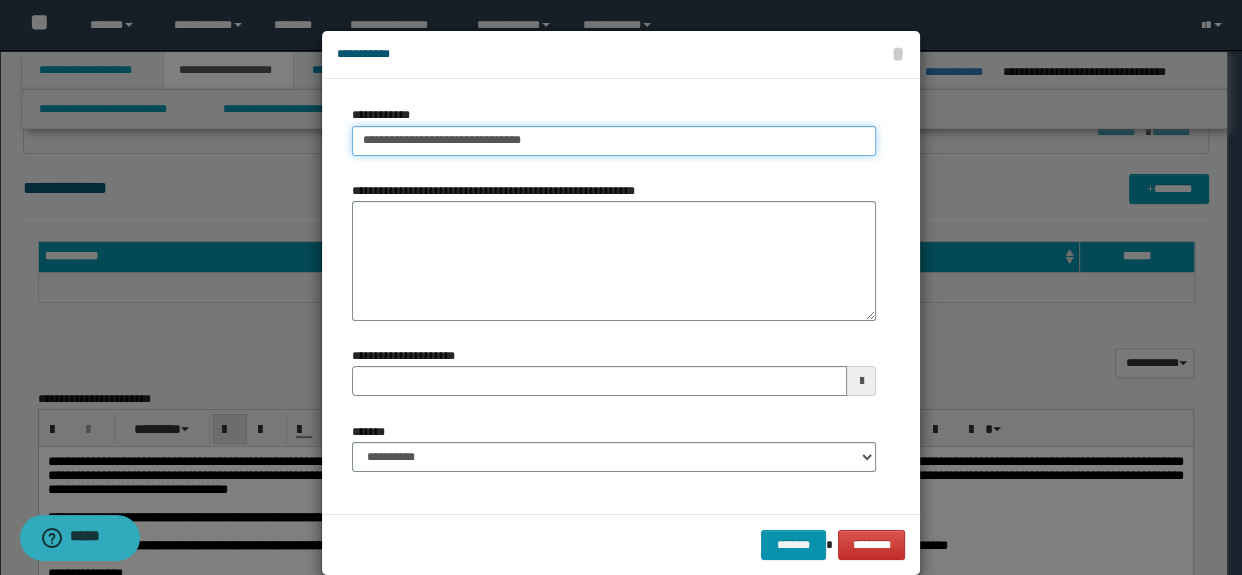 type on "**********" 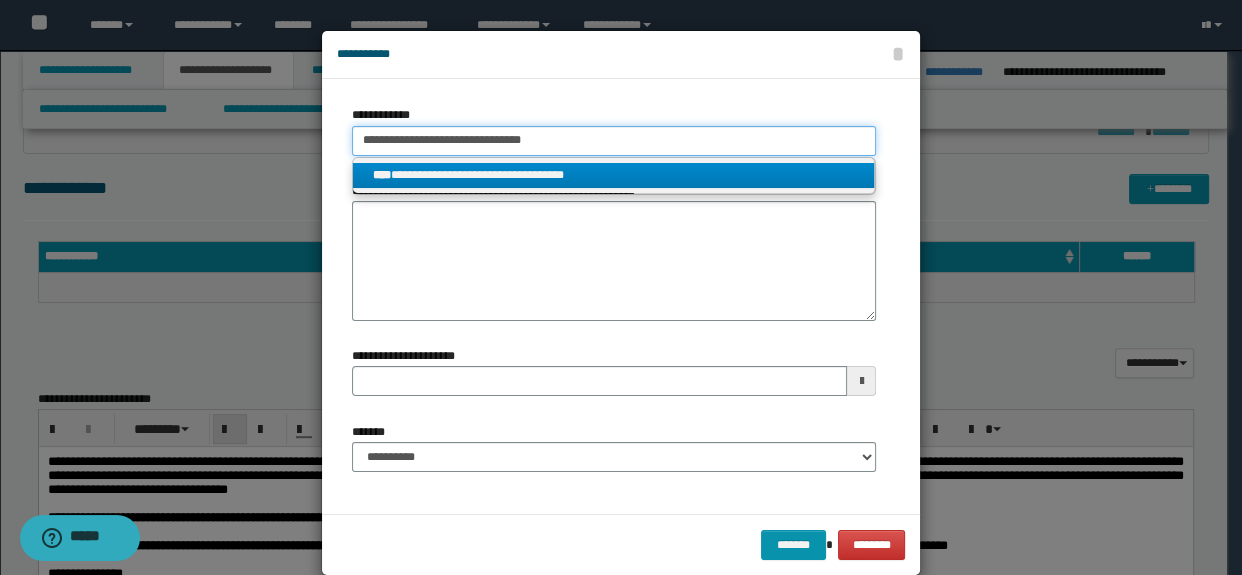 type on "**********" 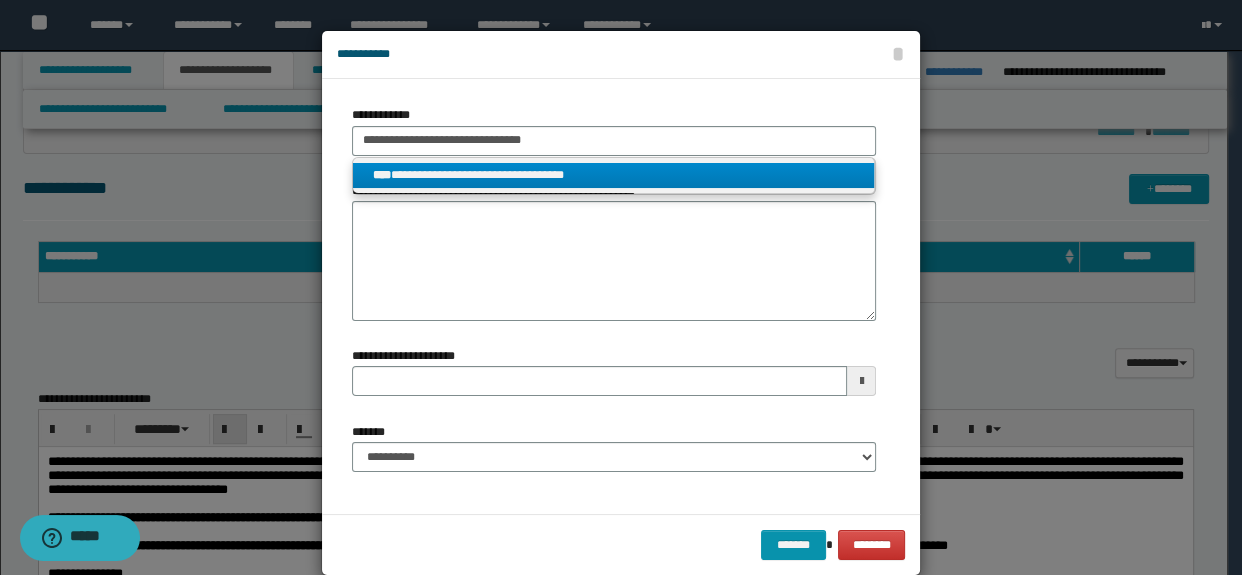 click on "**********" at bounding box center [614, 175] 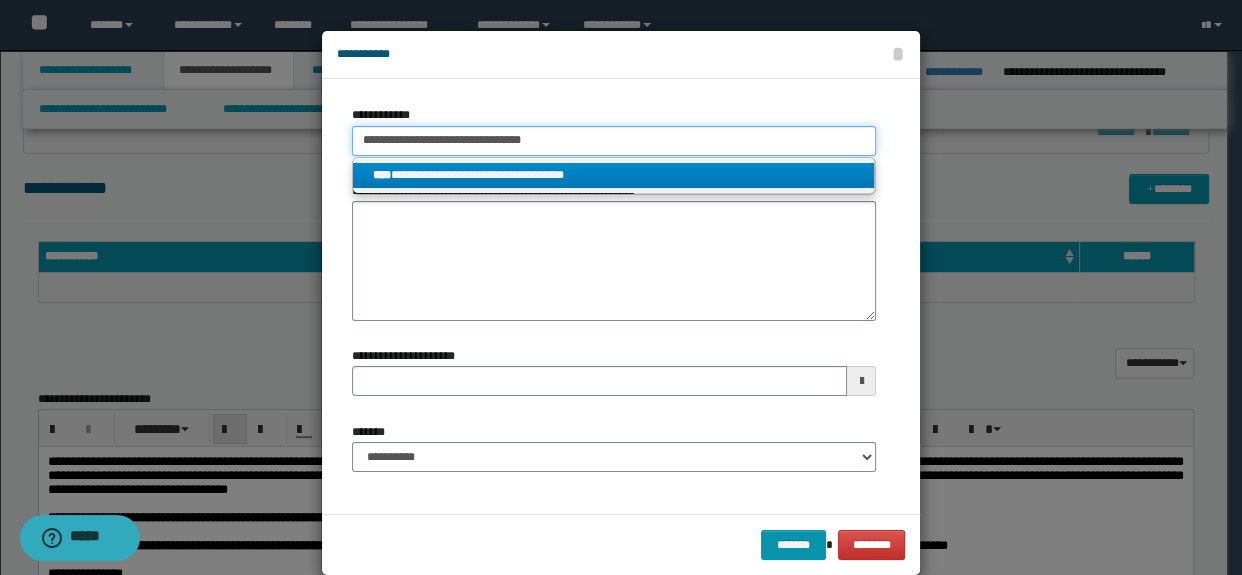 type 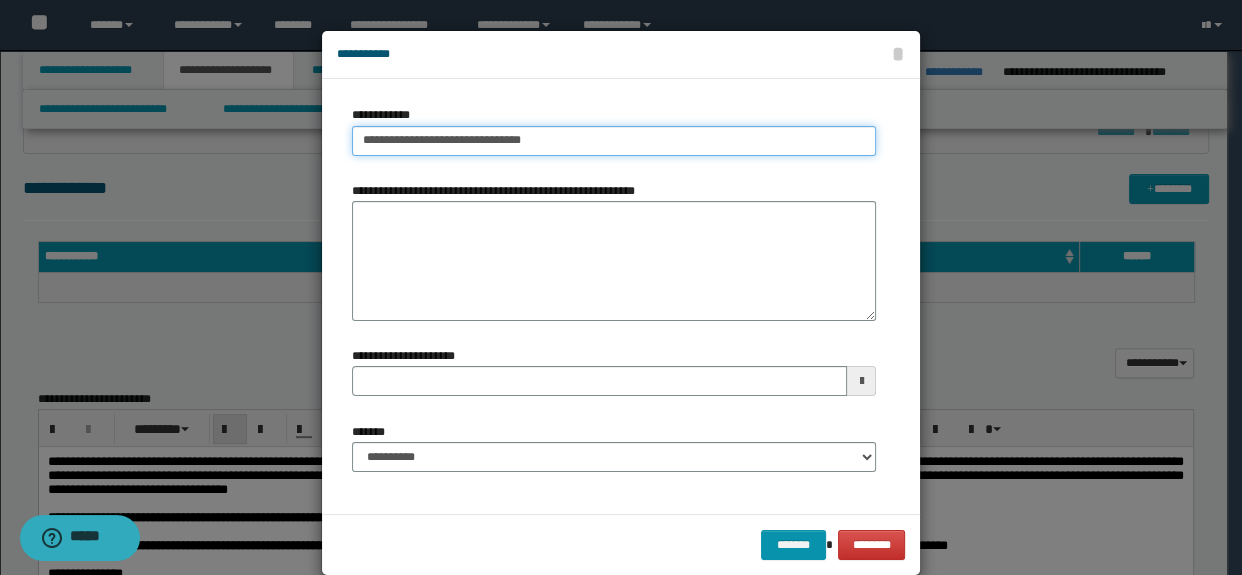 type 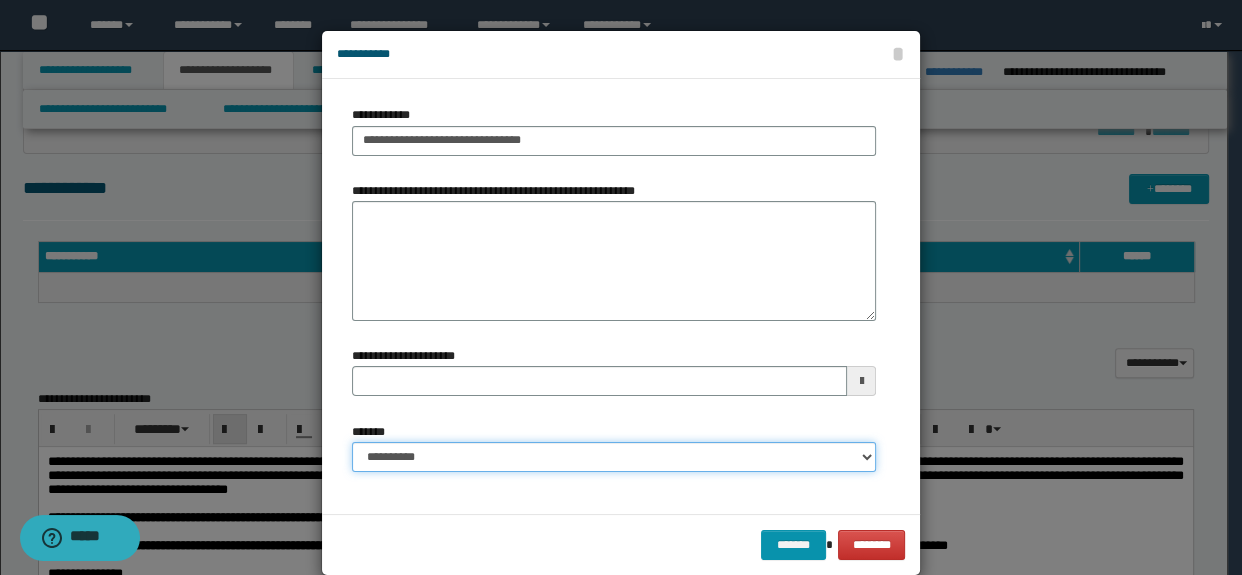 click on "**********" at bounding box center (614, 457) 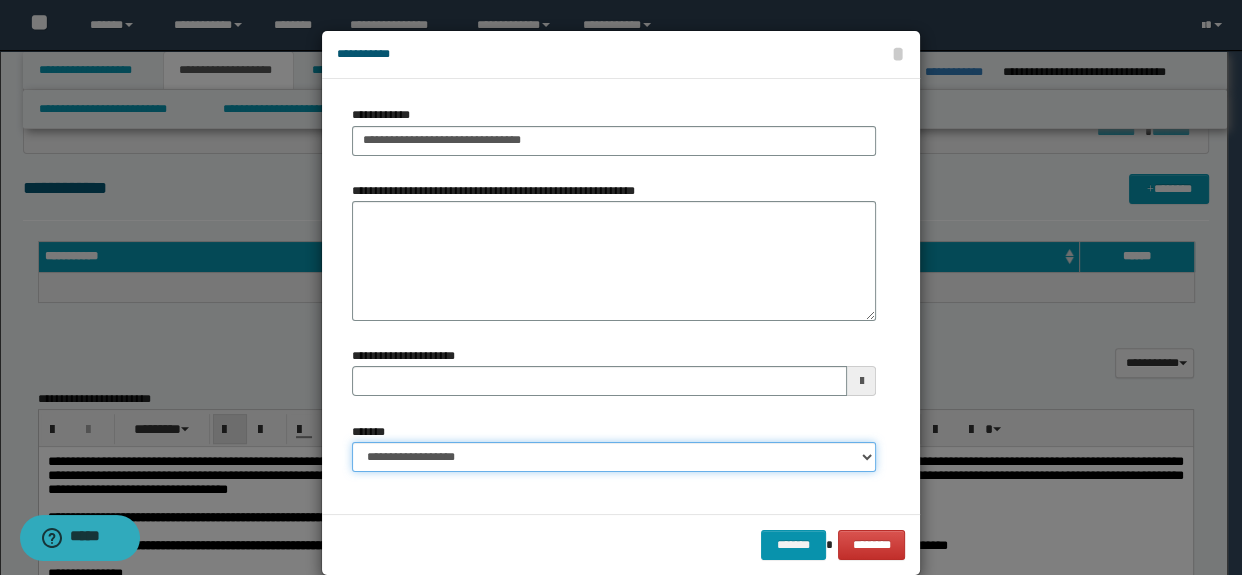 click on "**********" at bounding box center [614, 457] 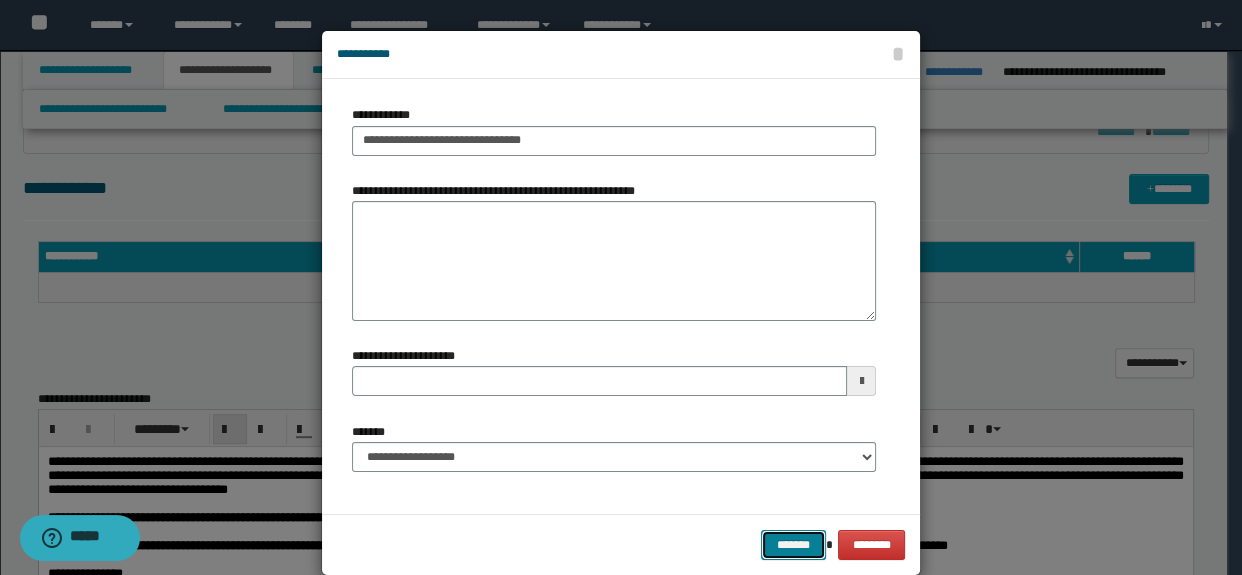 click on "*******" at bounding box center [793, 545] 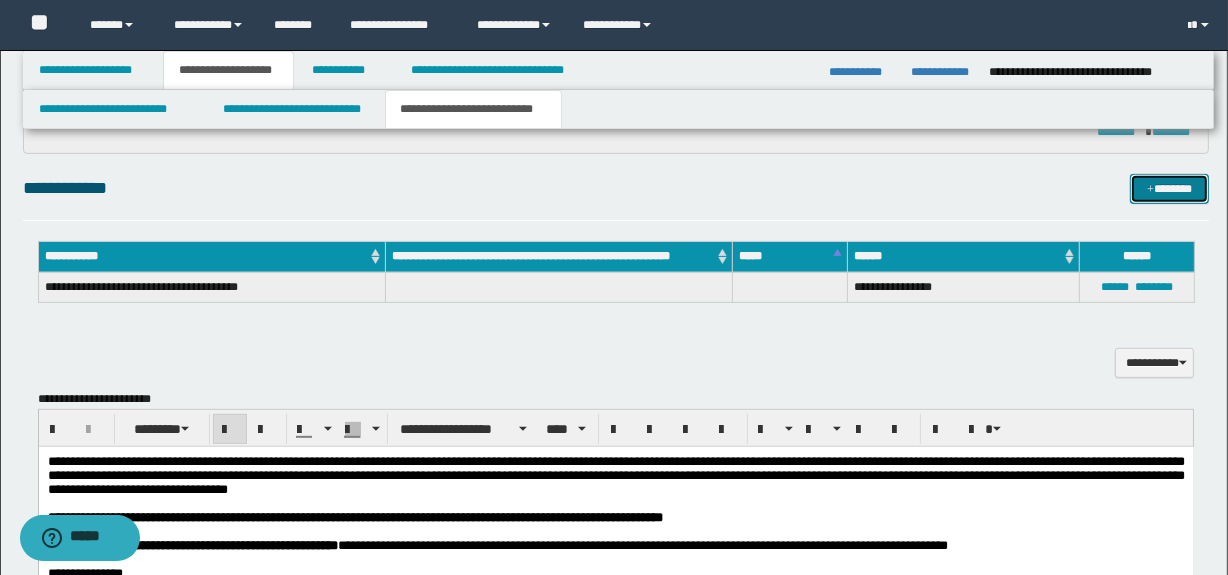 type 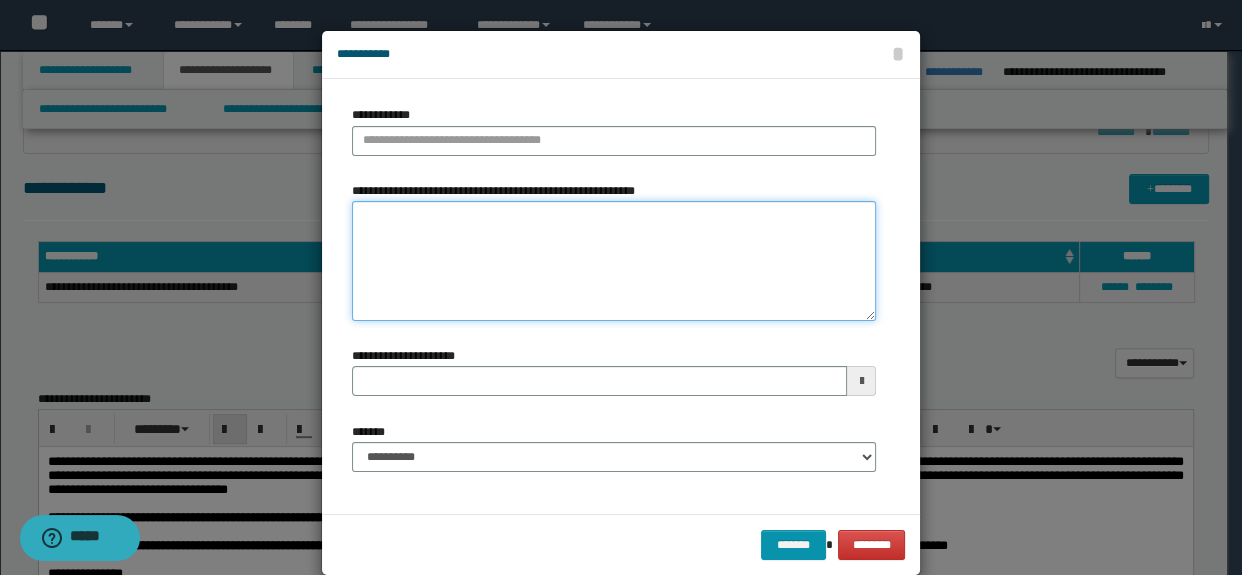 click on "**********" at bounding box center [614, 261] 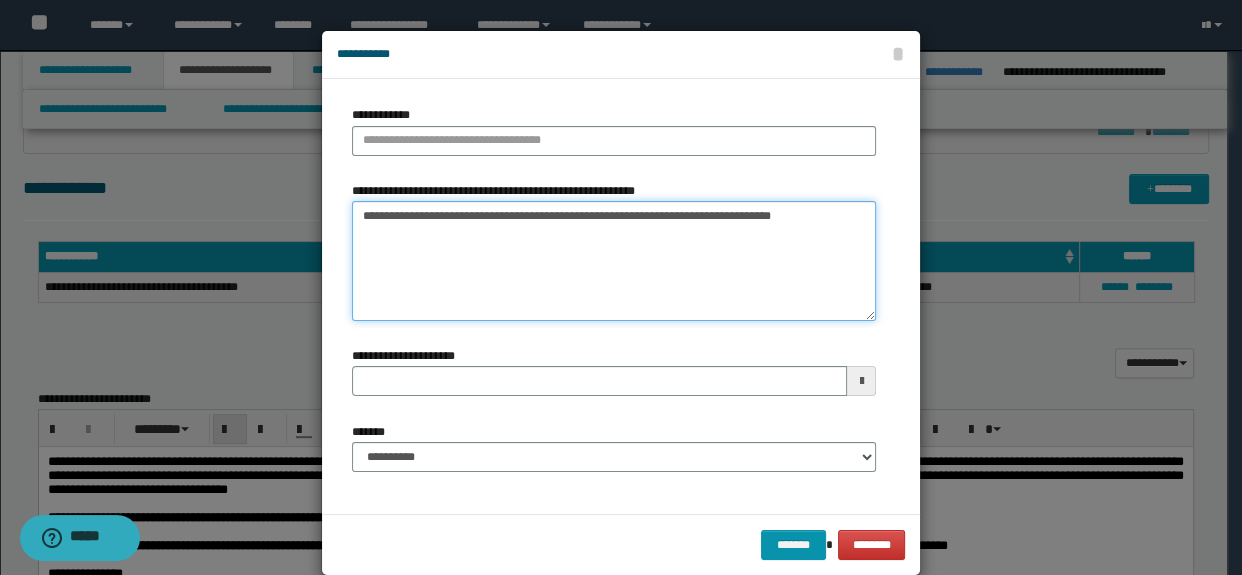 drag, startPoint x: 790, startPoint y: 210, endPoint x: 274, endPoint y: 197, distance: 516.16376 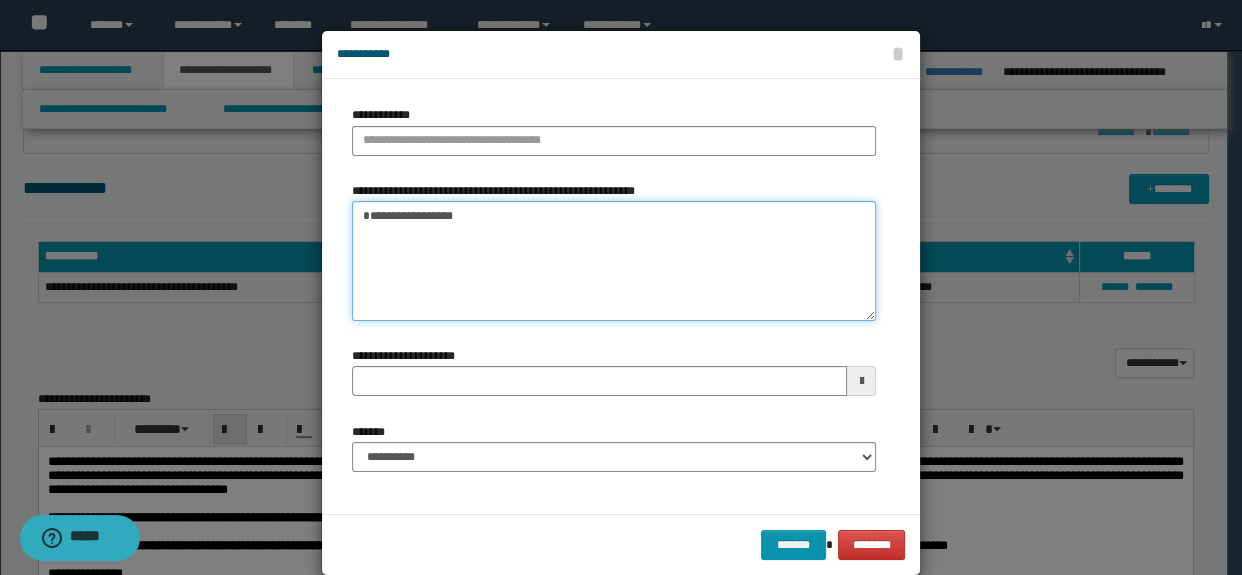 type on "**********" 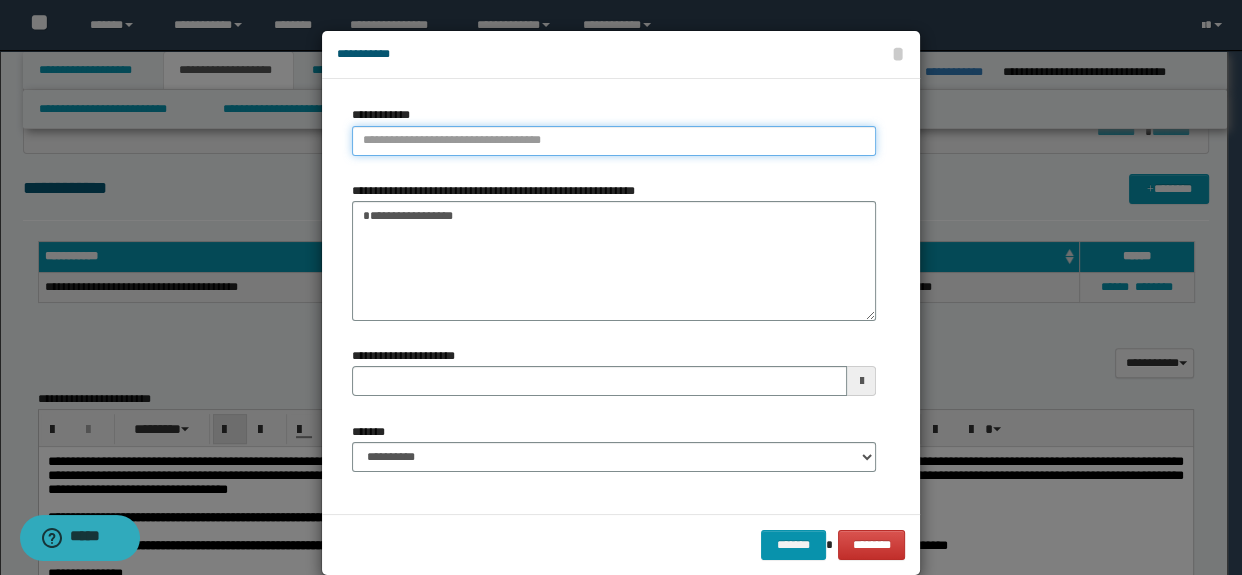 type on "**********" 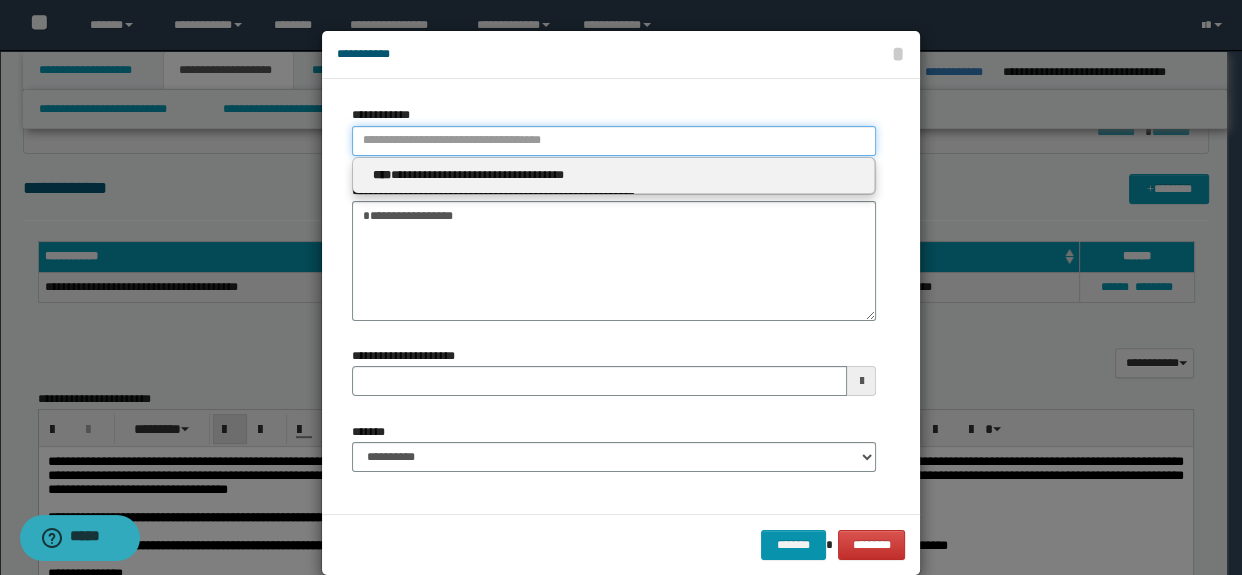 paste on "**********" 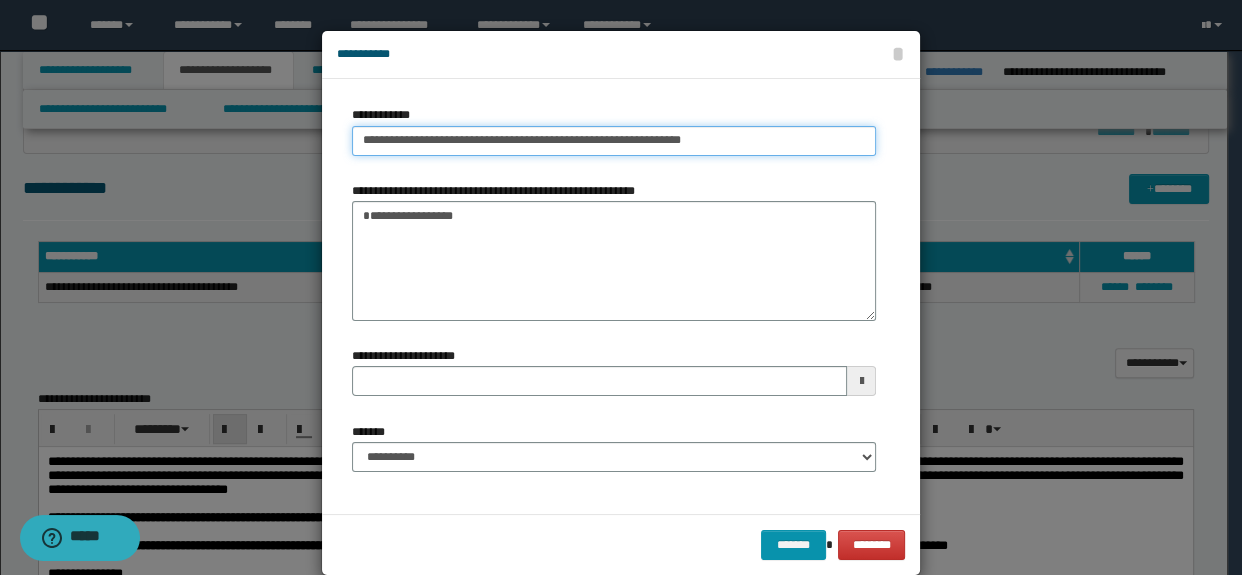 type on "**********" 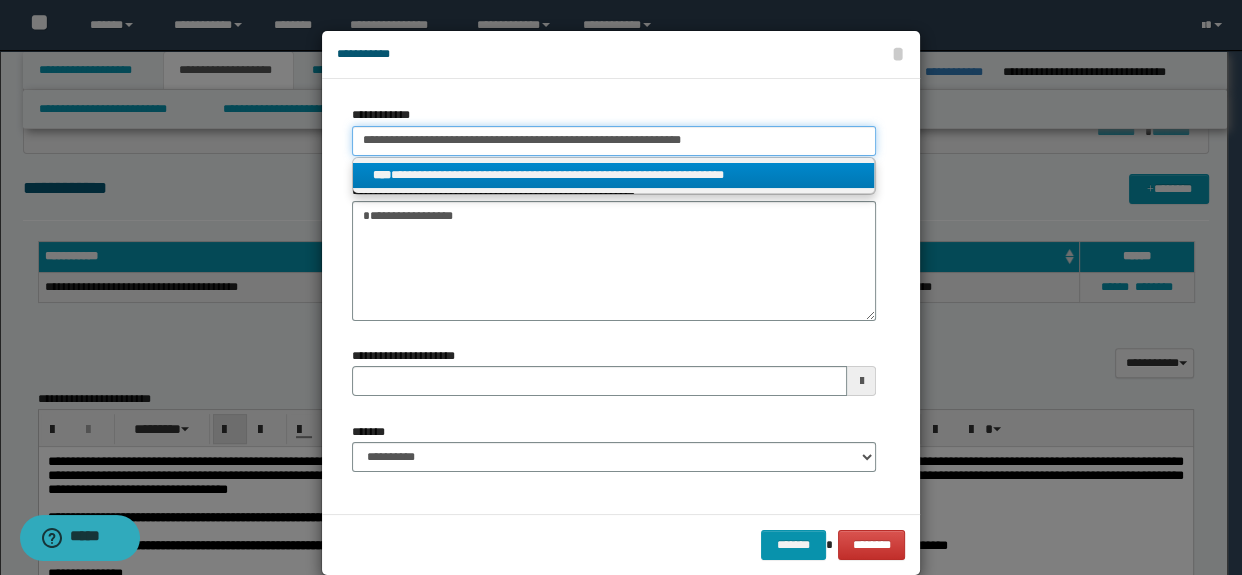 type on "**********" 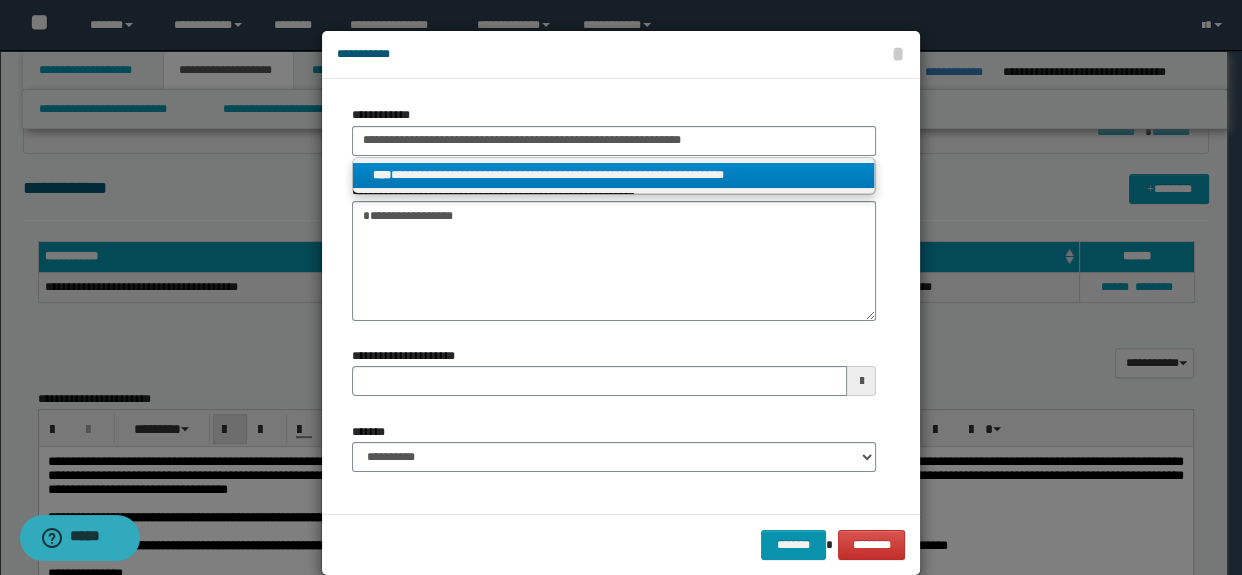 click on "**********" at bounding box center [614, 175] 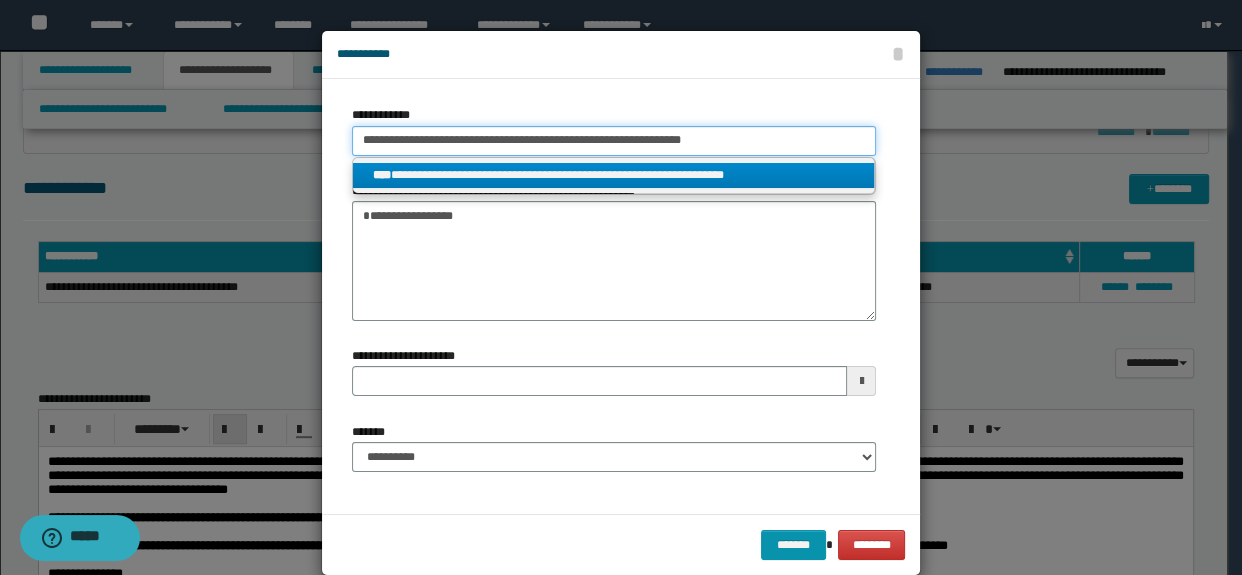 type 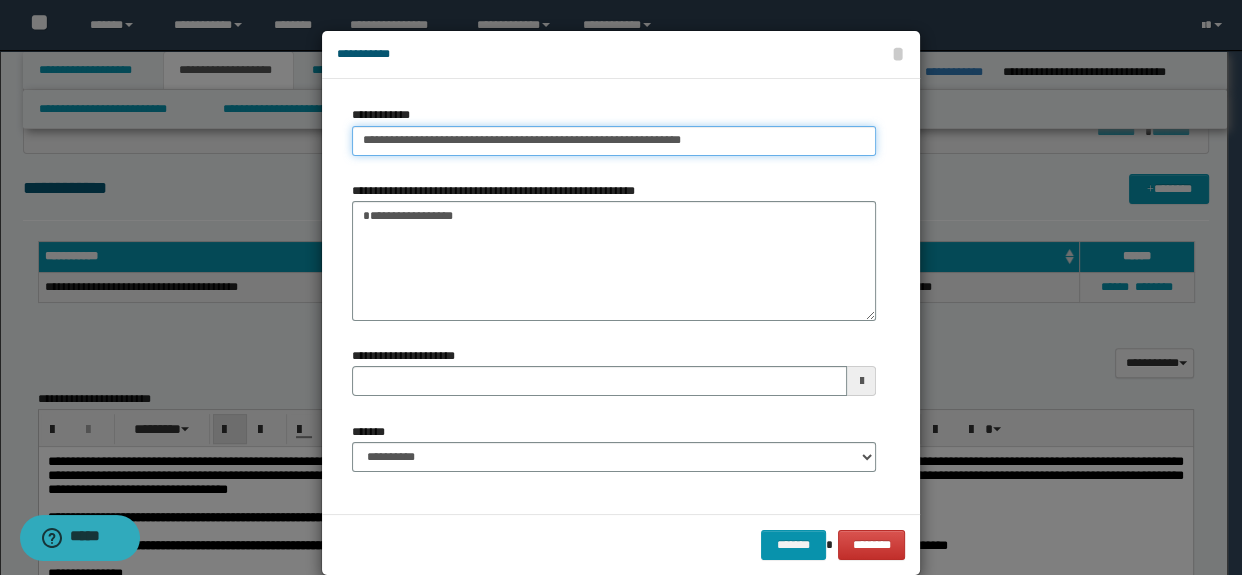 type on "**********" 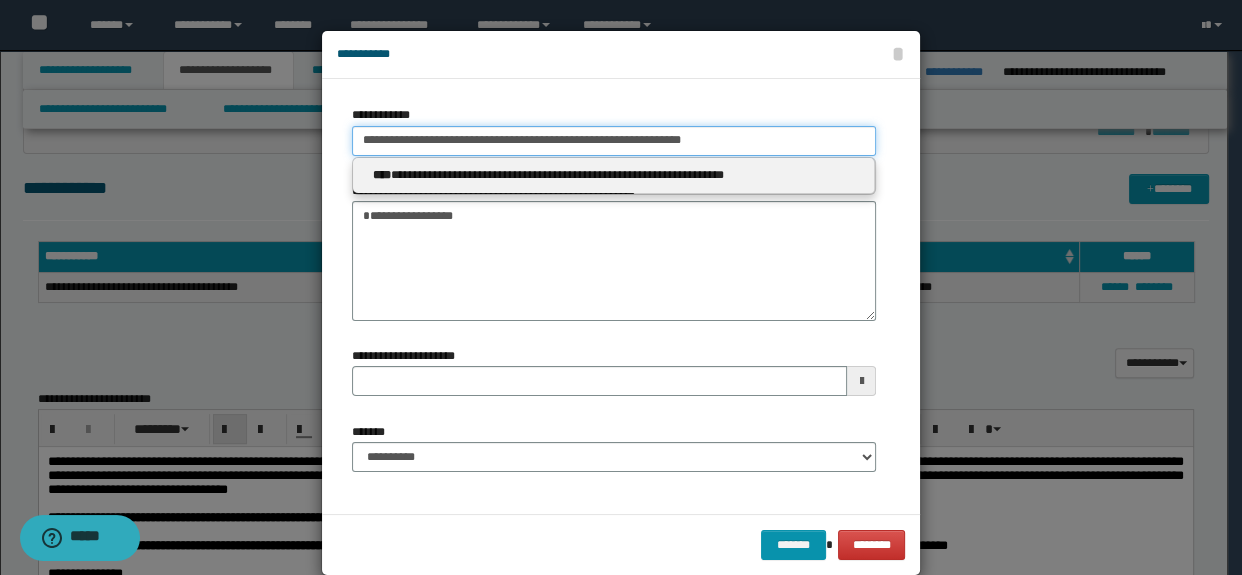 type 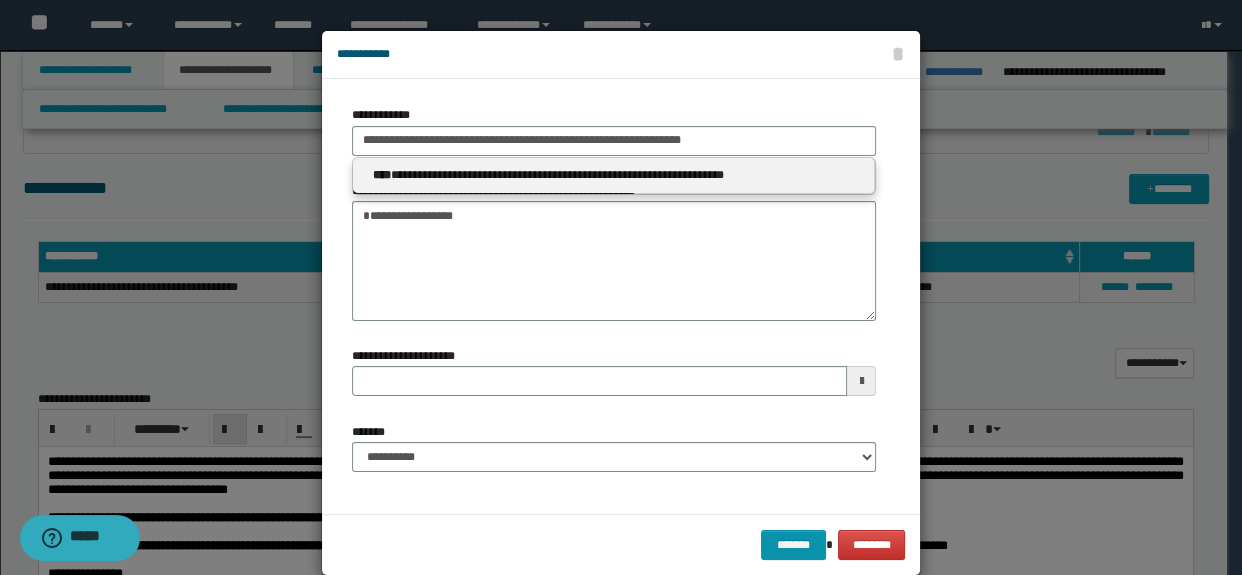 type 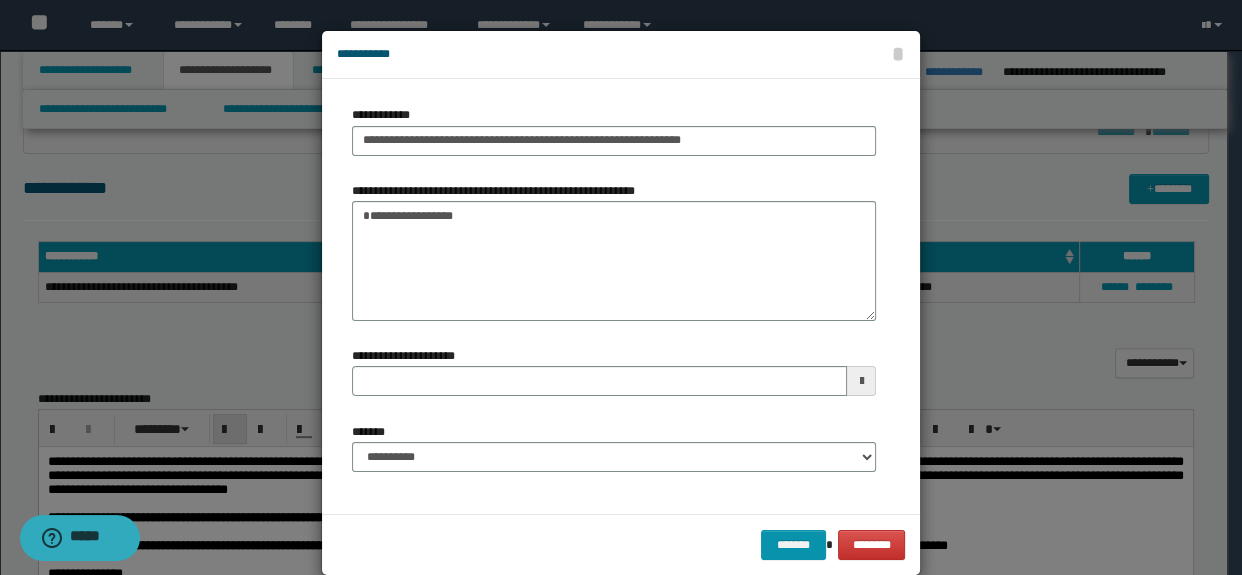 click on "**********" at bounding box center (614, 455) 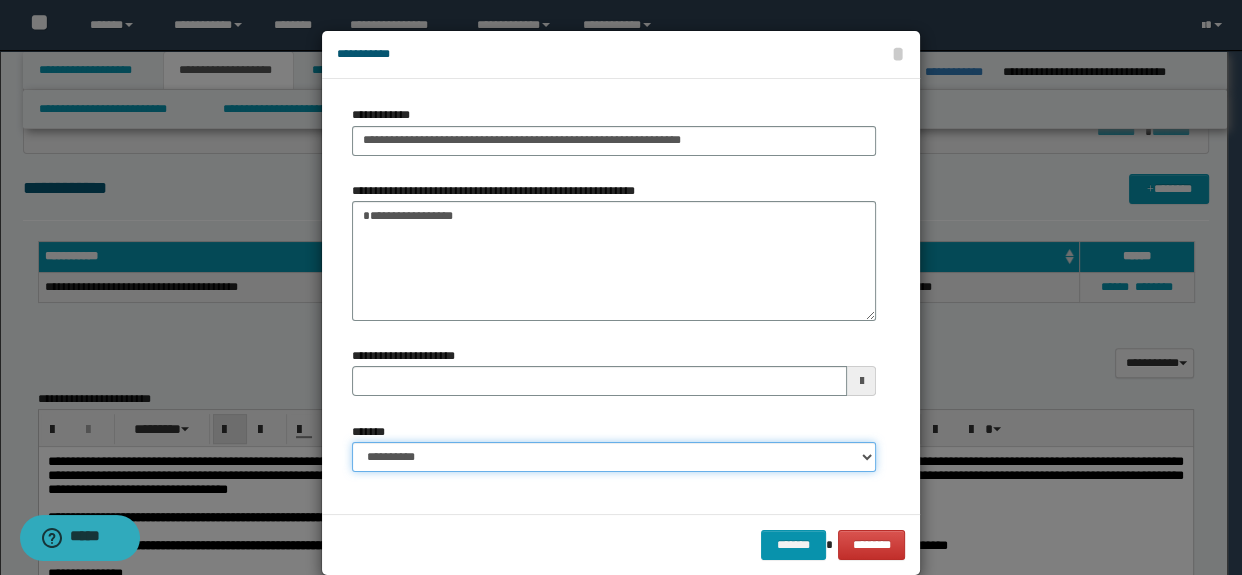 click on "**********" at bounding box center [614, 457] 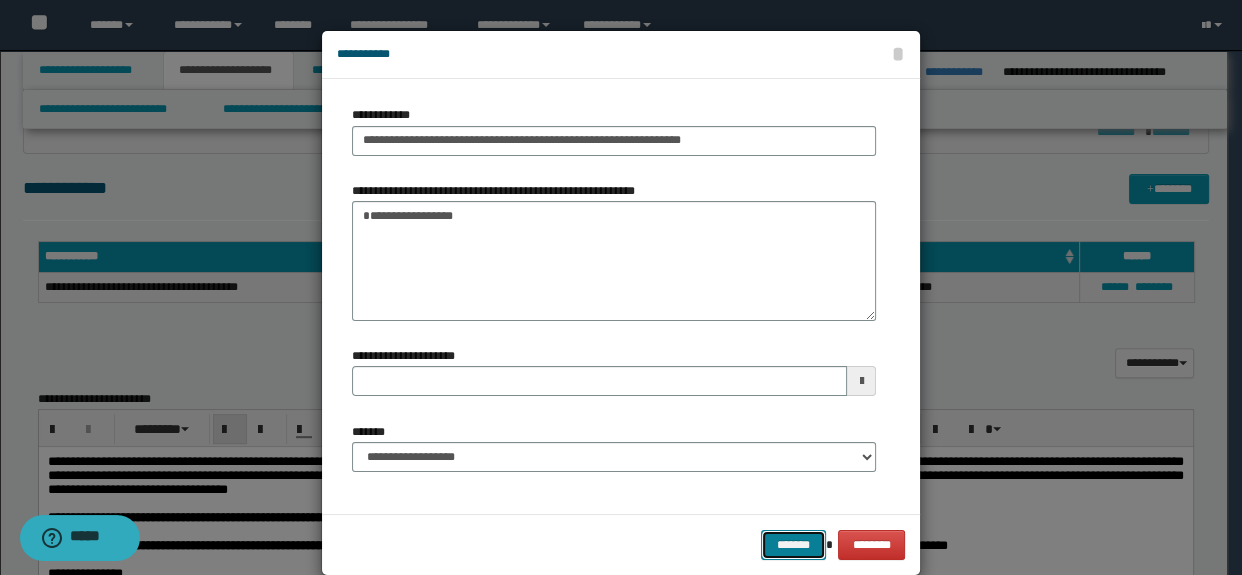 click on "*******" at bounding box center [793, 545] 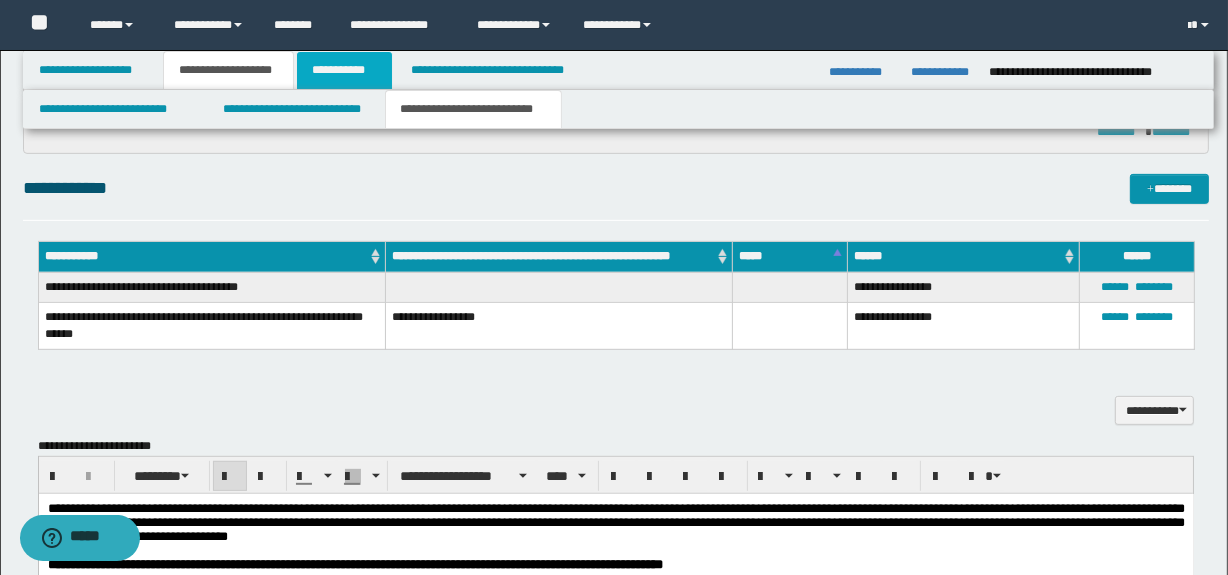 click on "**********" at bounding box center (344, 70) 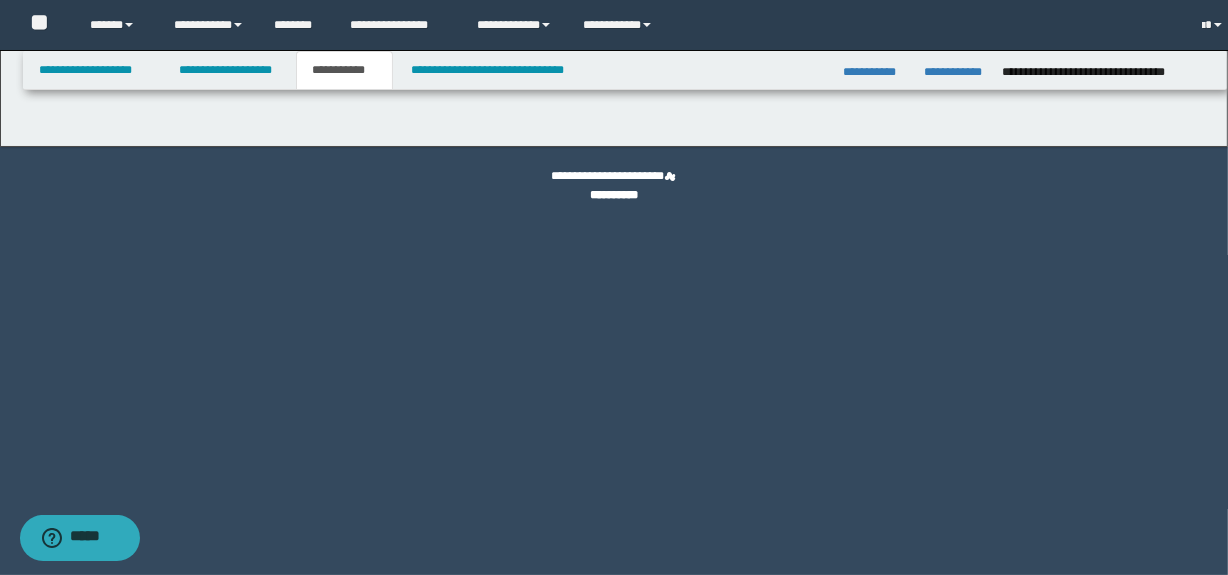 scroll, scrollTop: 0, scrollLeft: 0, axis: both 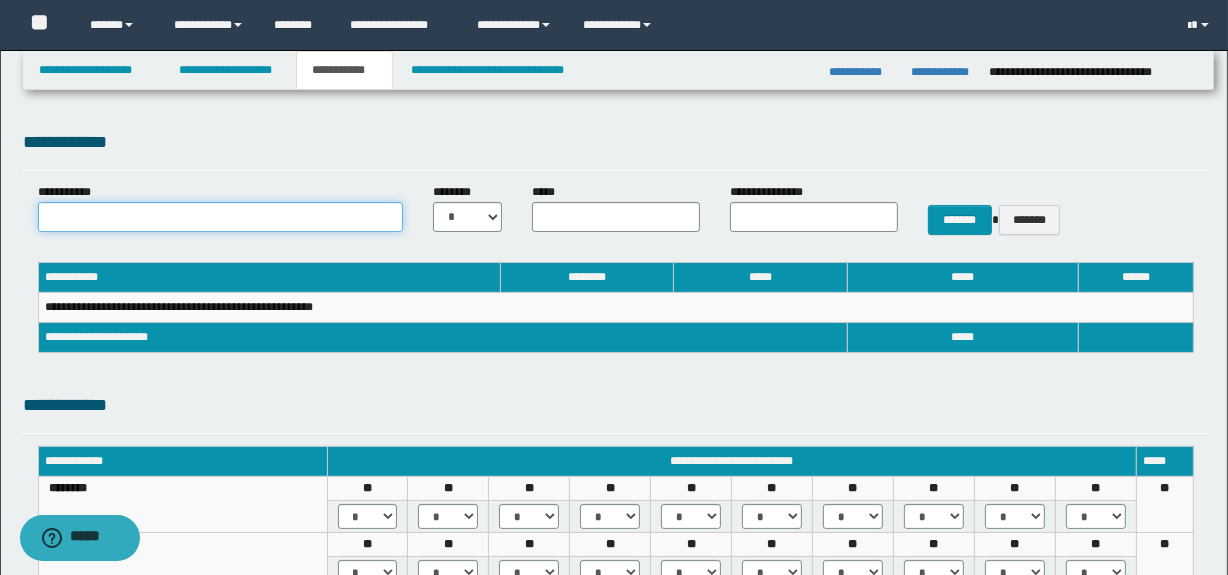 click on "**********" at bounding box center [221, 217] 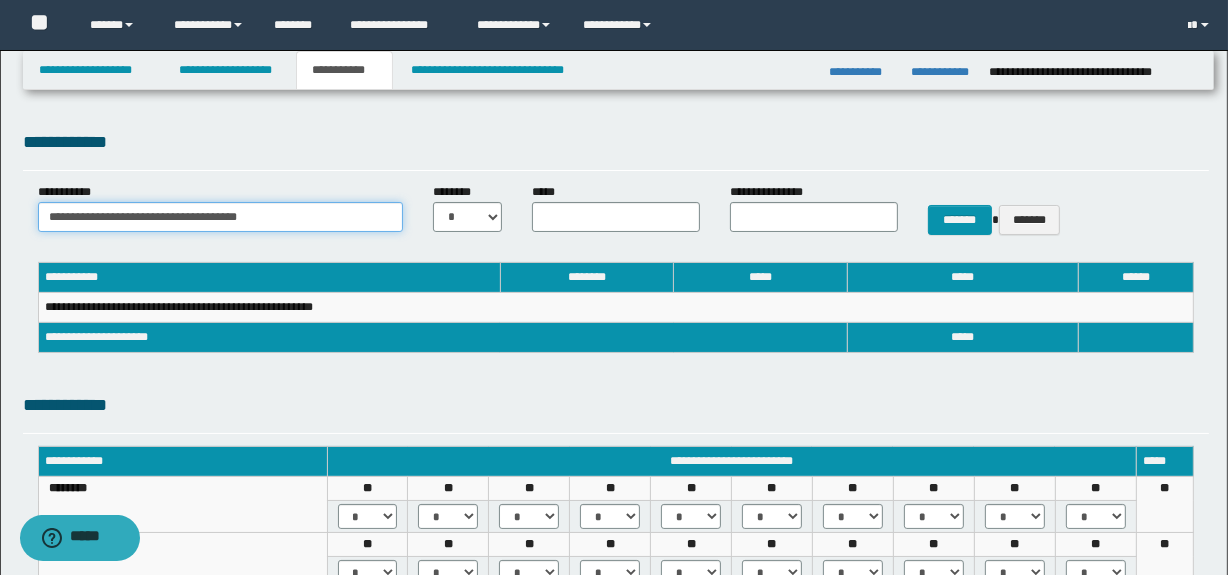 type on "**********" 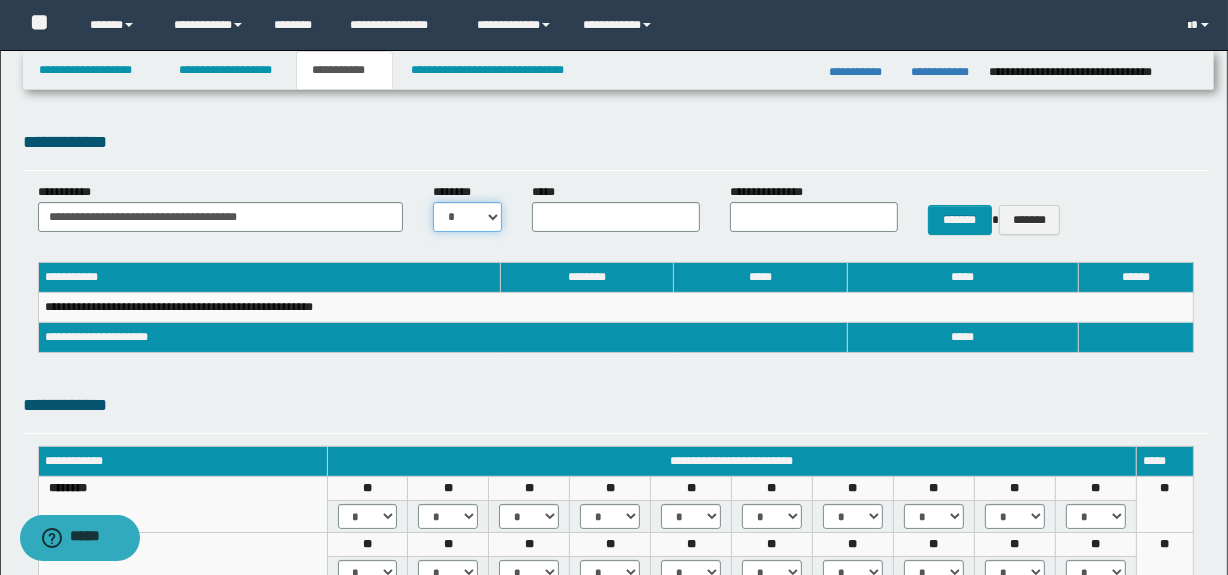 click on "*
*
*
*
*
*
*
*
*
**
**
**
**
**" at bounding box center [467, 217] 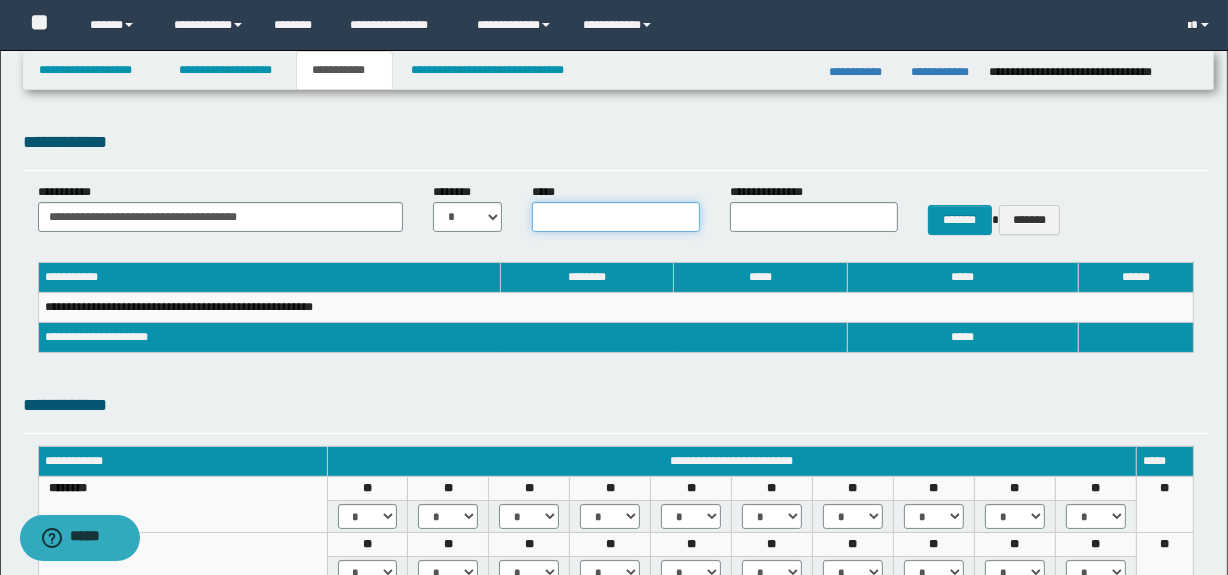 click on "*****" at bounding box center (616, 217) 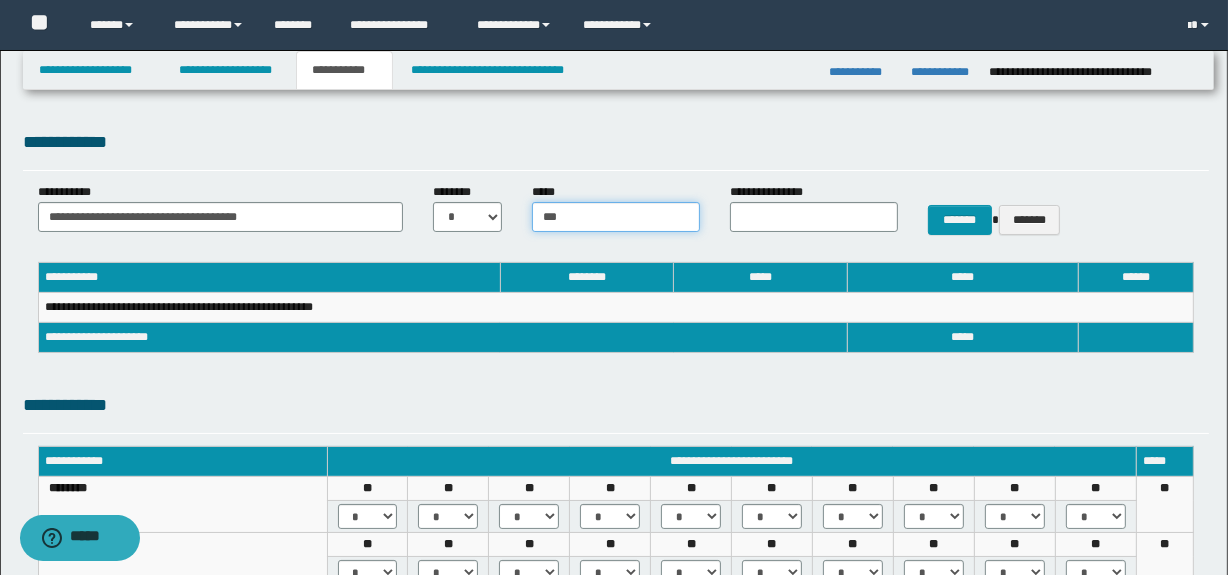 type on "***" 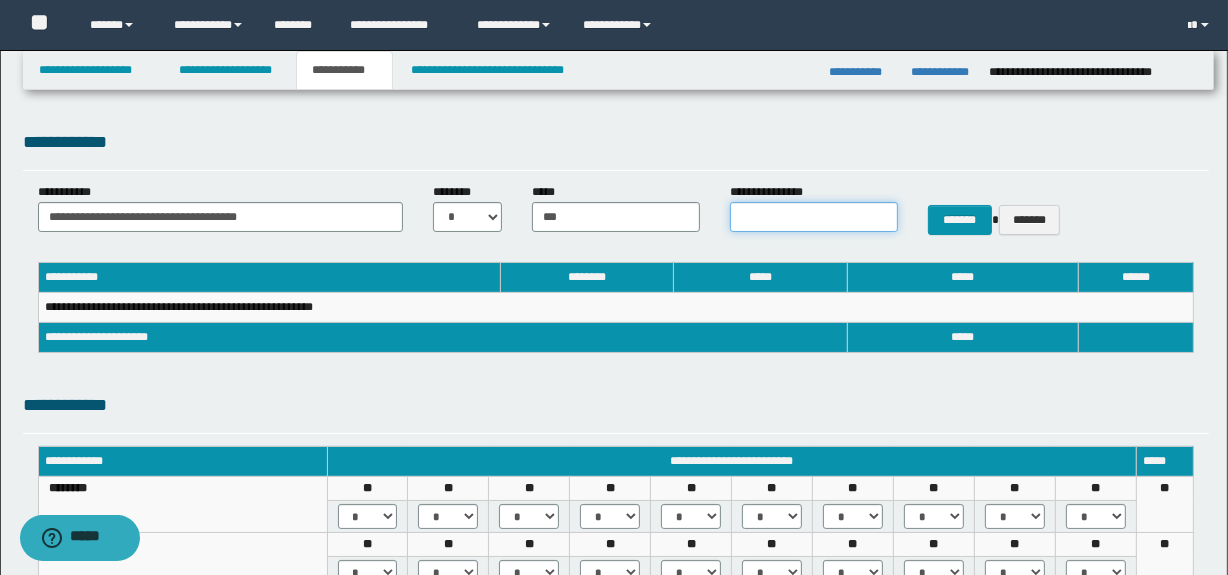 click on "**********" at bounding box center (814, 217) 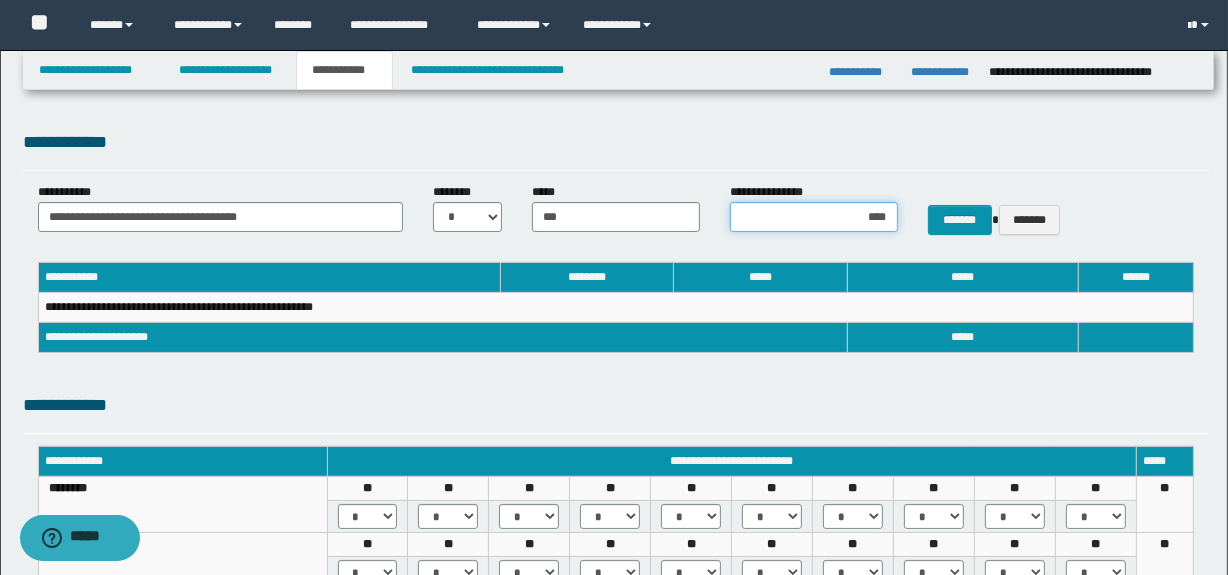 type on "*****" 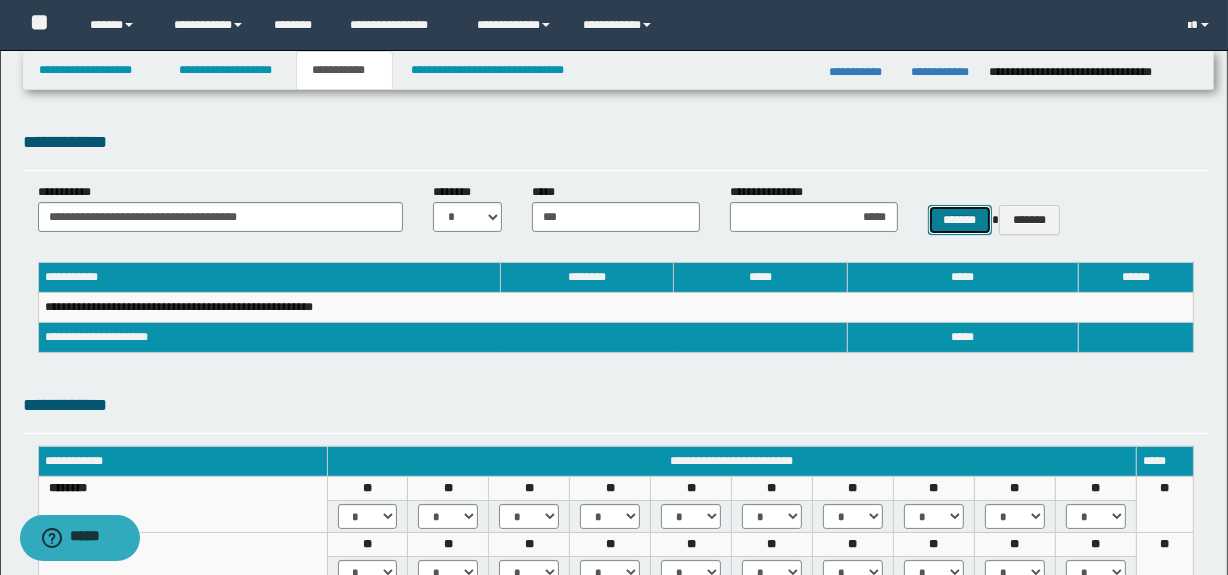 click on "*******" at bounding box center [960, 220] 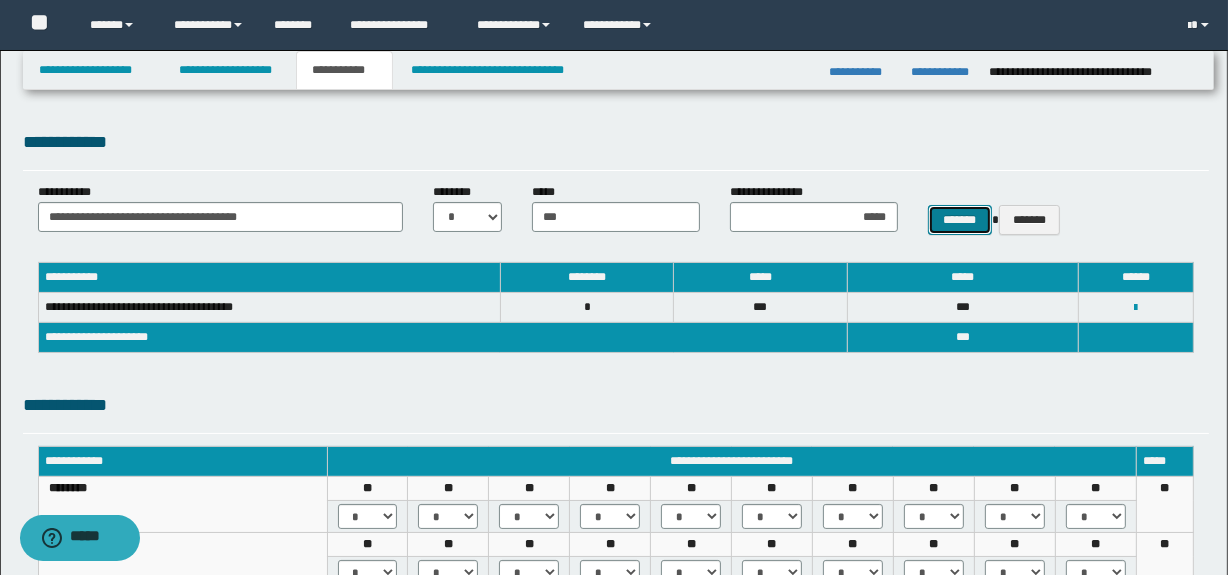 type 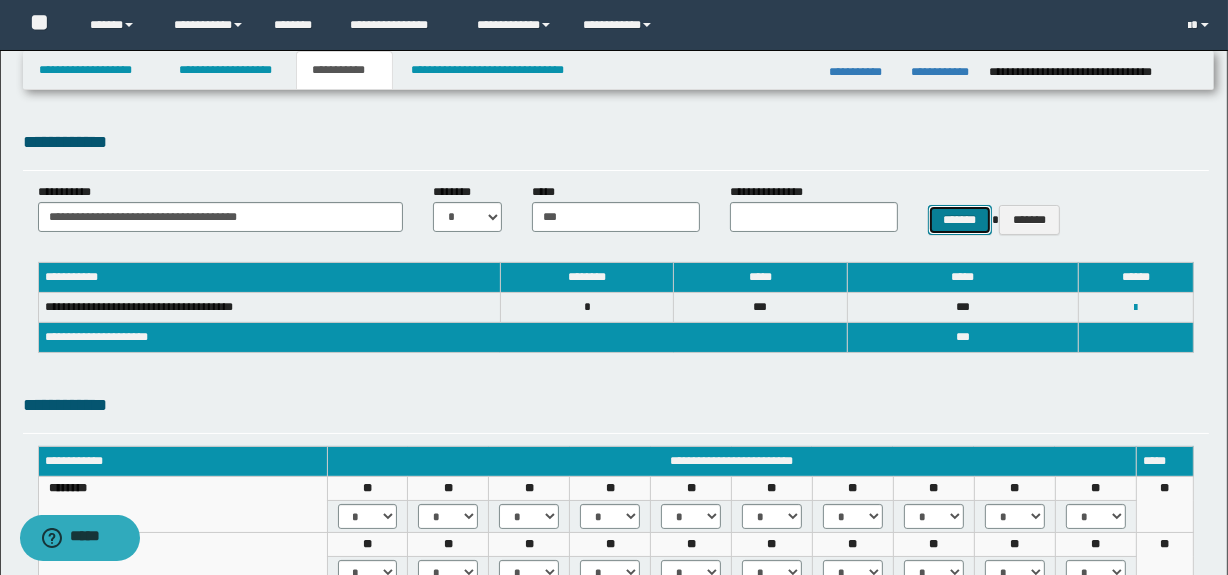 type 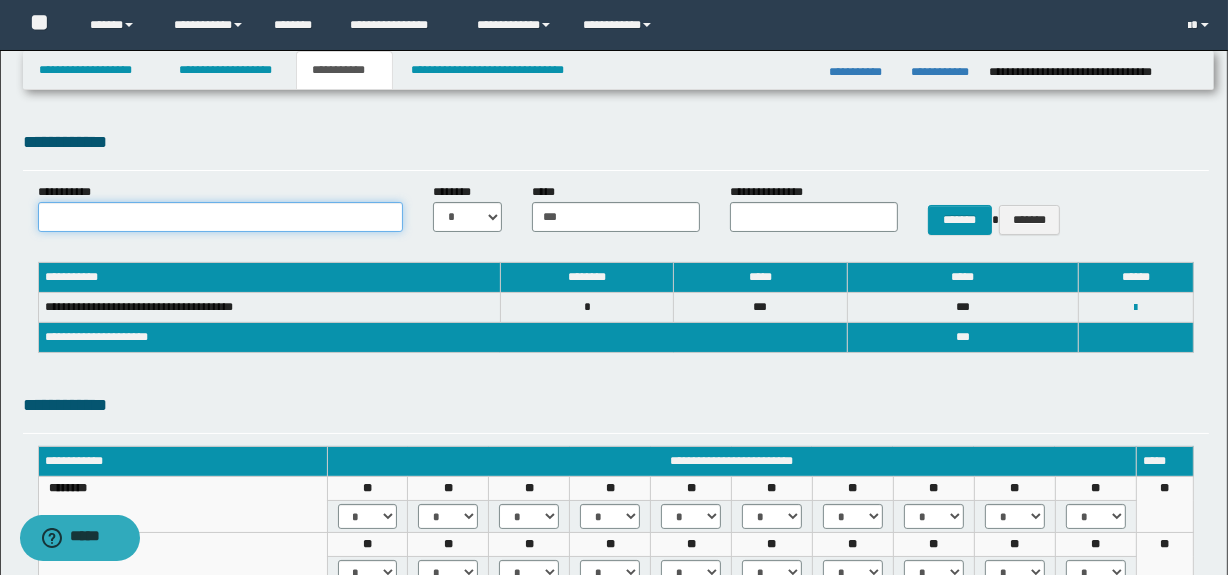 click on "**********" at bounding box center [221, 217] 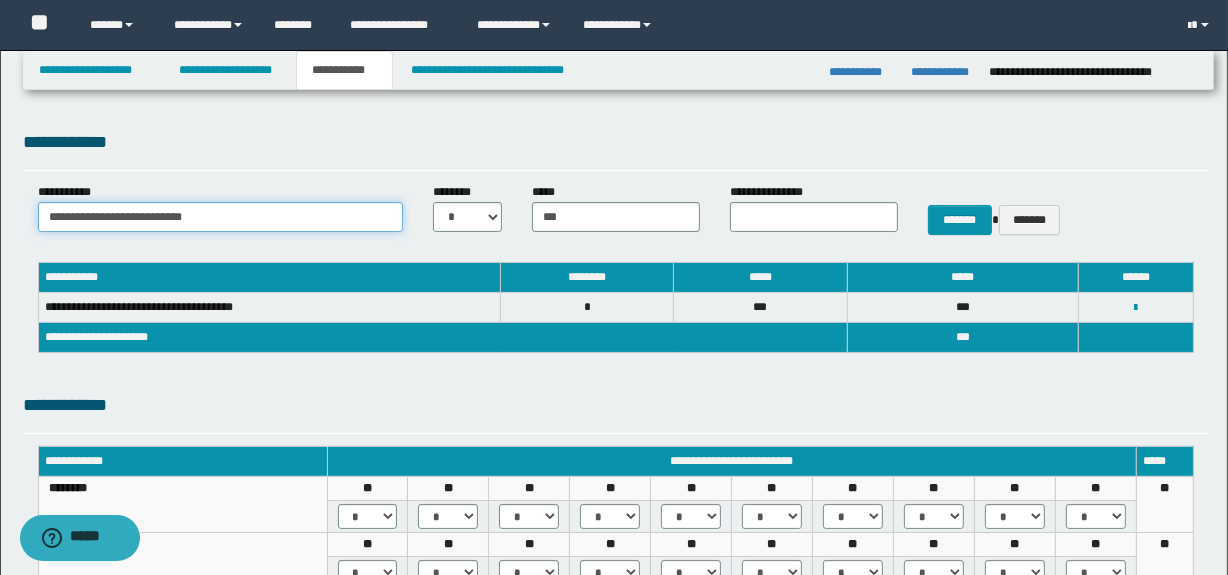 type on "**********" 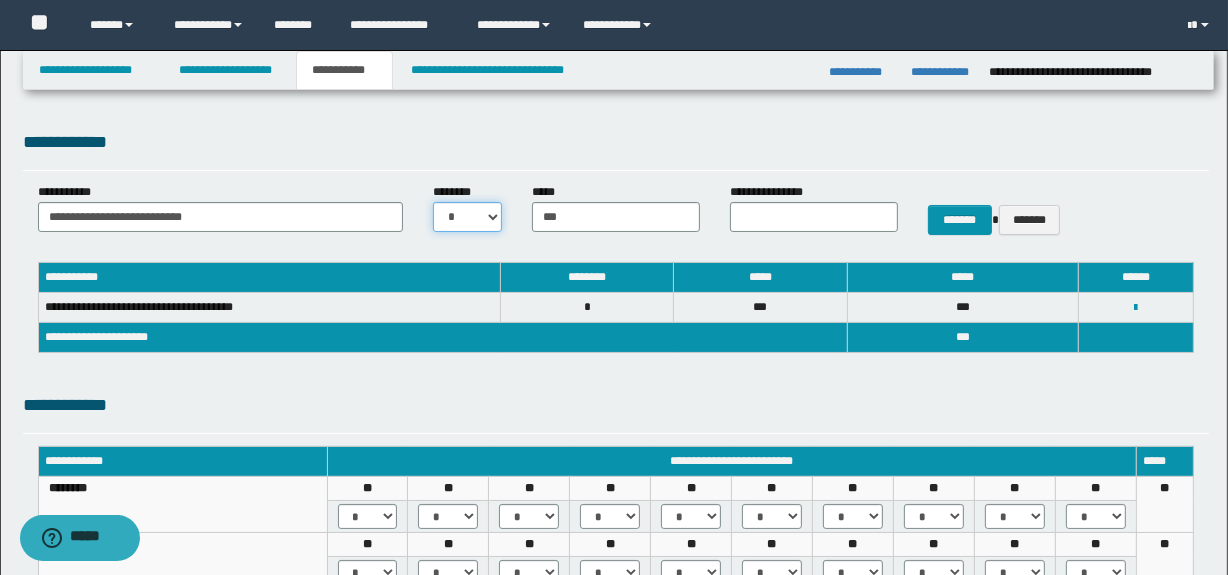 click on "*
*
*
*
*
*
*
*
*
**
**
**
**
**" at bounding box center [467, 217] 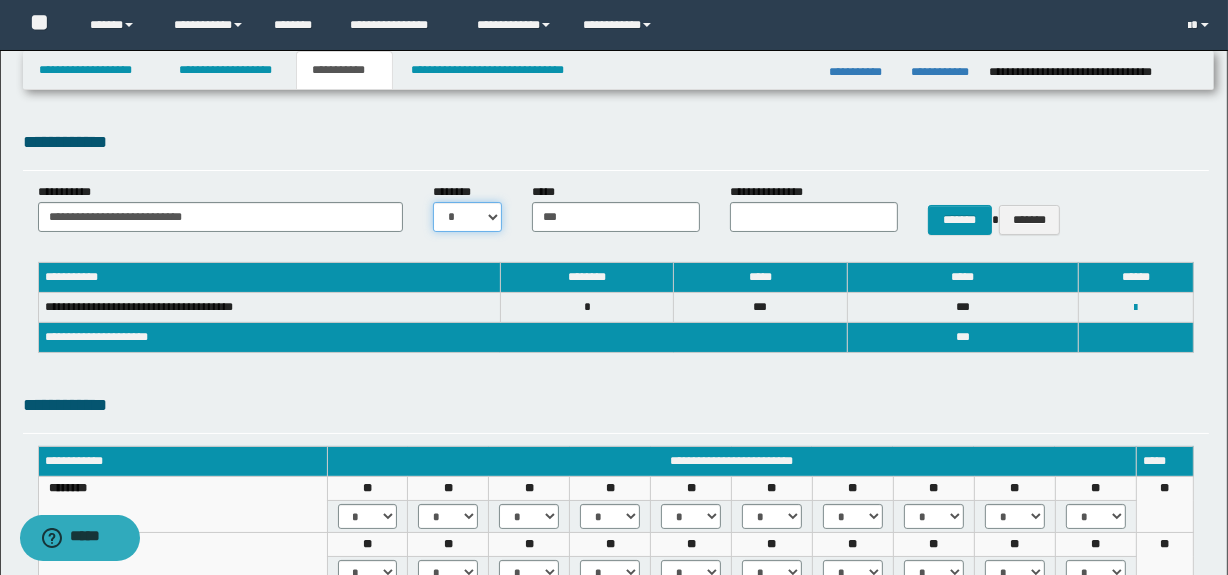 select on "*" 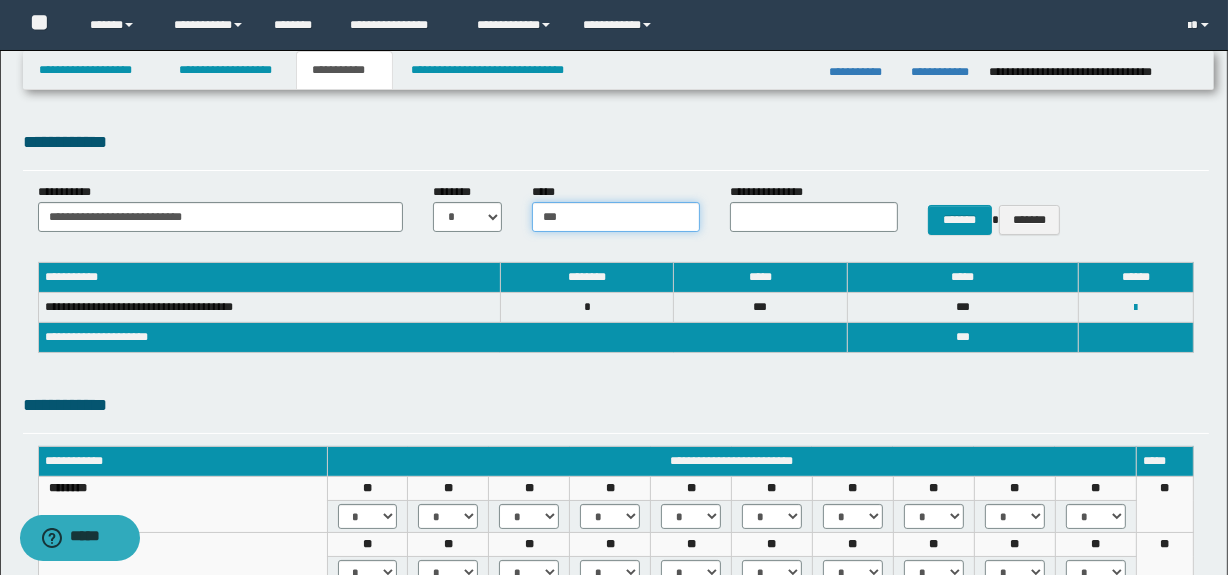 click on "***" at bounding box center [616, 217] 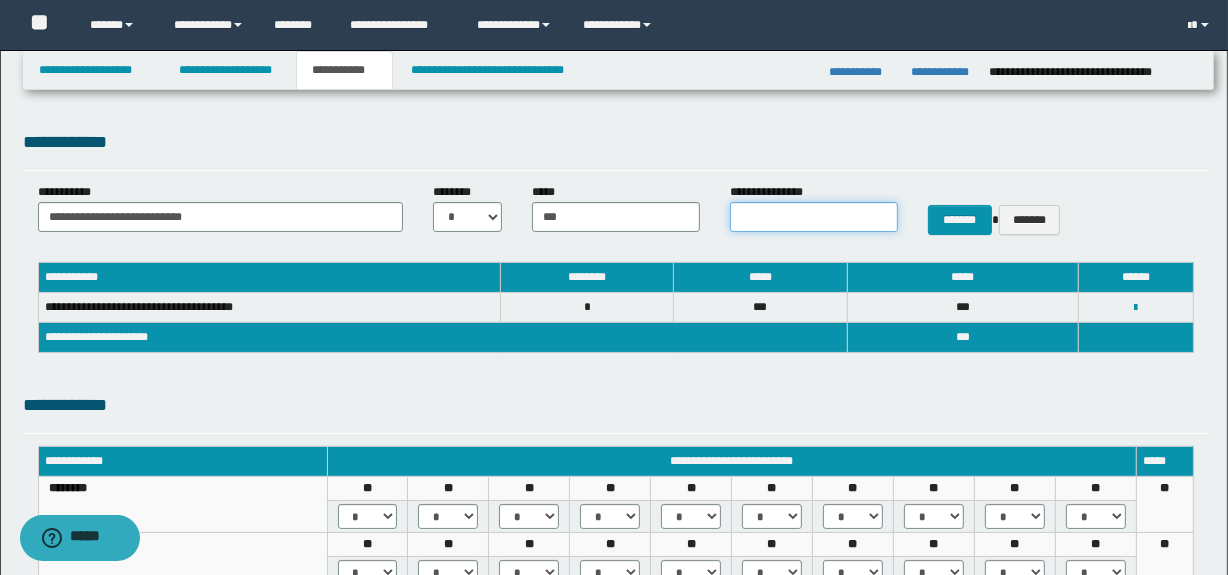 click on "**********" at bounding box center (814, 217) 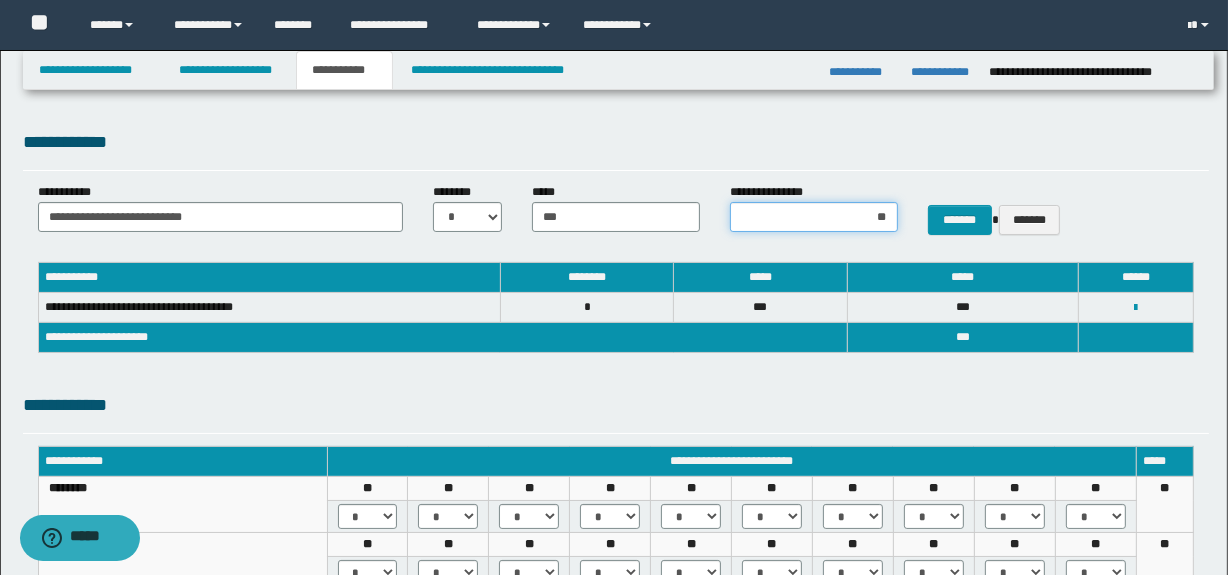 type on "*" 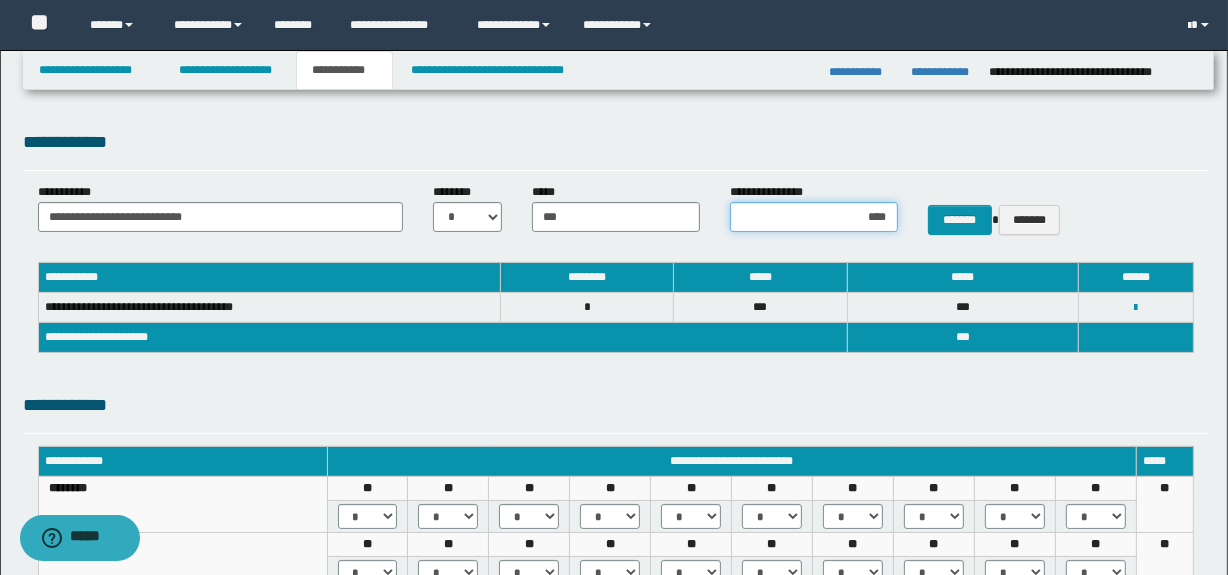 type on "*****" 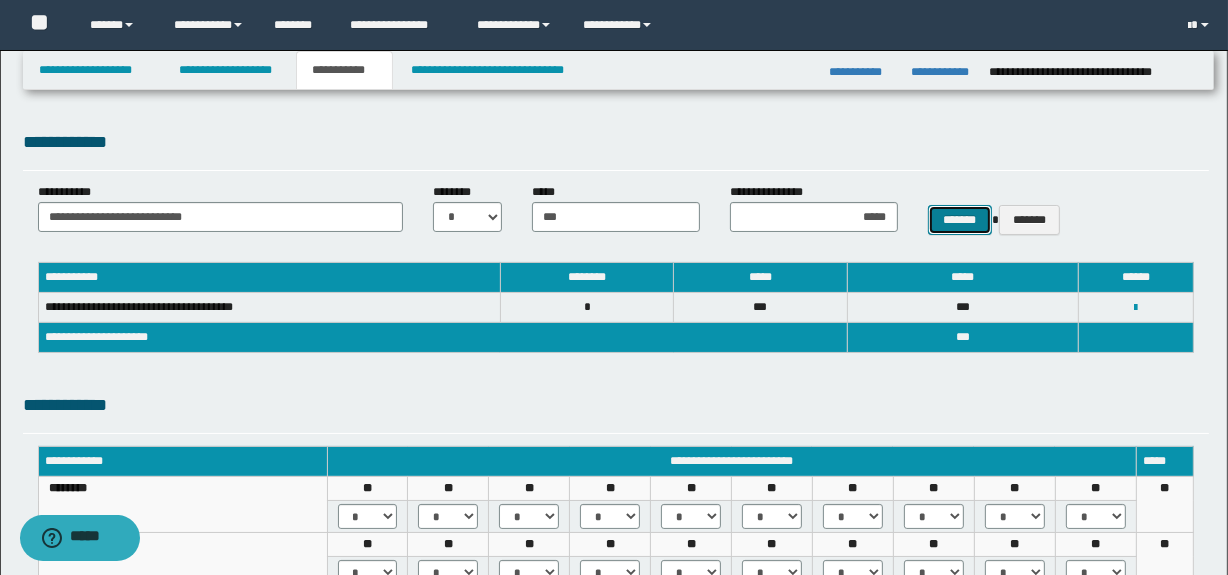 click on "*******" at bounding box center (960, 220) 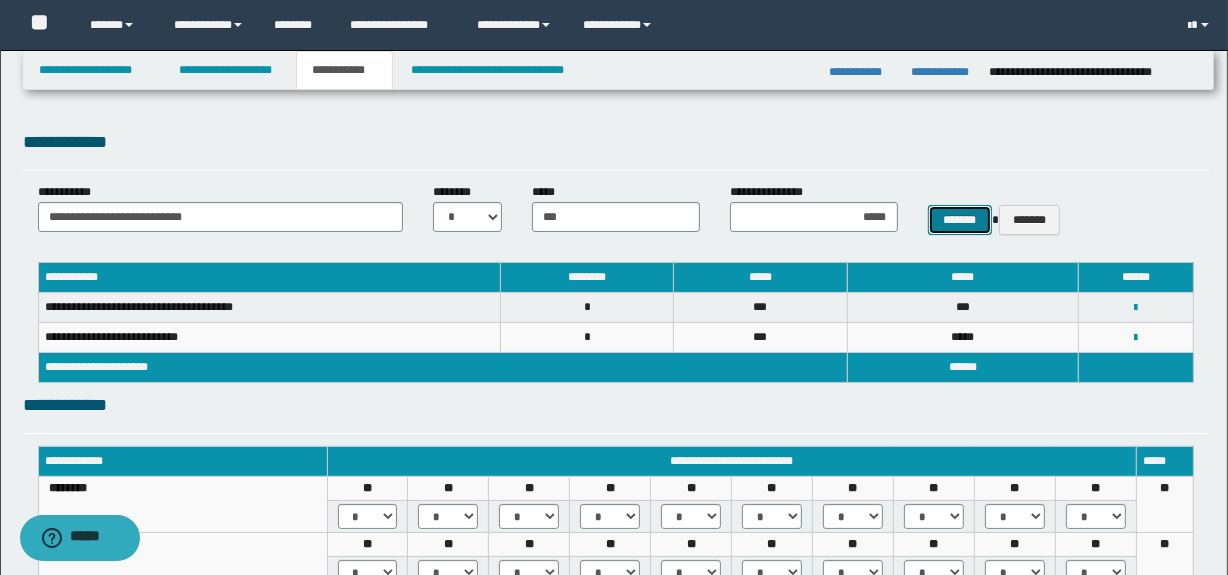 type 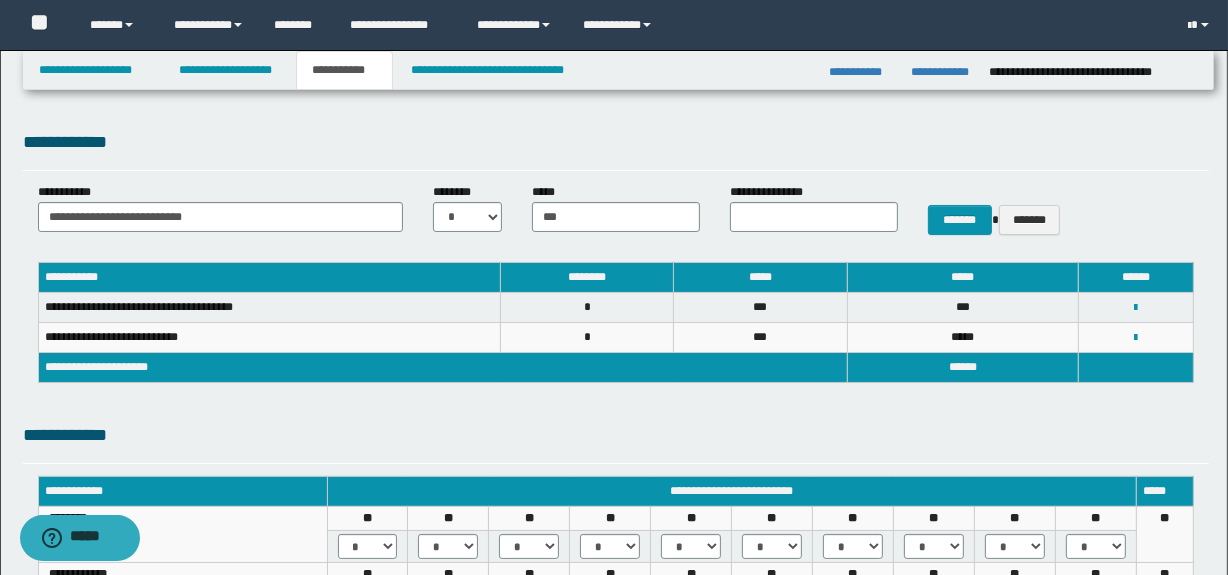 drag, startPoint x: 339, startPoint y: 233, endPoint x: 326, endPoint y: 219, distance: 19.104973 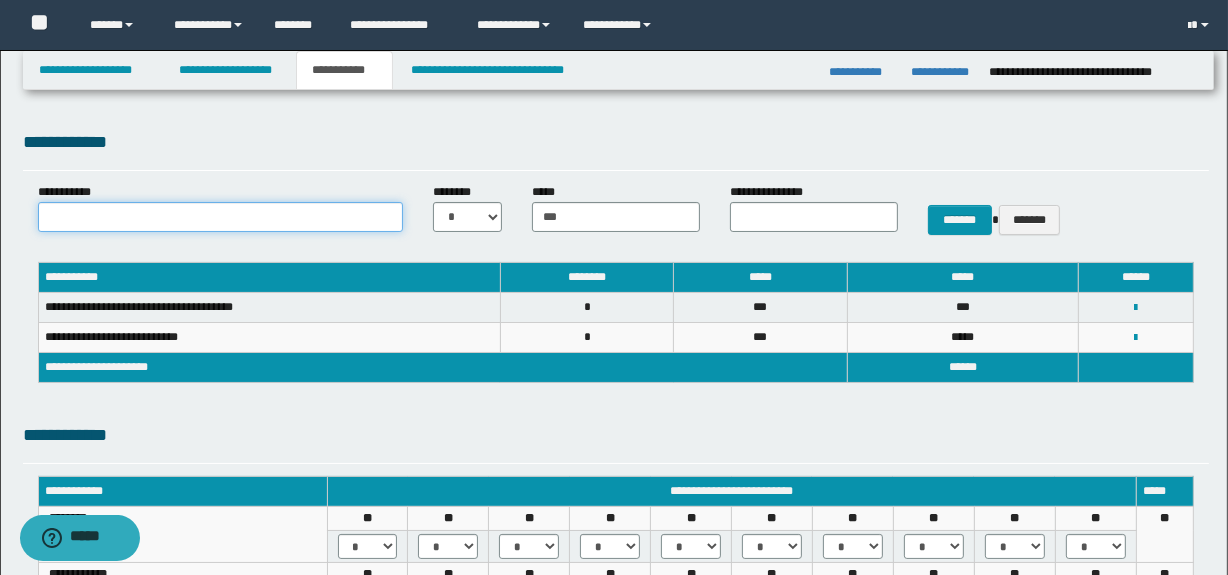 click on "**********" at bounding box center (221, 217) 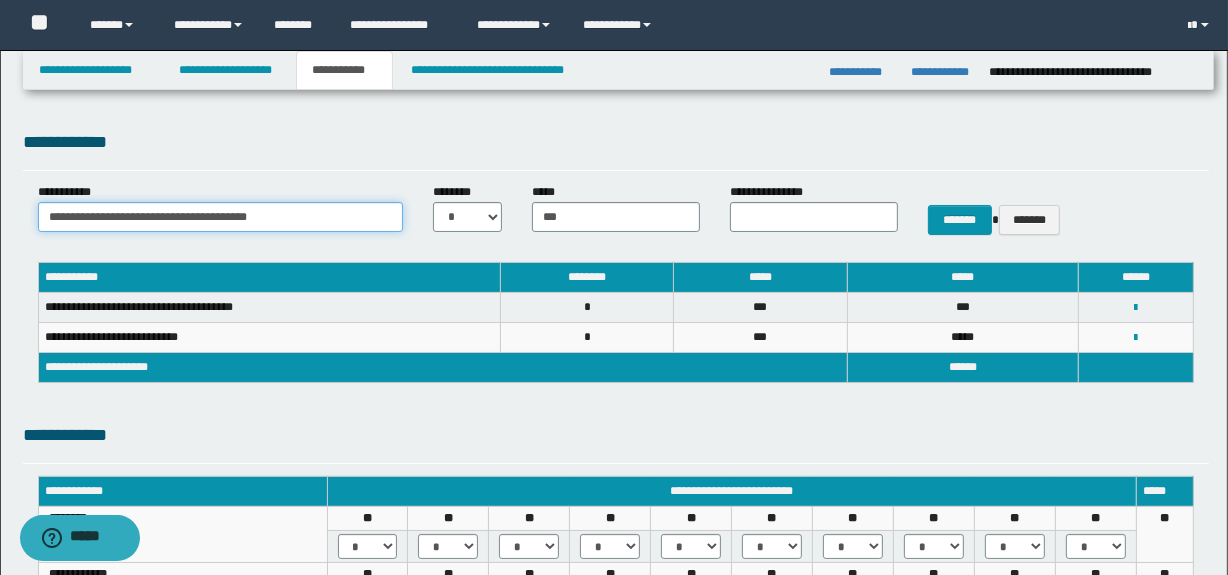 type on "**********" 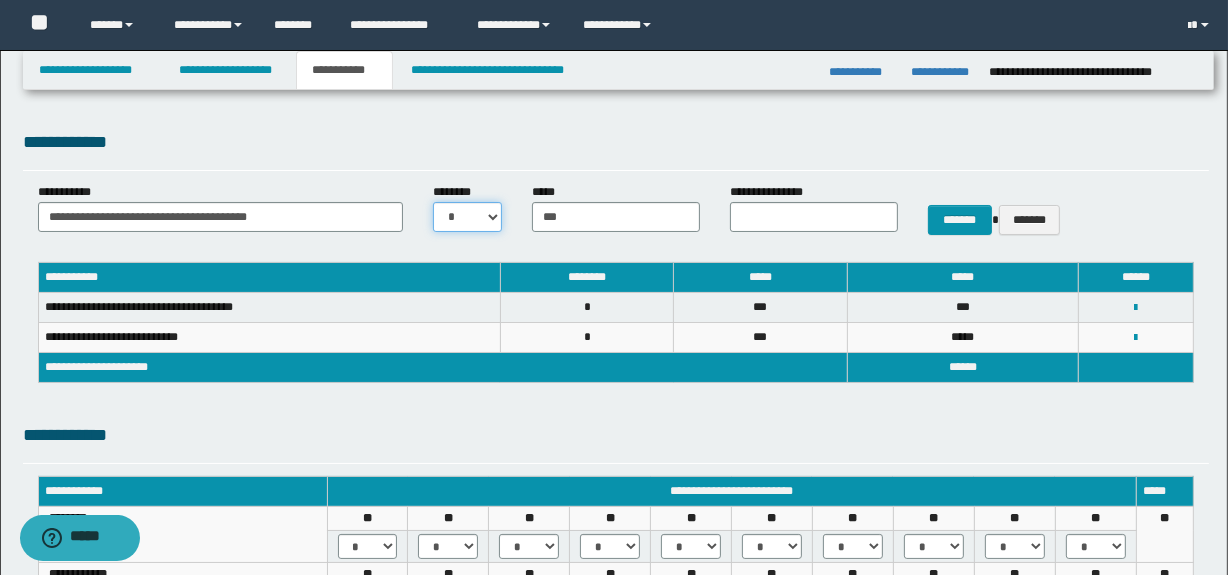 click on "*
*
*
*
*
*
*
*
*
**
**
**
**
**" at bounding box center [467, 217] 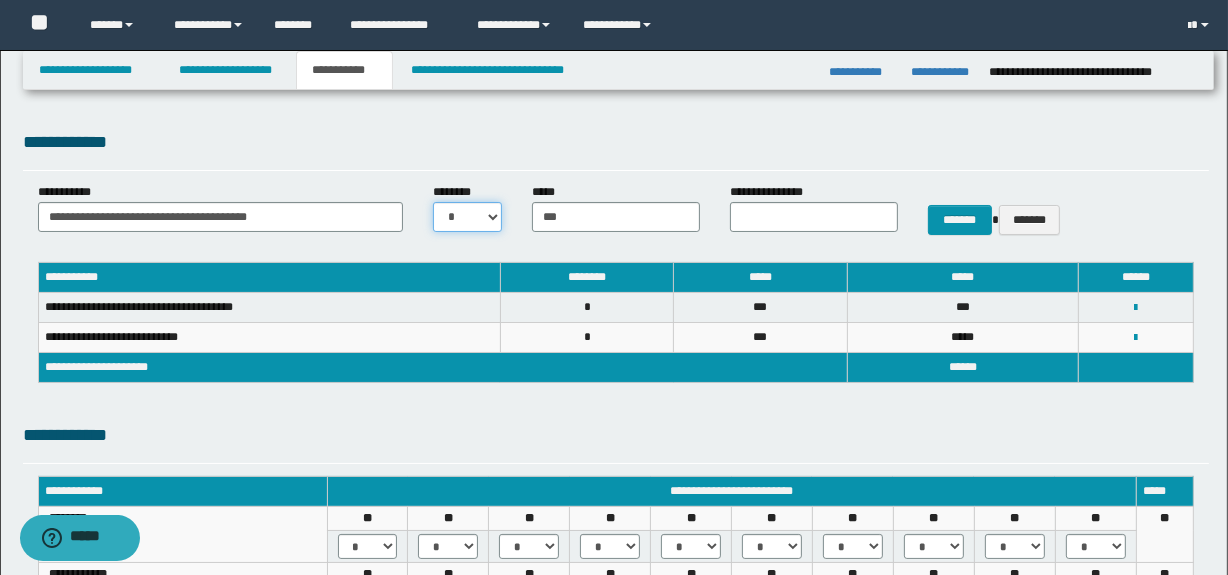 select on "*" 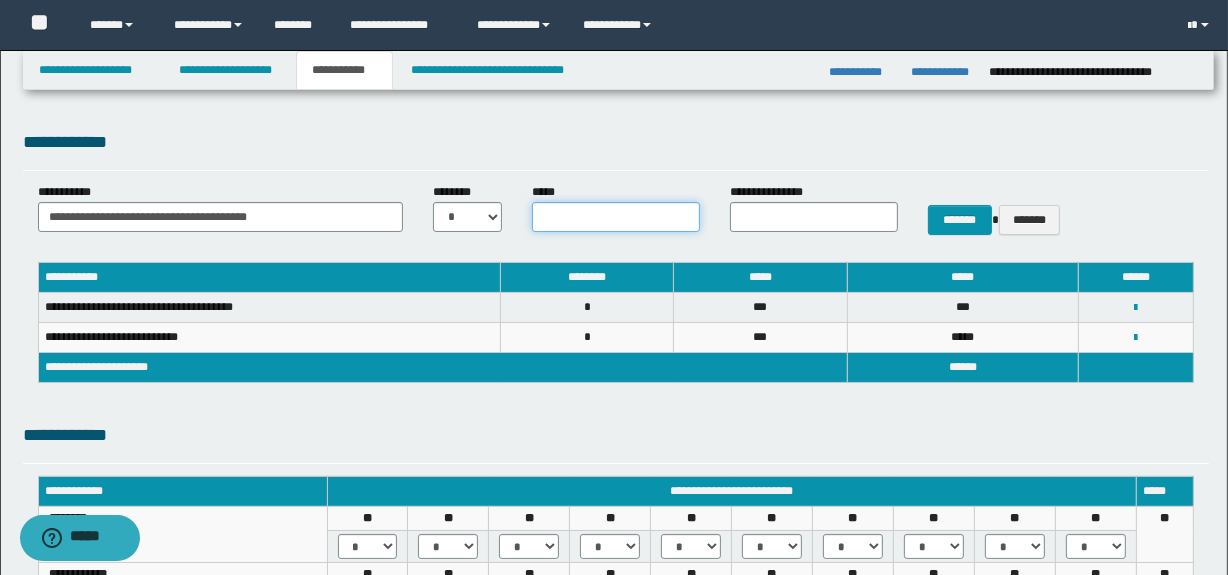 click on "*****" at bounding box center (616, 217) 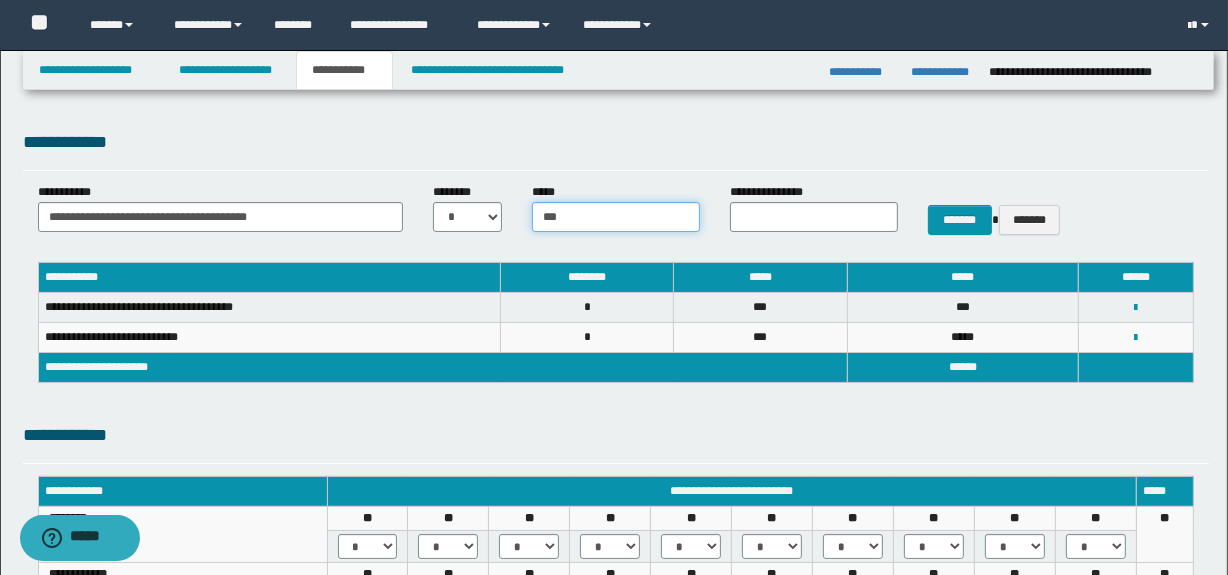 type on "***" 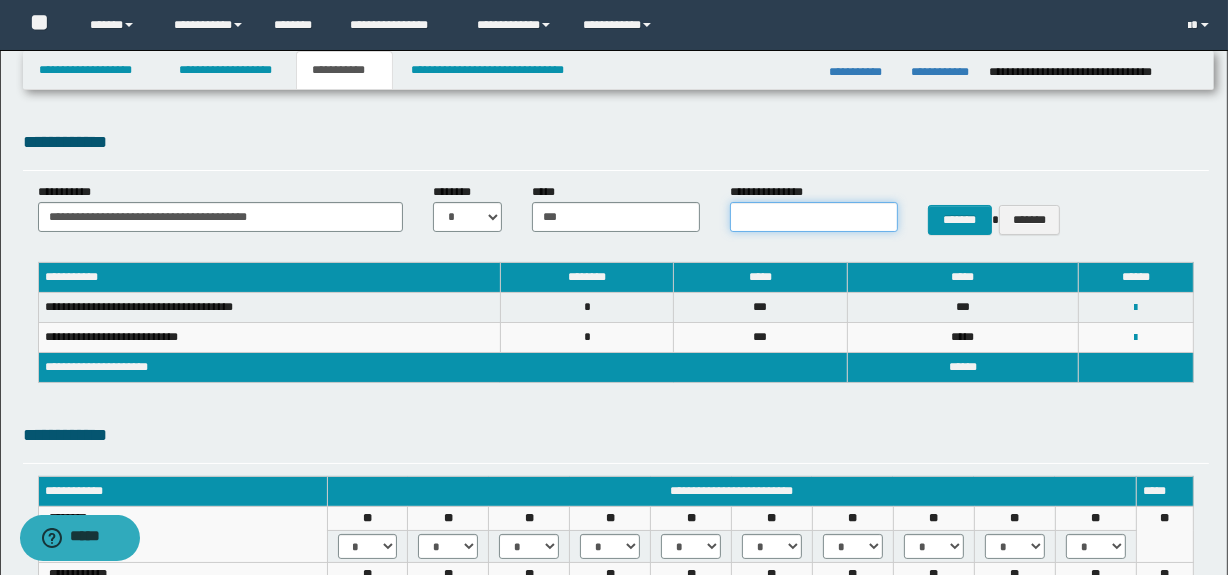 click on "**********" at bounding box center (814, 217) 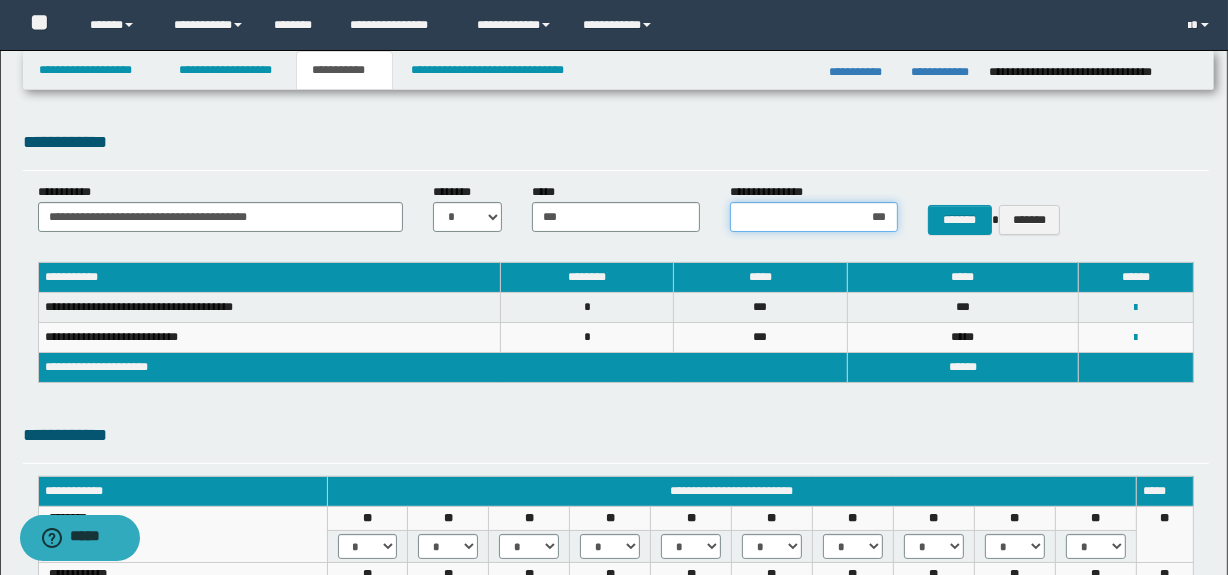 type on "****" 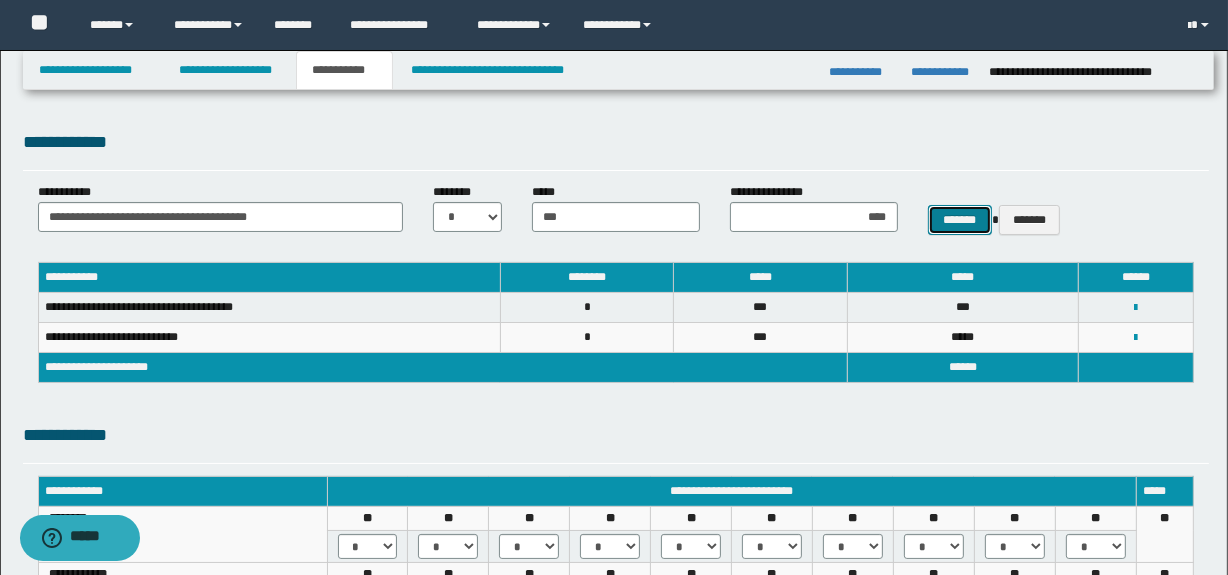 click on "*******" at bounding box center (960, 220) 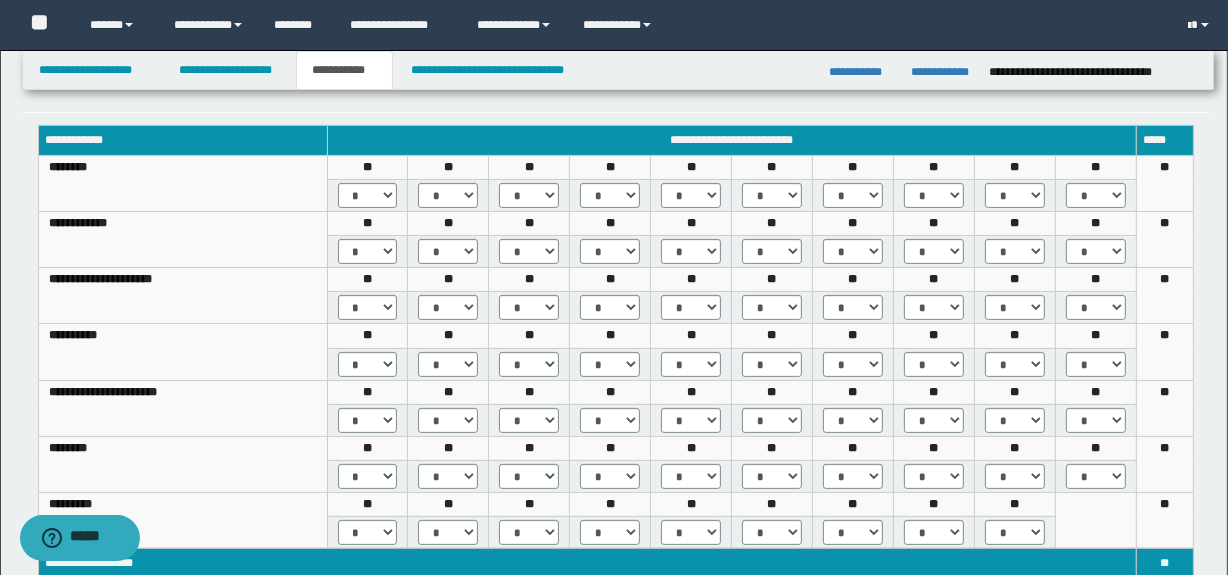 scroll, scrollTop: 384, scrollLeft: 0, axis: vertical 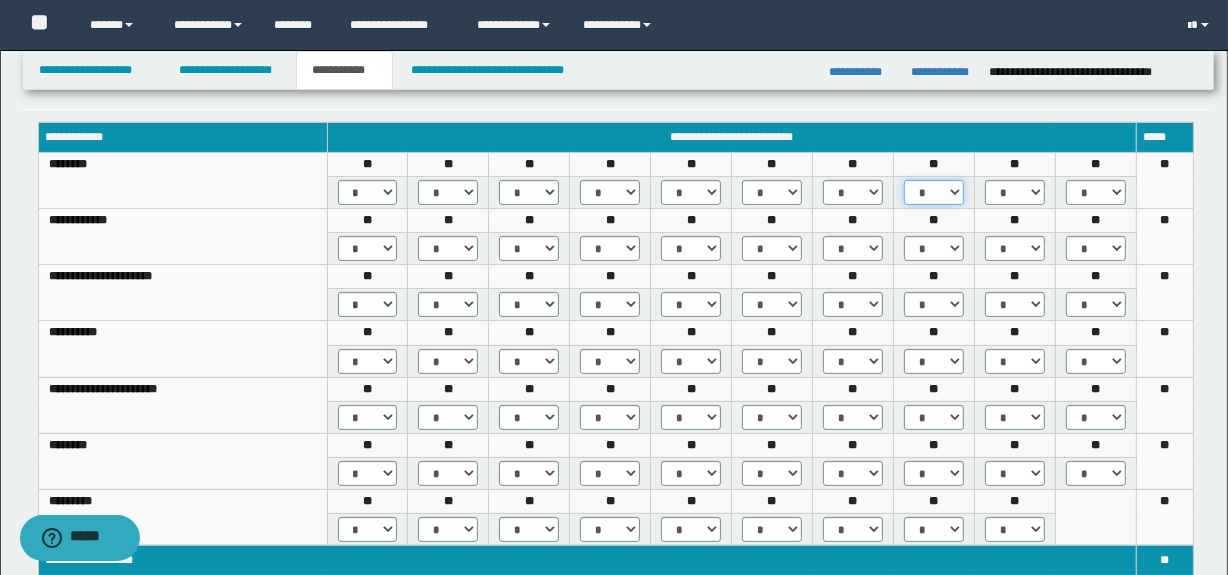 click on "* *** *** ***" at bounding box center [934, 192] 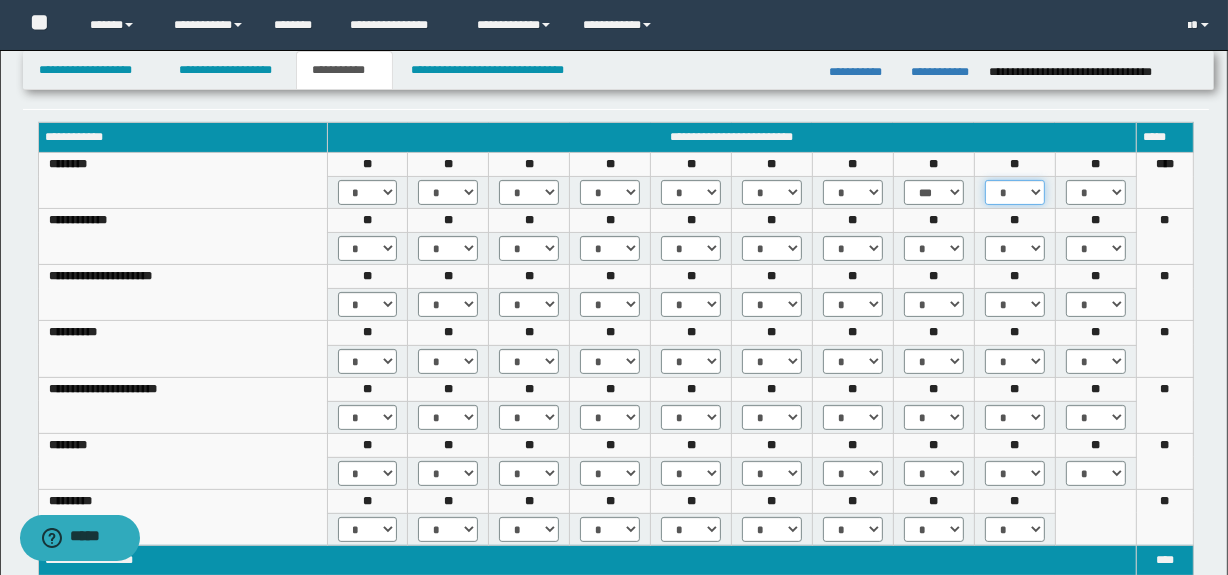 click on "* *** *** ***" at bounding box center [1015, 192] 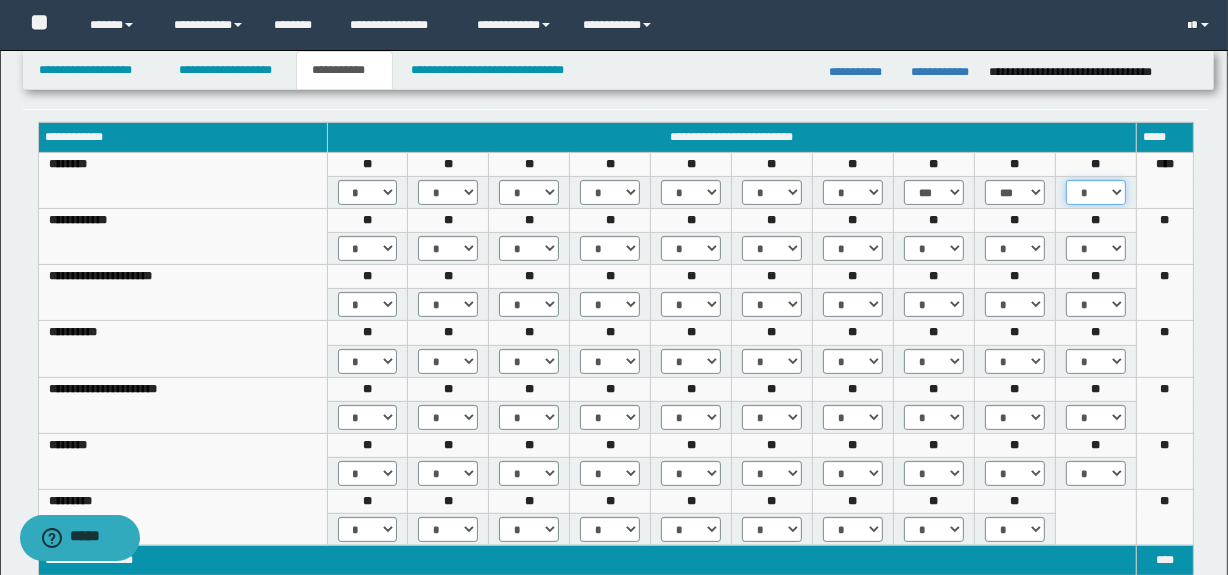 click on "* *** *** ***" at bounding box center [1096, 192] 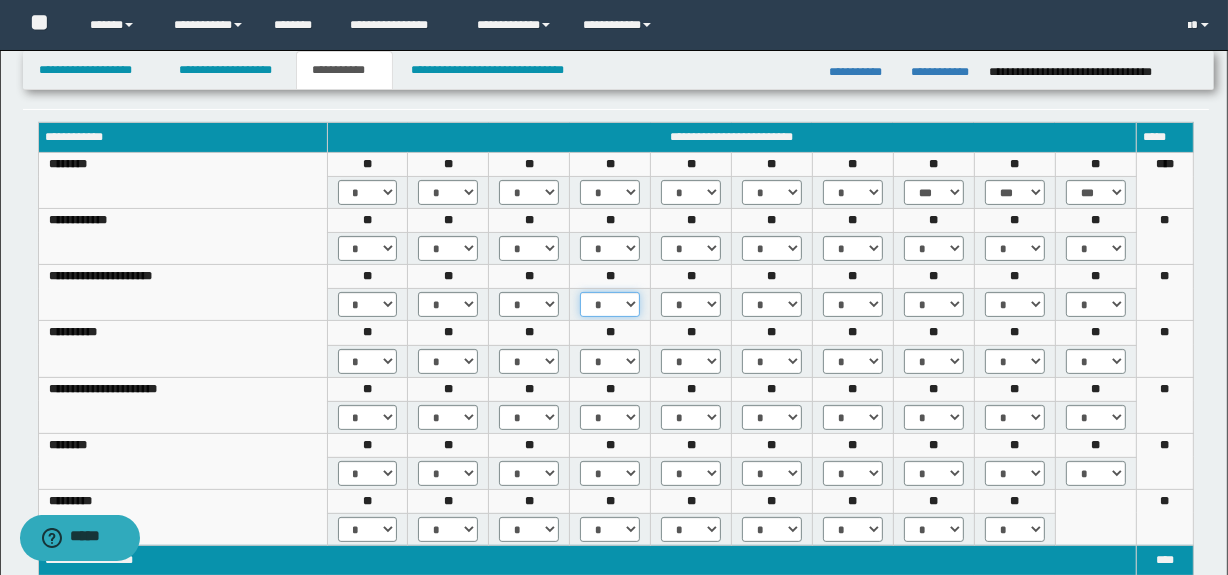 click on "* *** *** ***" at bounding box center (610, 304) 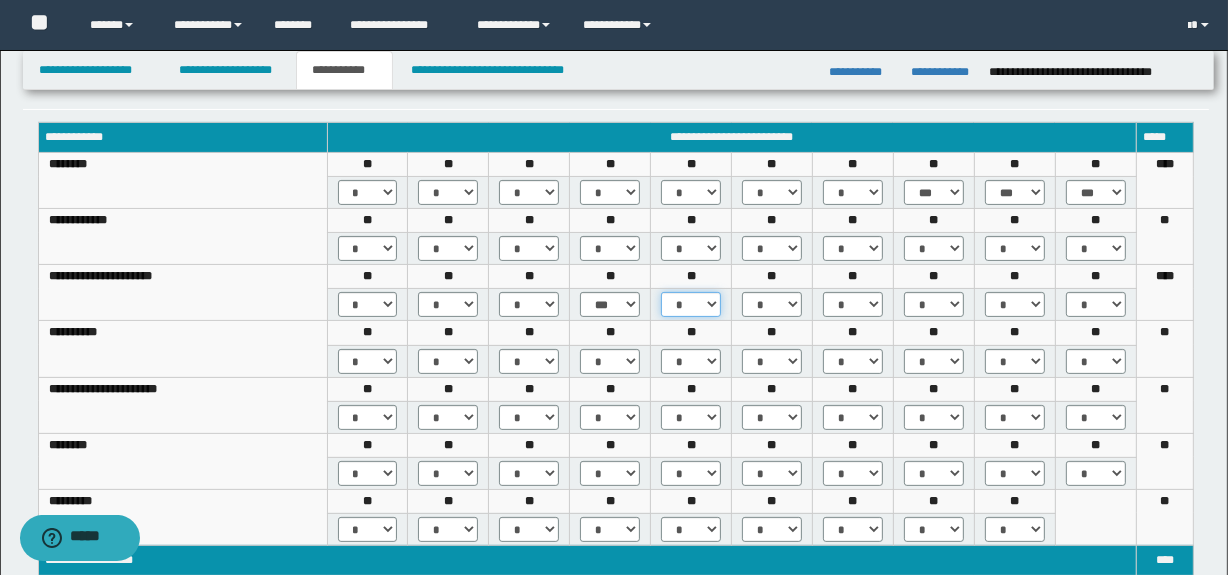 click on "* *** *** ***" at bounding box center [691, 304] 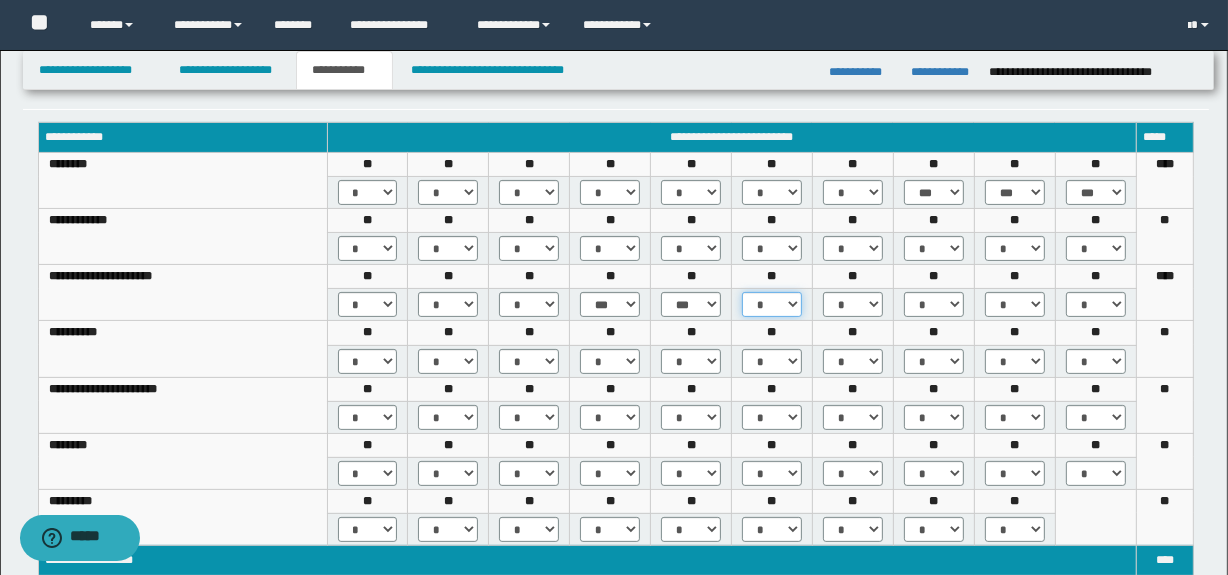 click on "* *** *** ***" at bounding box center [772, 304] 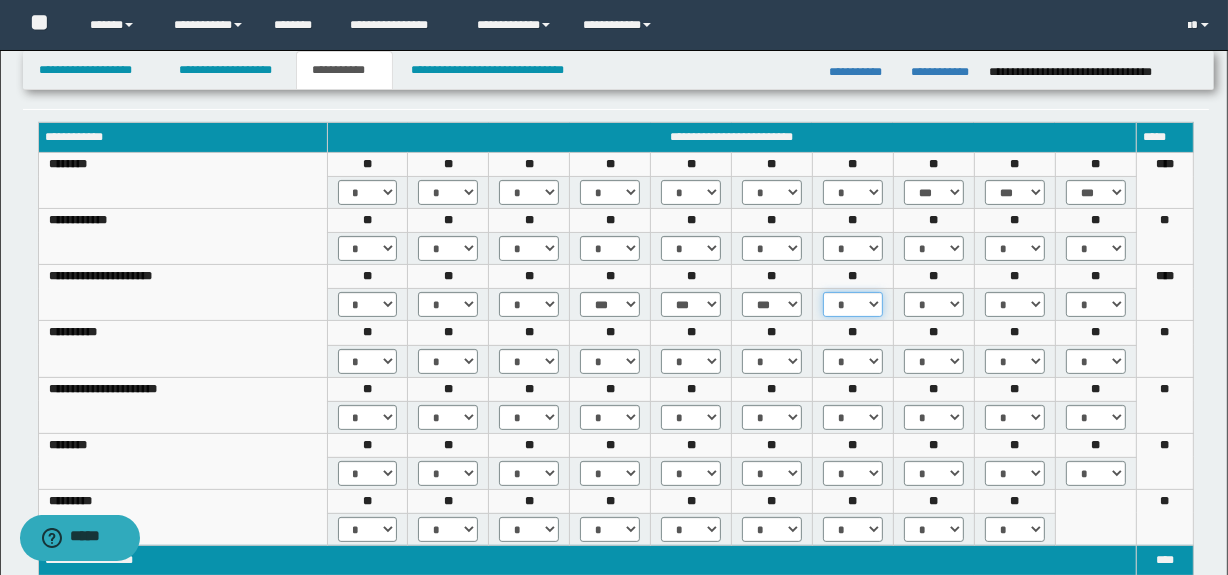 click on "* *** *** ***" at bounding box center [853, 304] 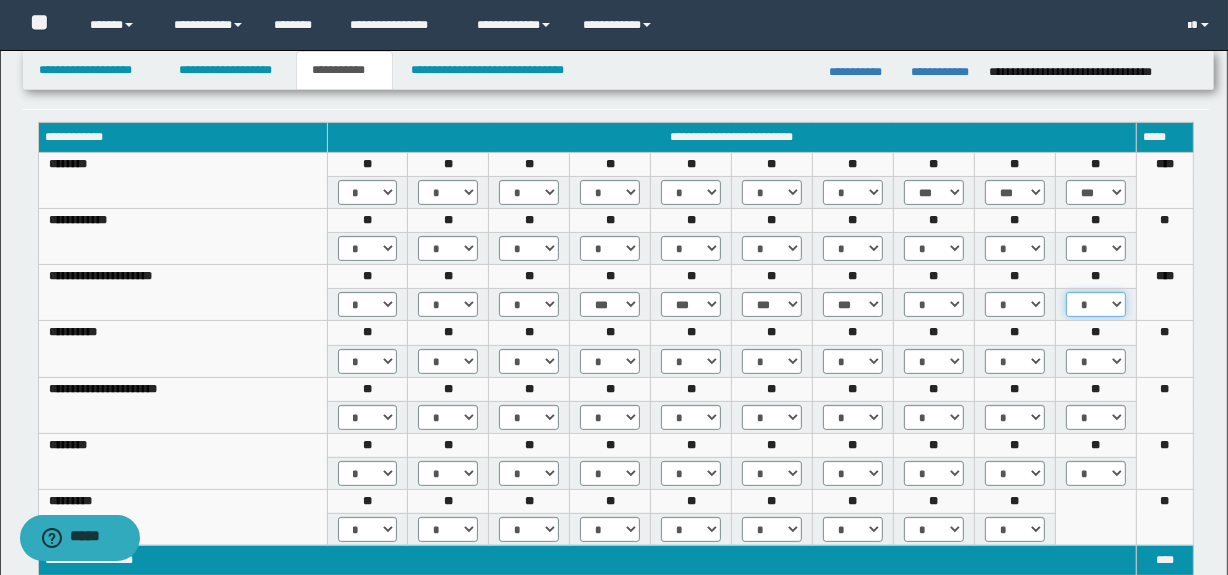 click on "* *** *** ***" at bounding box center (1096, 304) 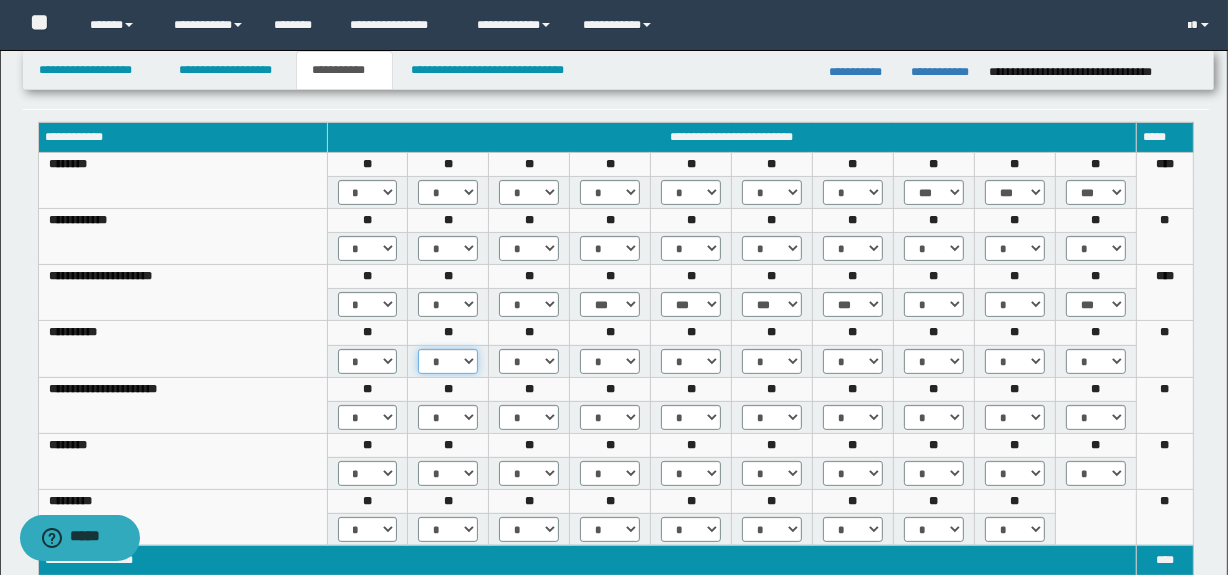 click on "* *** *** ***" at bounding box center (448, 361) 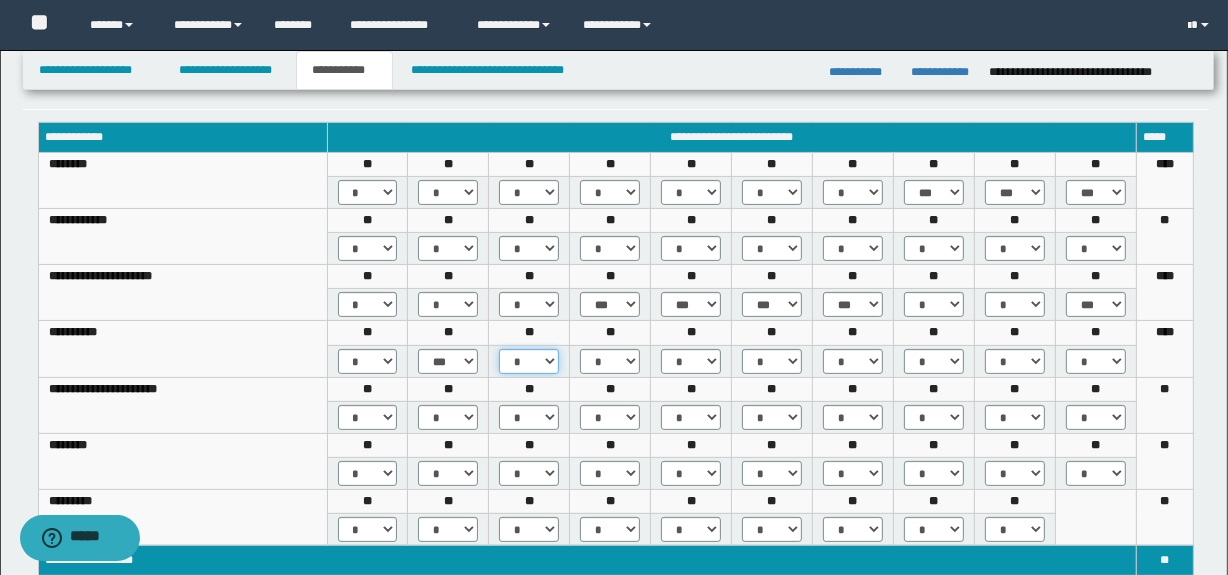 click on "* *** *** ***" at bounding box center (529, 361) 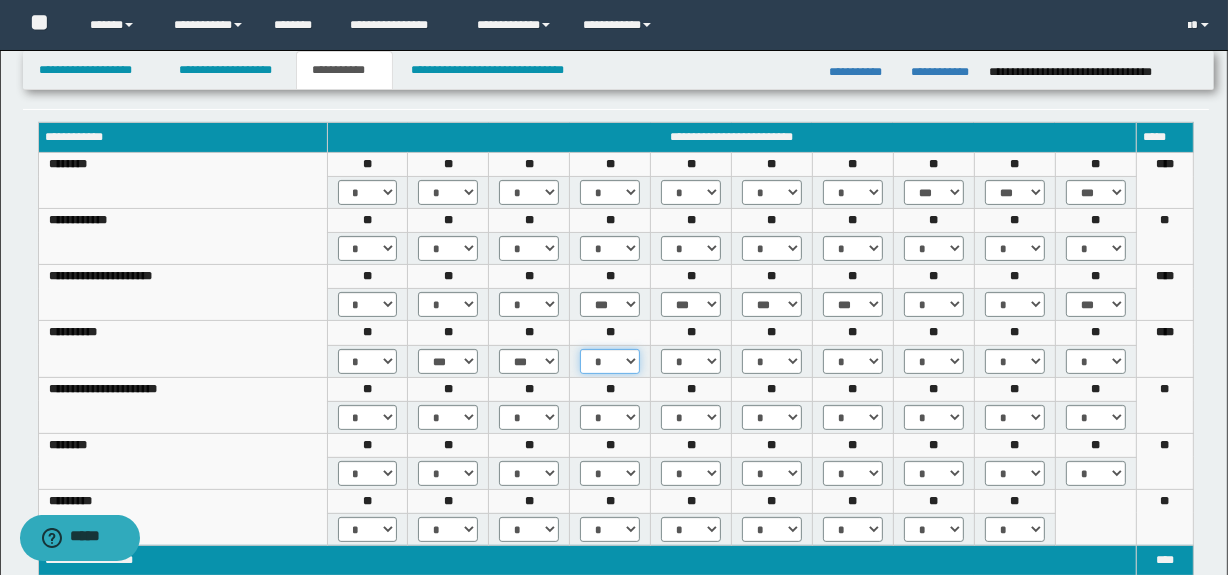 click on "* *** *** ***" at bounding box center (610, 361) 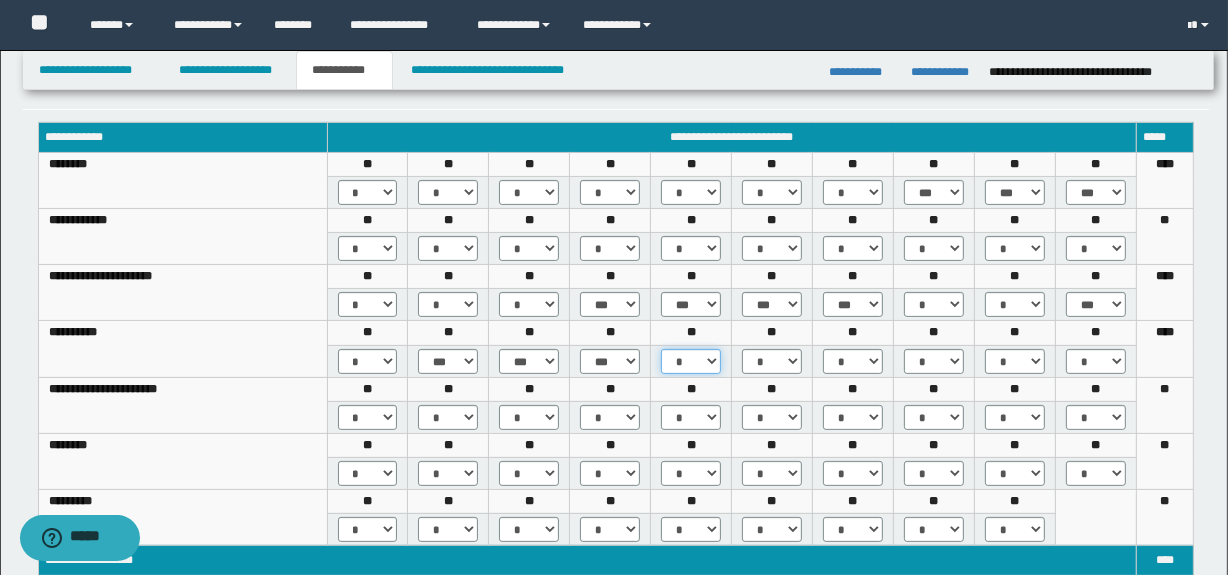 click on "* *** *** ***" at bounding box center (691, 361) 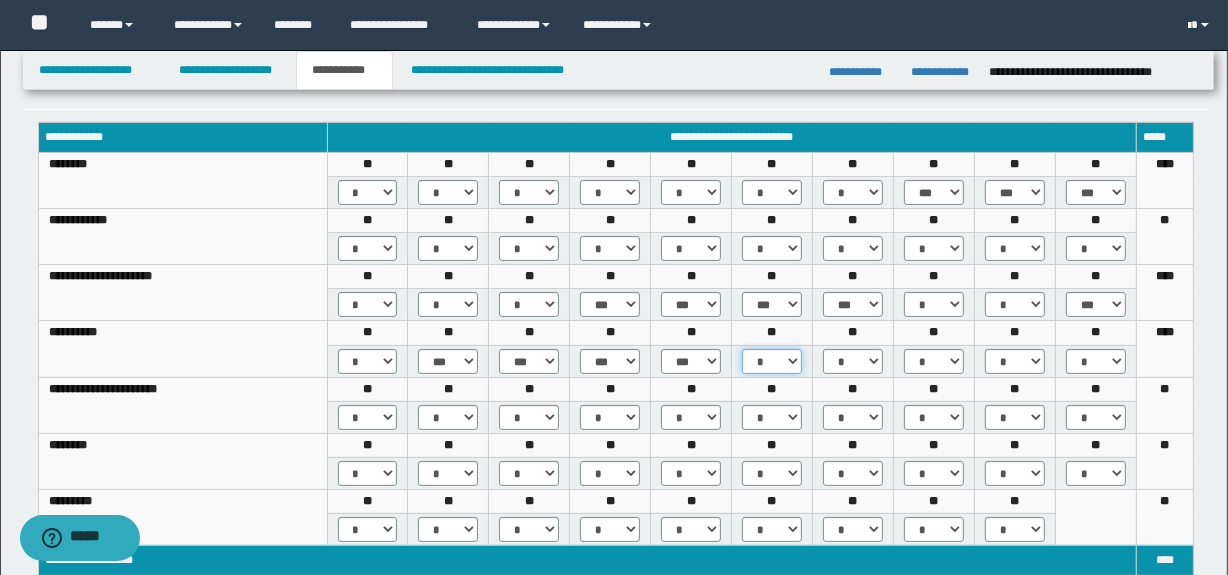 click on "* *** *** ***" at bounding box center [772, 361] 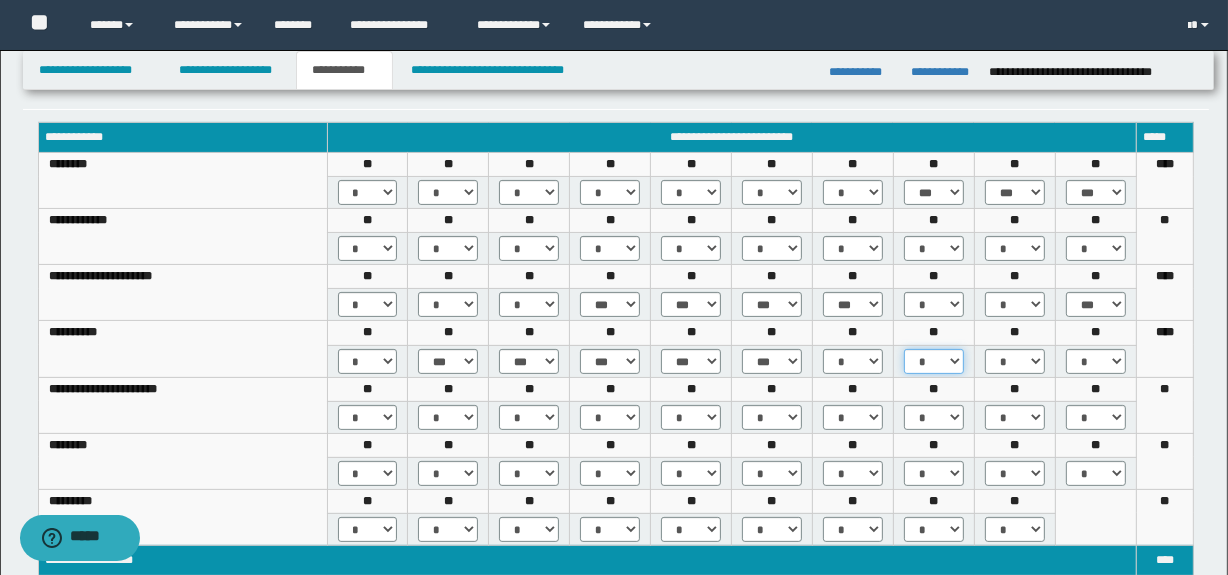 click on "* *** *** ***" at bounding box center (934, 361) 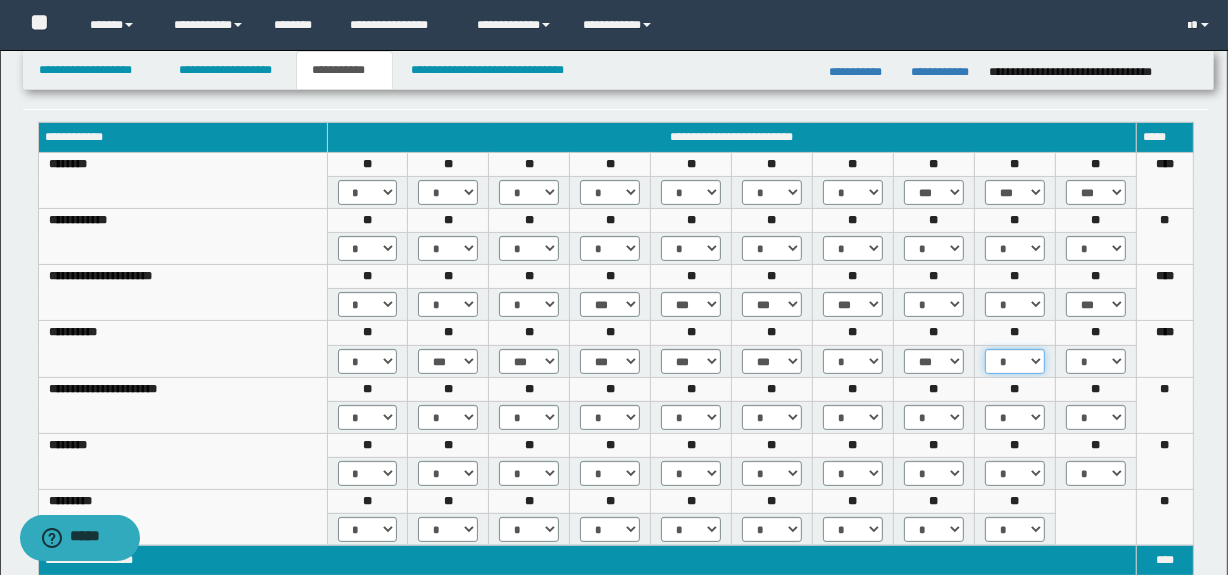 click on "* *** *** ***" at bounding box center [1015, 361] 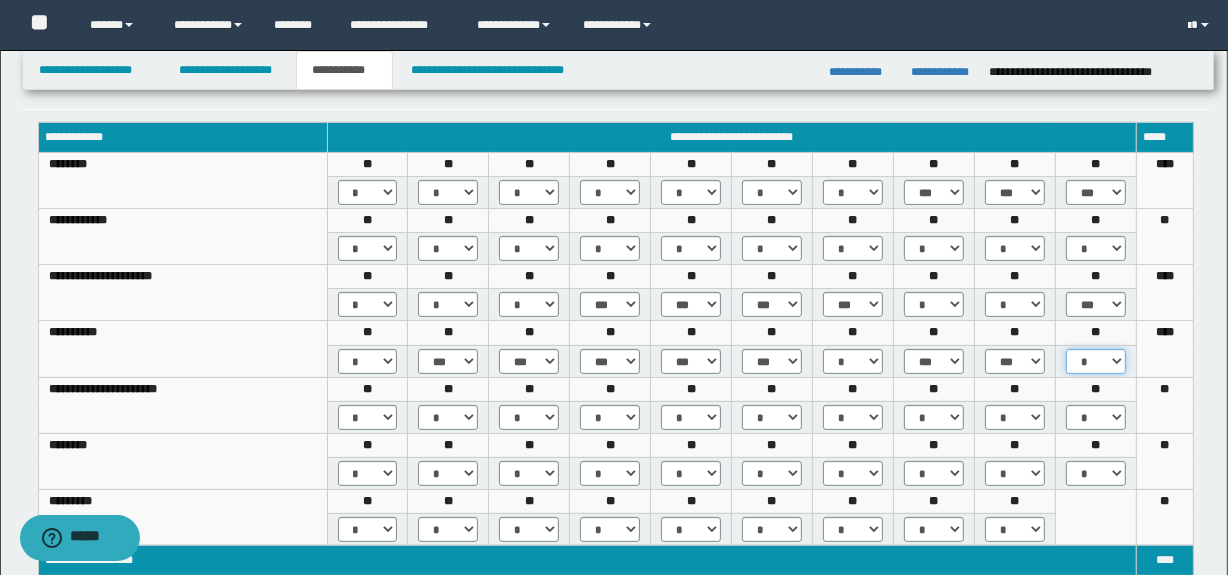 click on "* *** *** ***" at bounding box center [1096, 361] 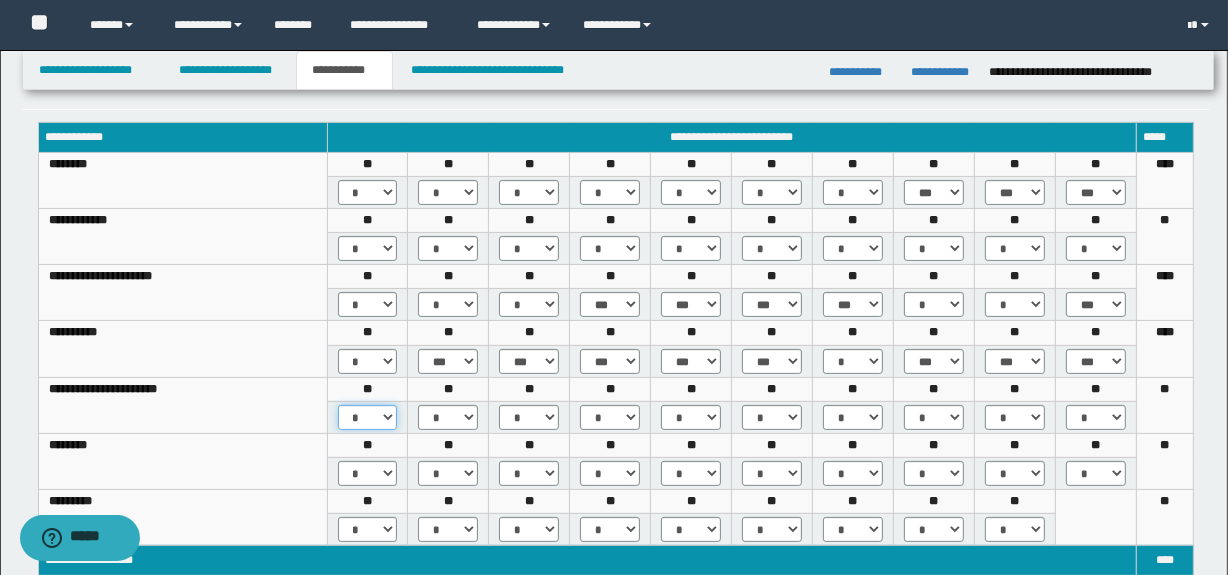click on "* *** *** ***" at bounding box center [368, 417] 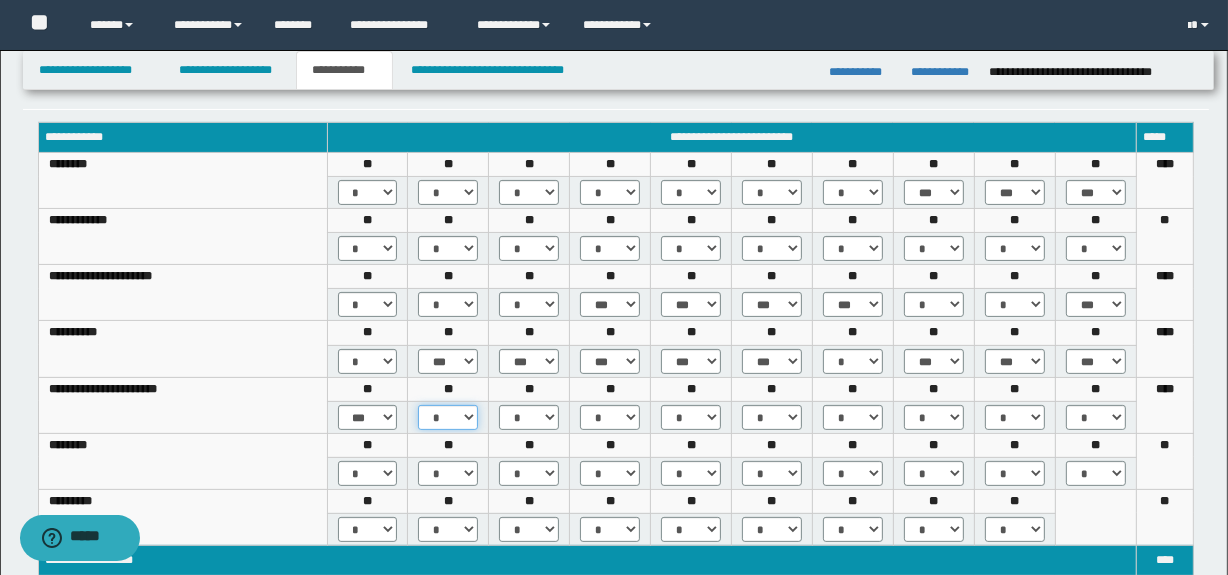click on "* *** *** ***" at bounding box center (448, 417) 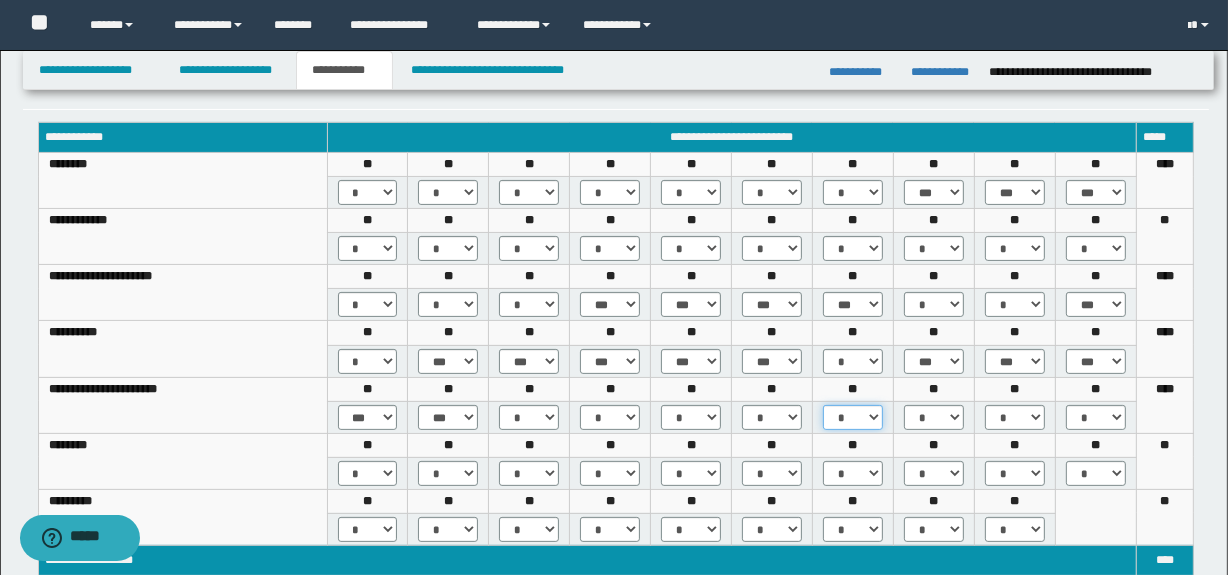 click on "* *** *** ***" at bounding box center (853, 417) 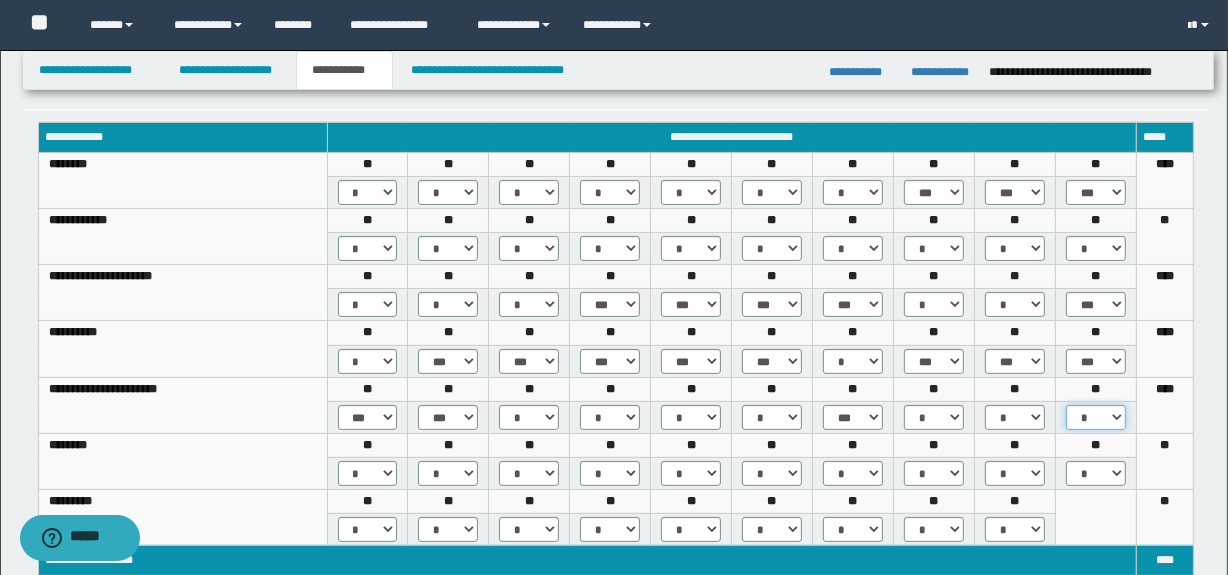click on "* *** *** ***" at bounding box center [1096, 417] 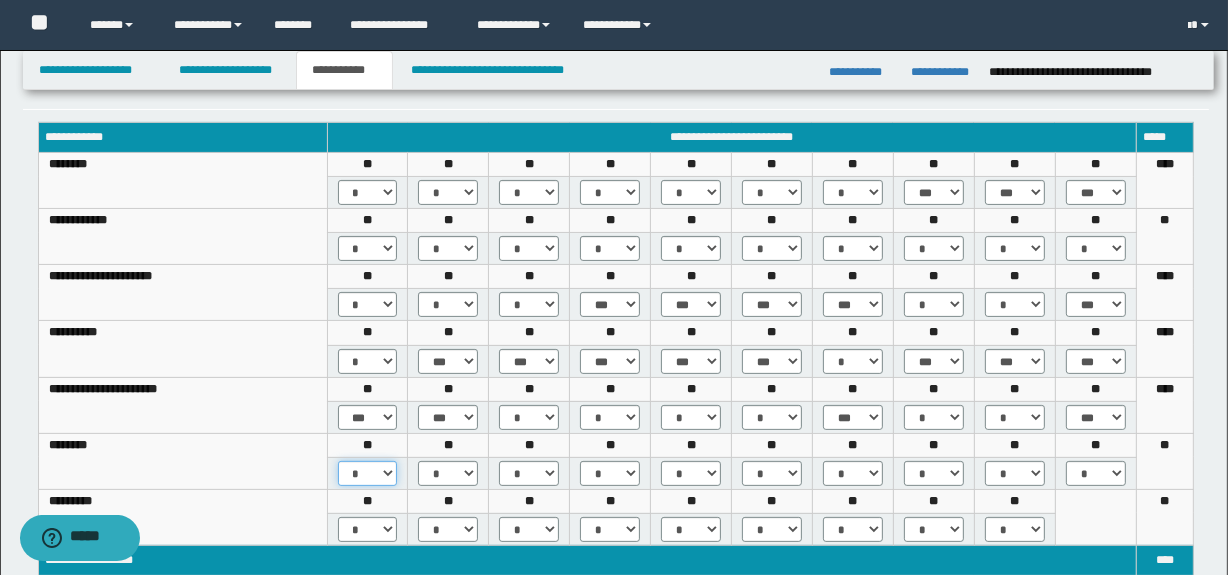 click on "* *** *** ***" at bounding box center [368, 473] 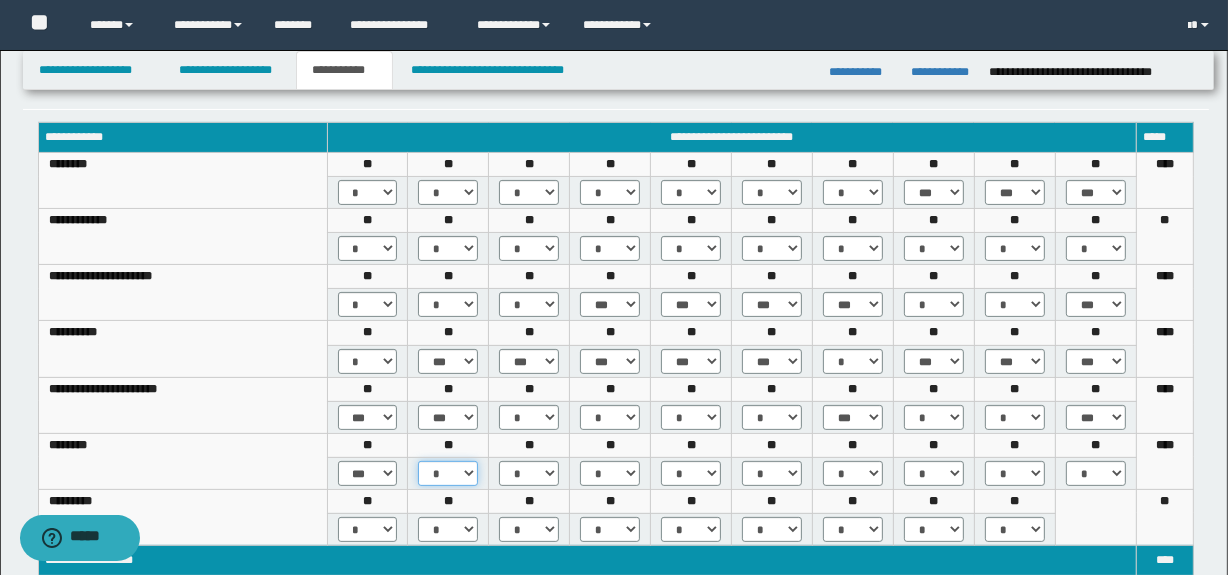 click on "* *** *** ***" at bounding box center (448, 473) 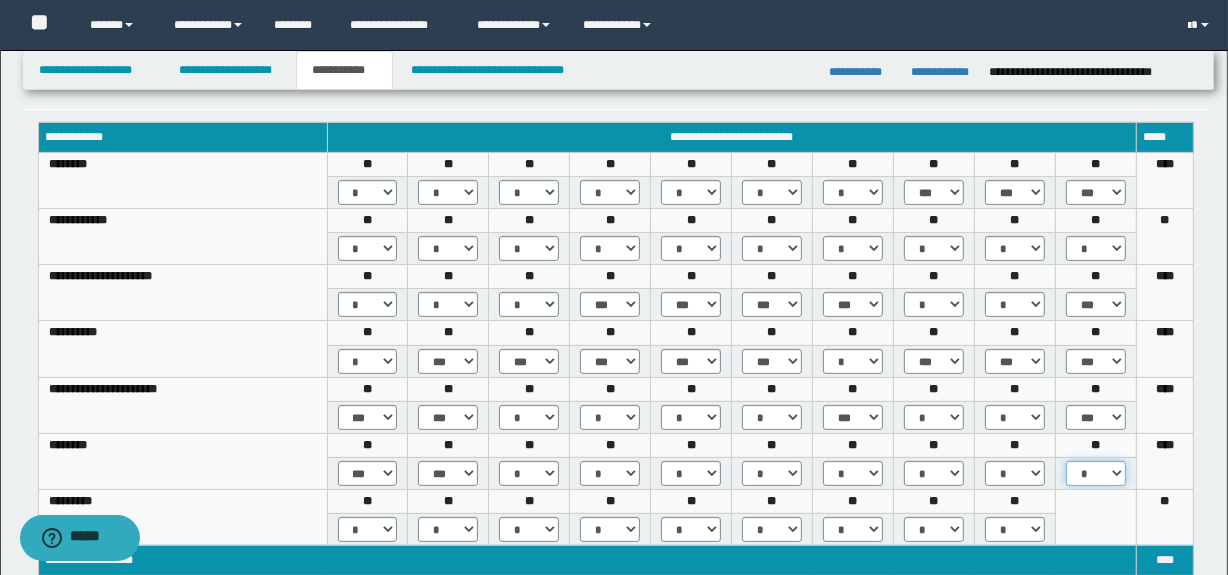 click on "* *** *** ***" at bounding box center (1096, 473) 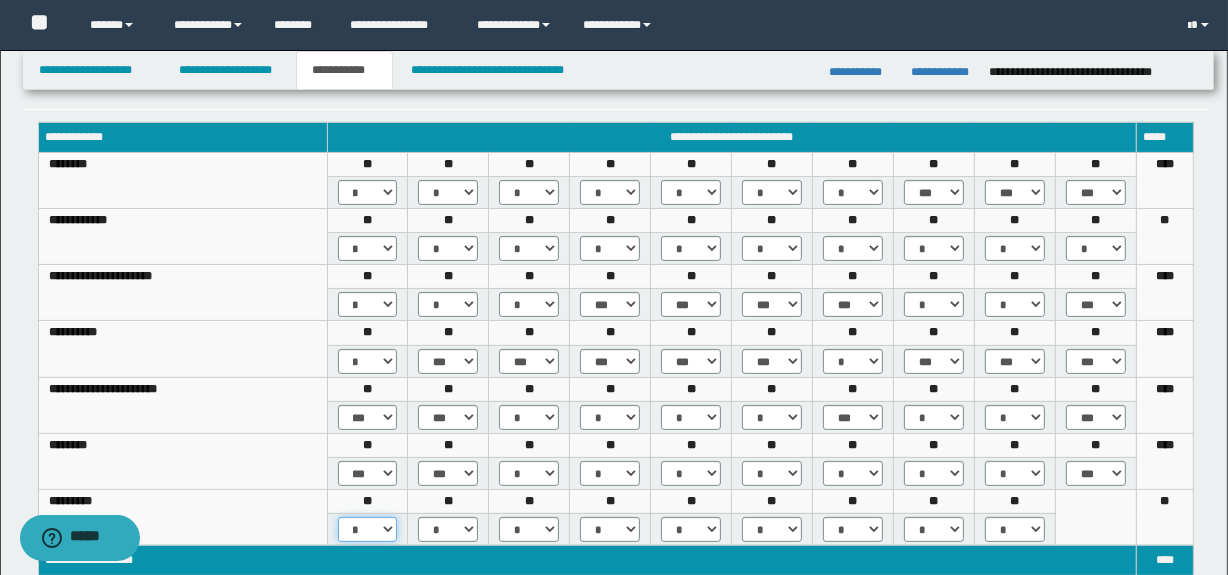 click on "* *** ***" at bounding box center [368, 529] 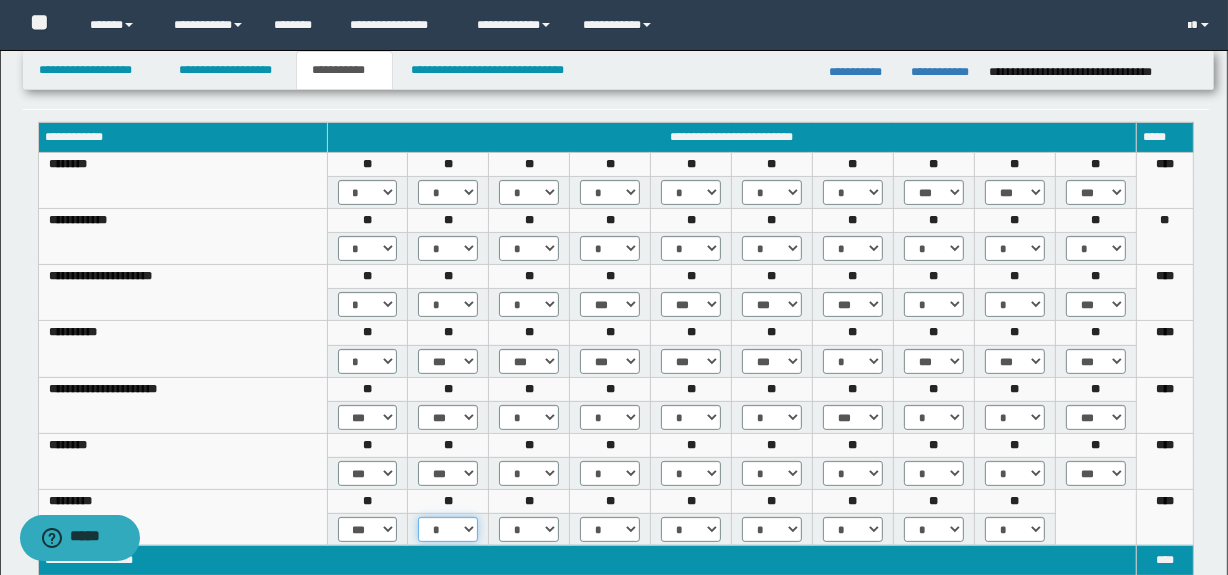 click on "* *** ***" at bounding box center (448, 529) 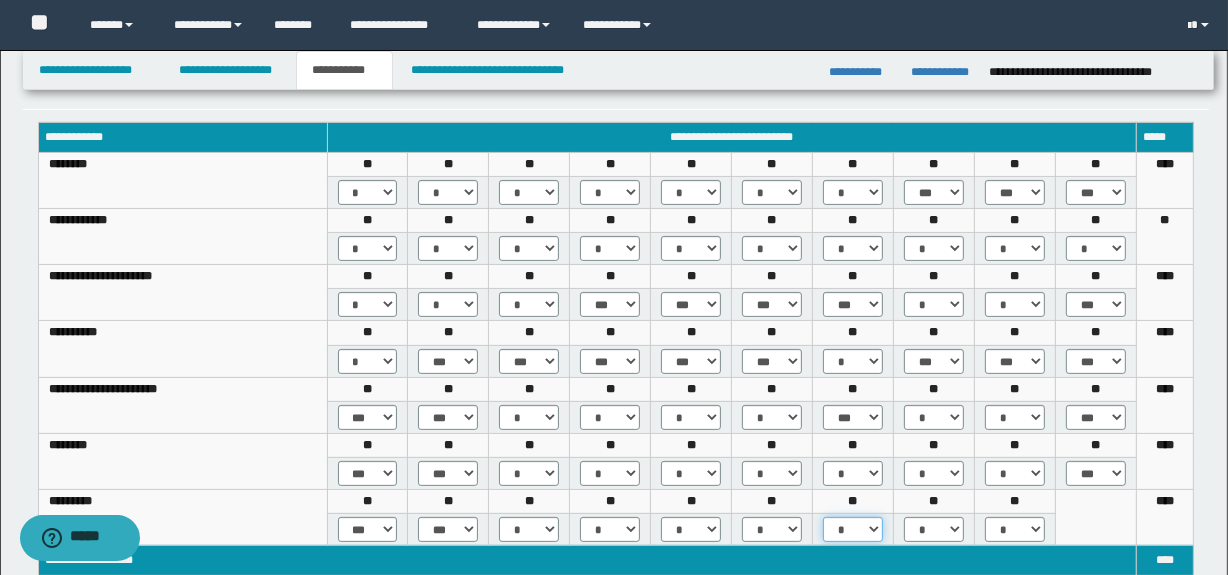 click on "* *** *** ***" at bounding box center [853, 529] 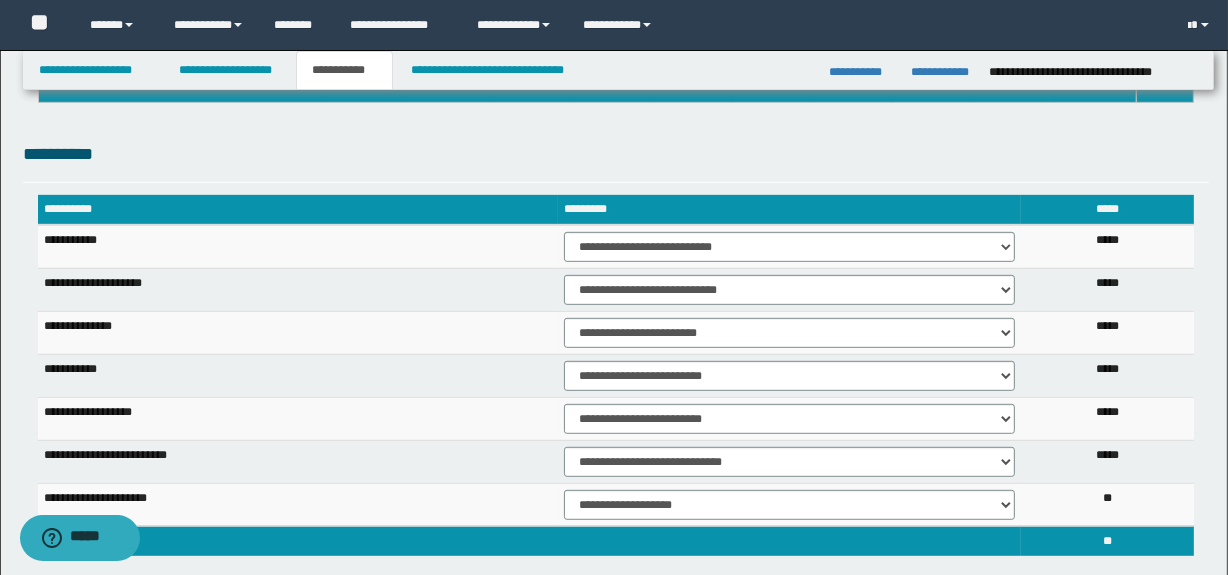 scroll, scrollTop: 854, scrollLeft: 0, axis: vertical 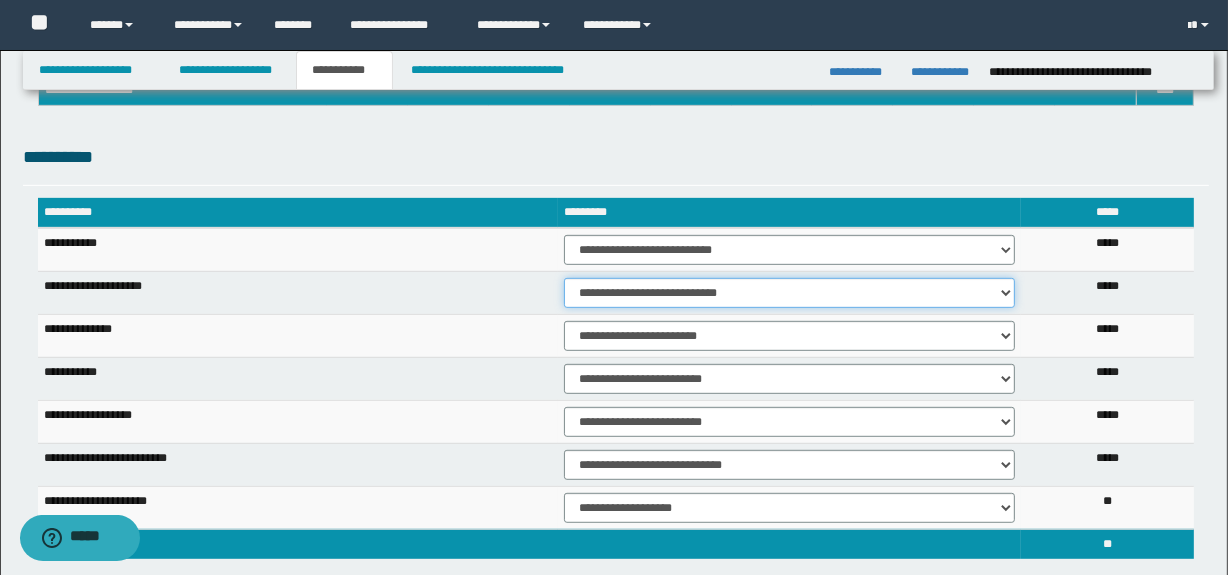 click on "**********" at bounding box center (789, 293) 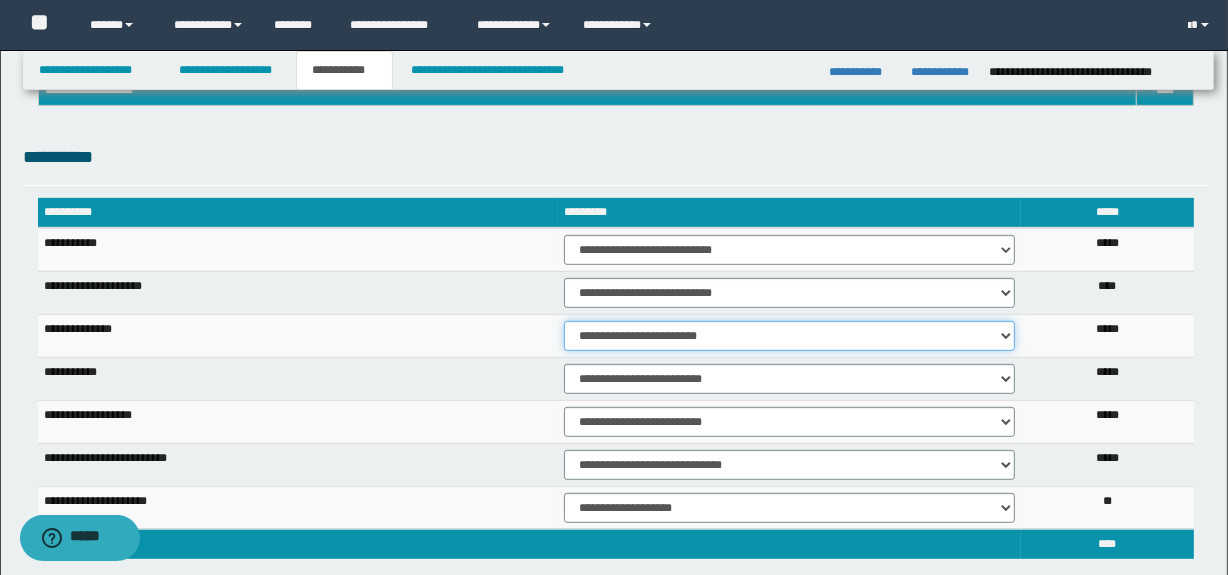 click on "**********" at bounding box center (789, 336) 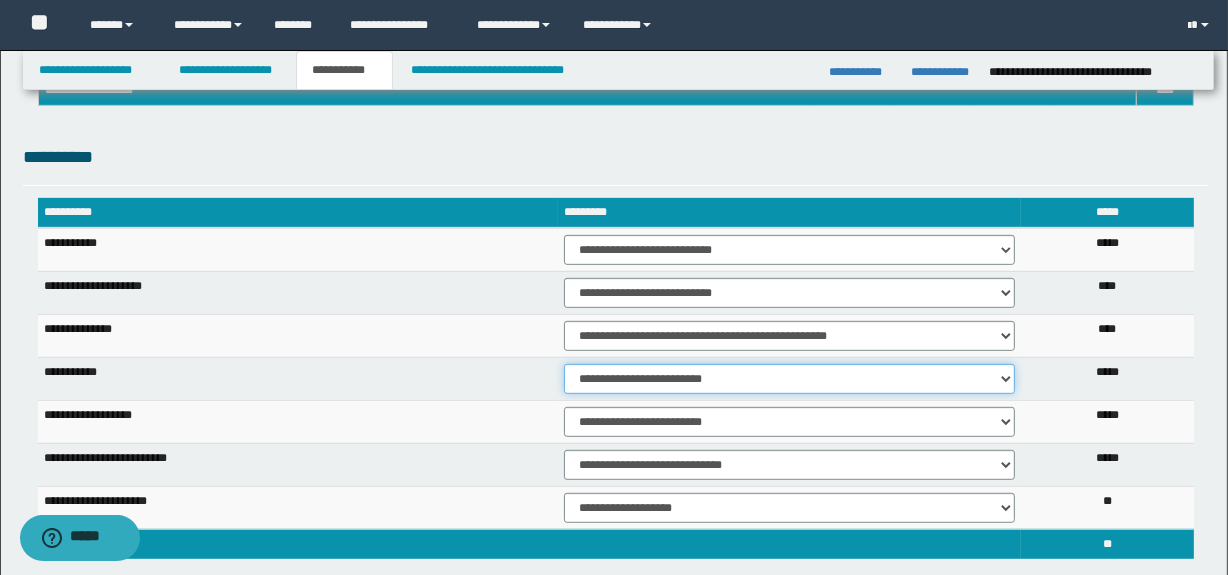 click on "**********" at bounding box center [789, 379] 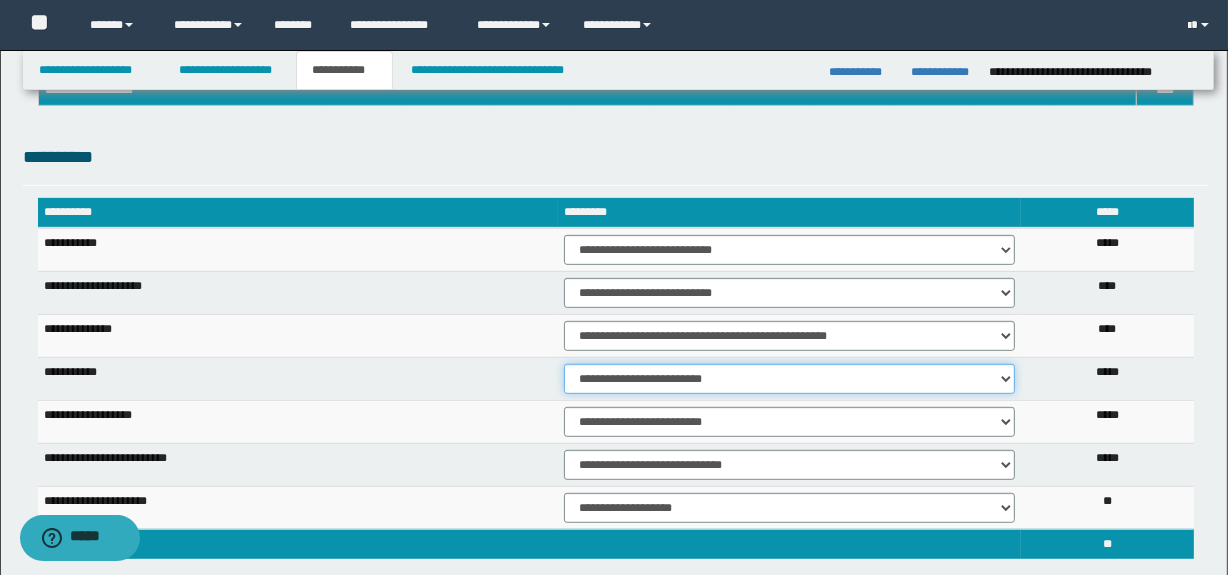 select on "***" 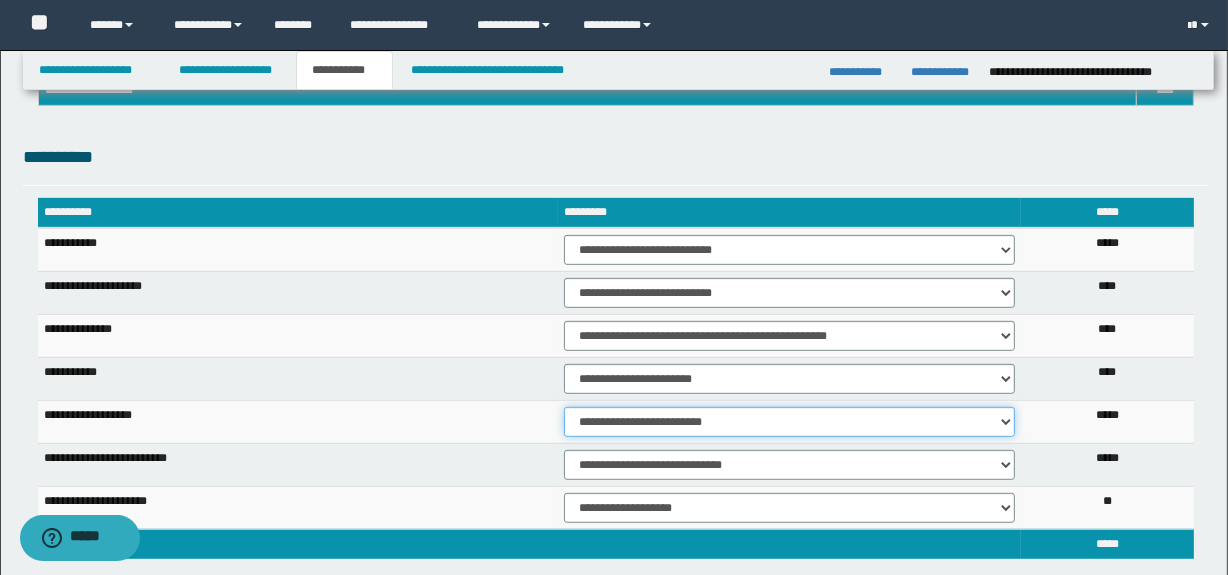 click on "**********" at bounding box center (789, 422) 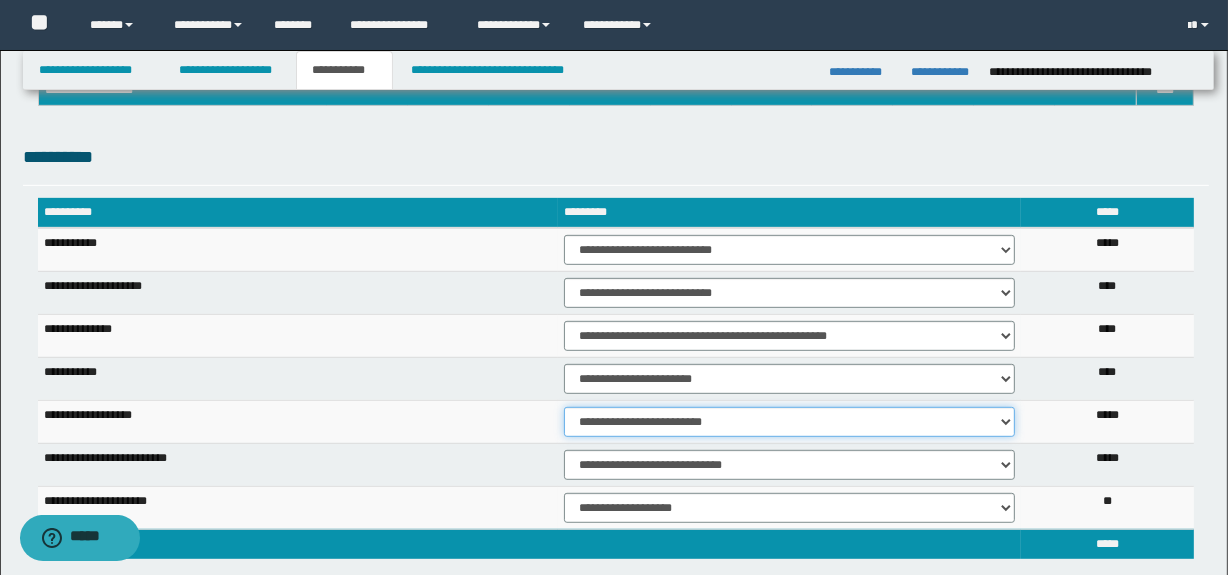 select on "*" 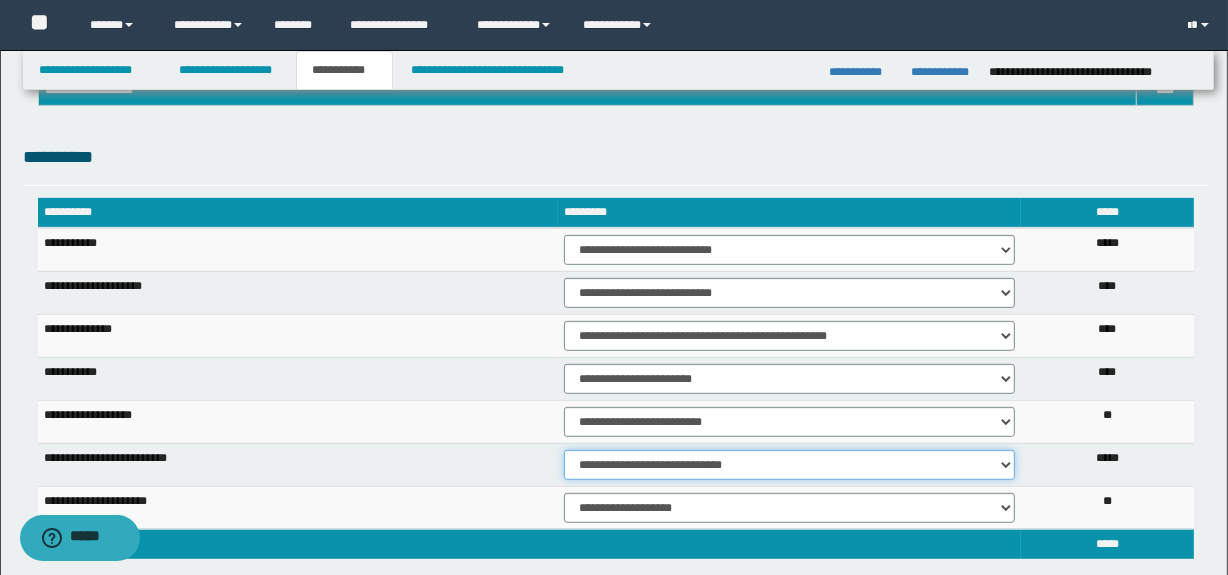 click on "**********" at bounding box center [789, 465] 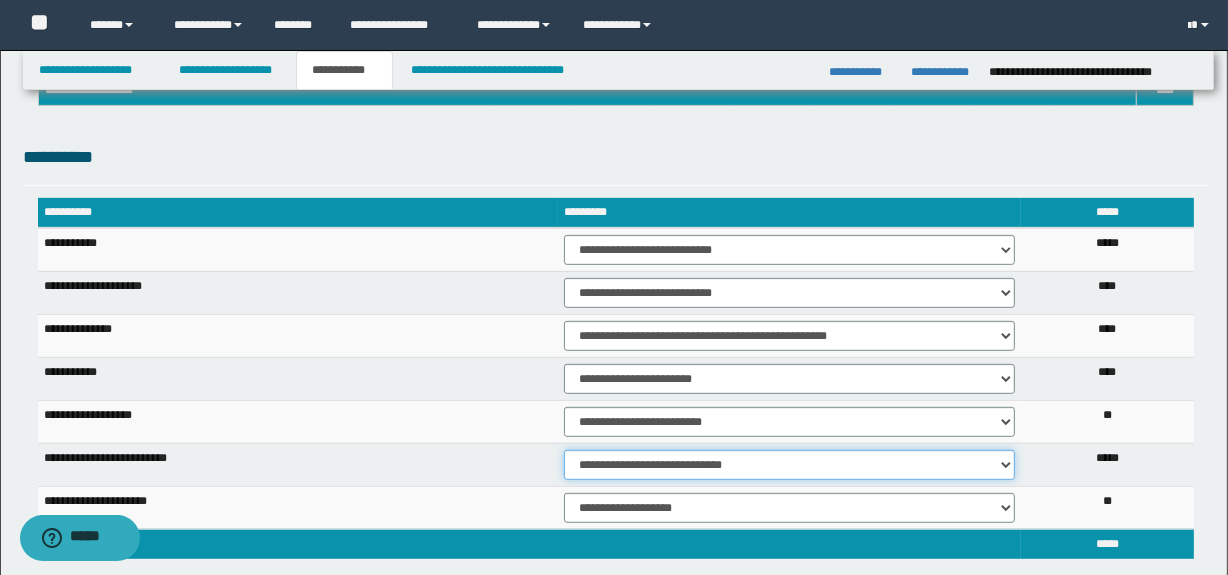 select on "***" 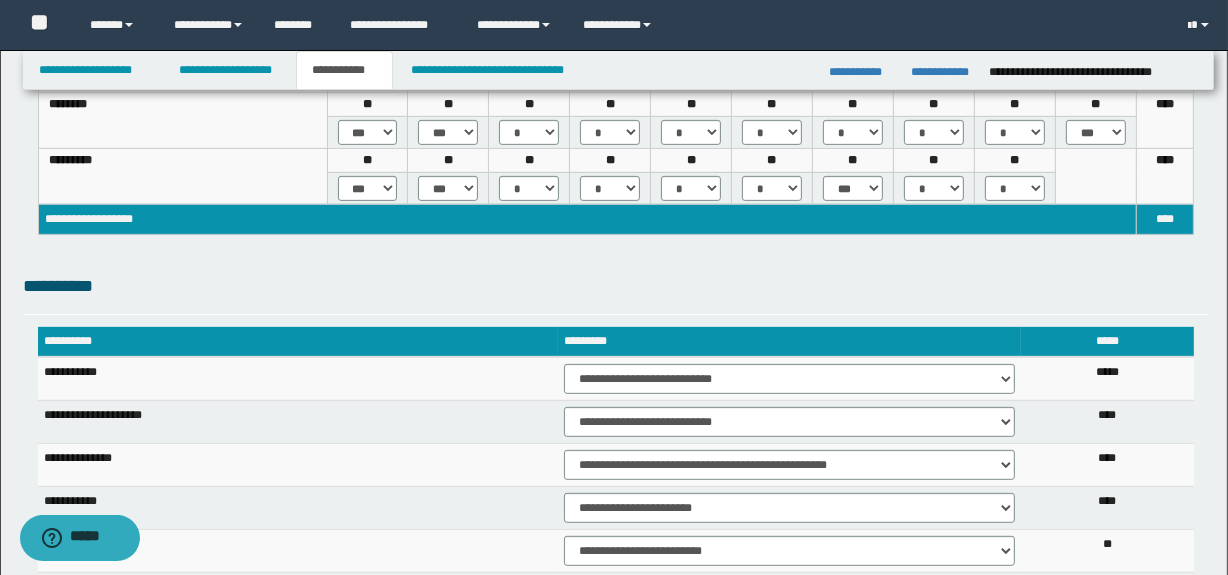 scroll, scrollTop: 676, scrollLeft: 0, axis: vertical 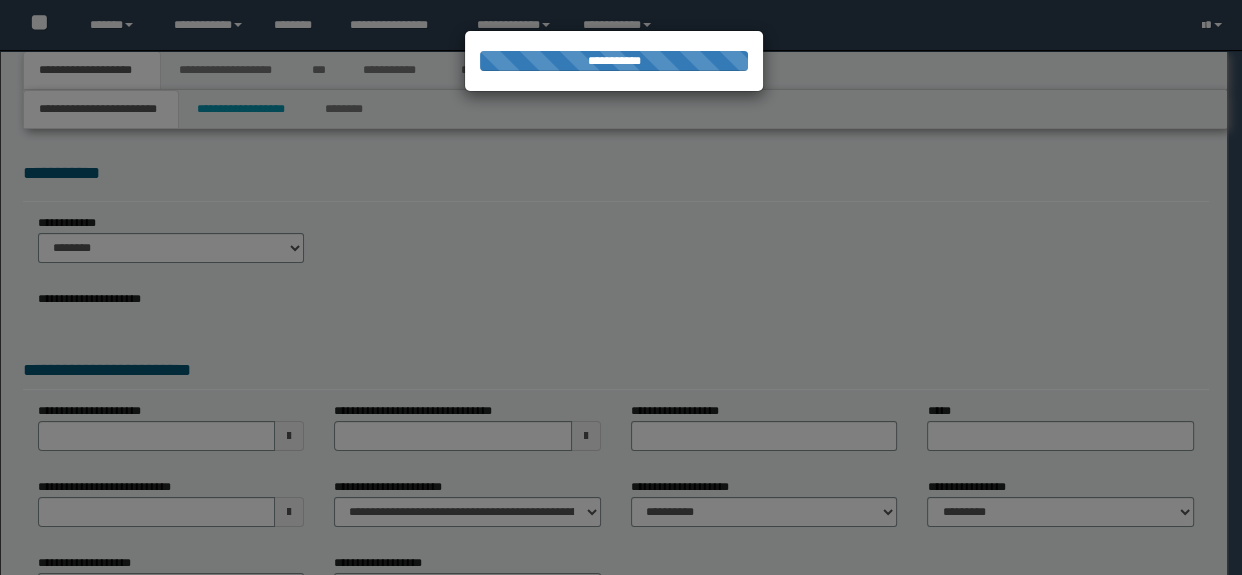 select on "*" 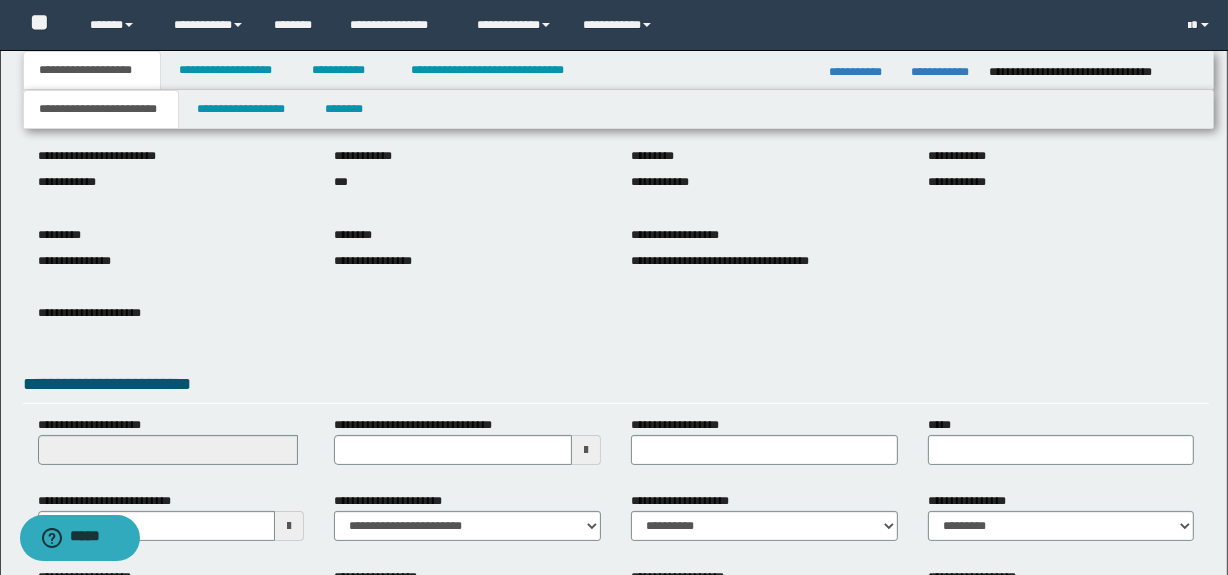 scroll, scrollTop: 146, scrollLeft: 0, axis: vertical 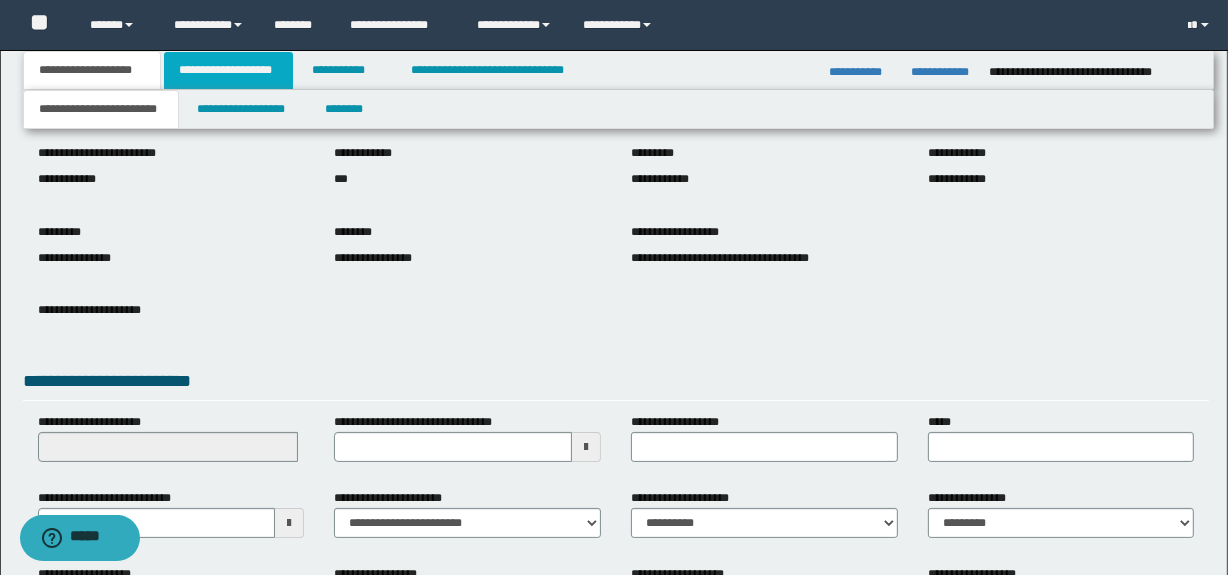 click on "**********" at bounding box center [228, 70] 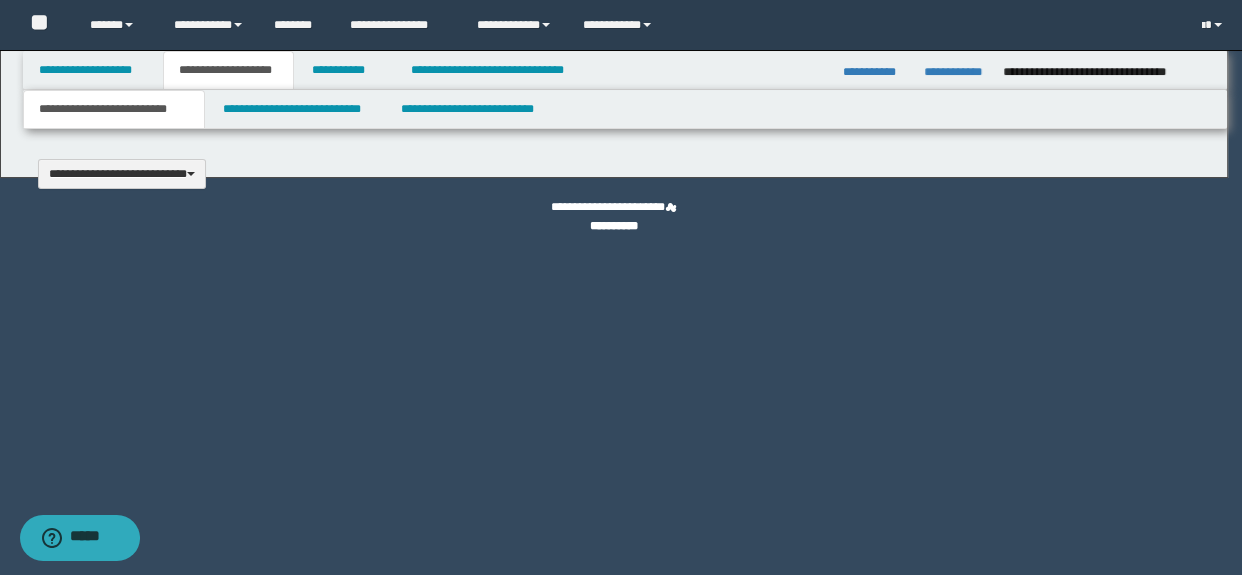 type 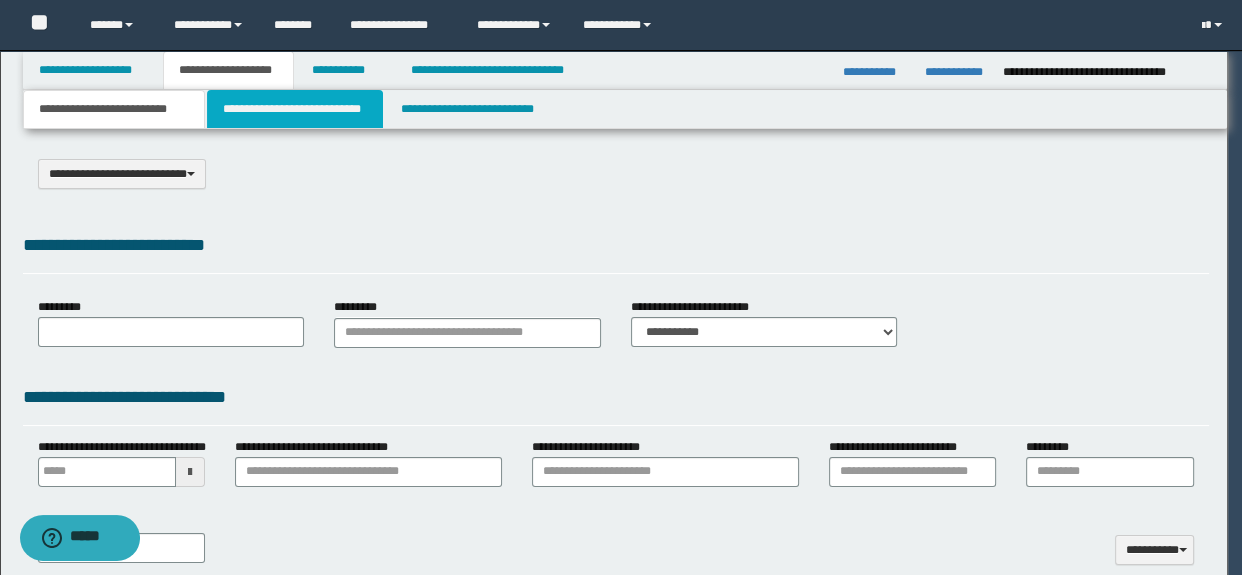 select on "*" 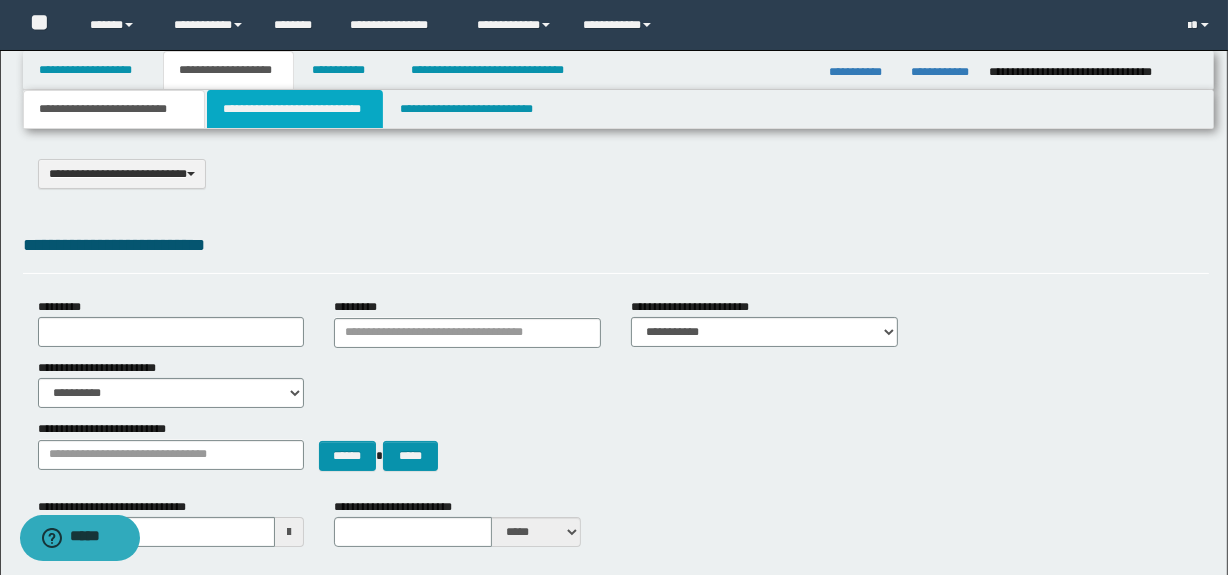 click on "**********" at bounding box center (294, 109) 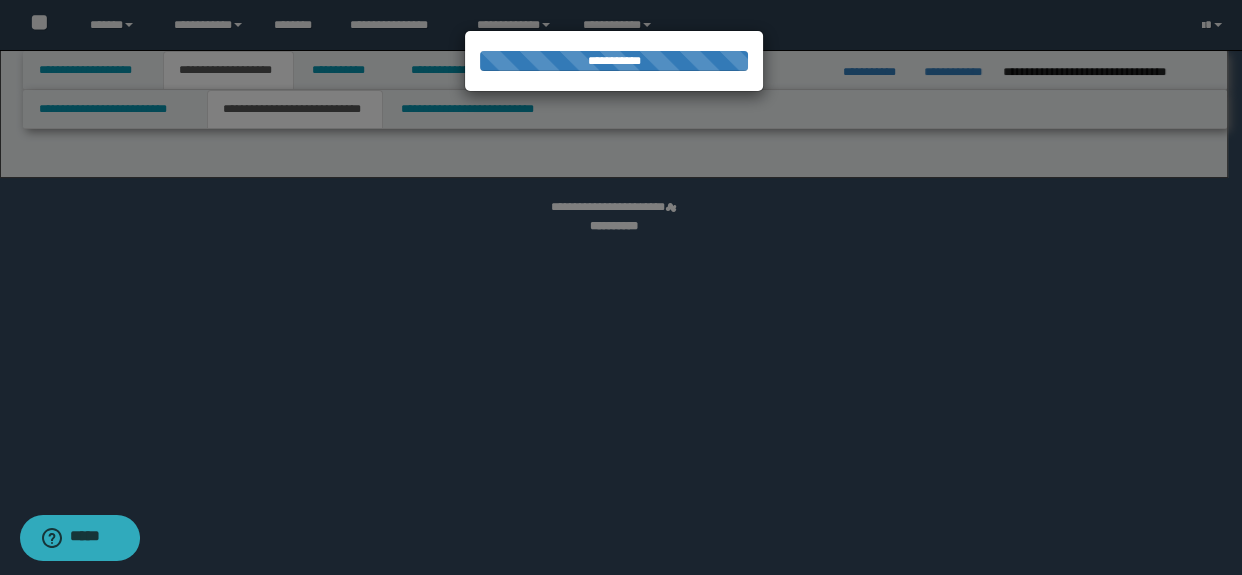 select on "*" 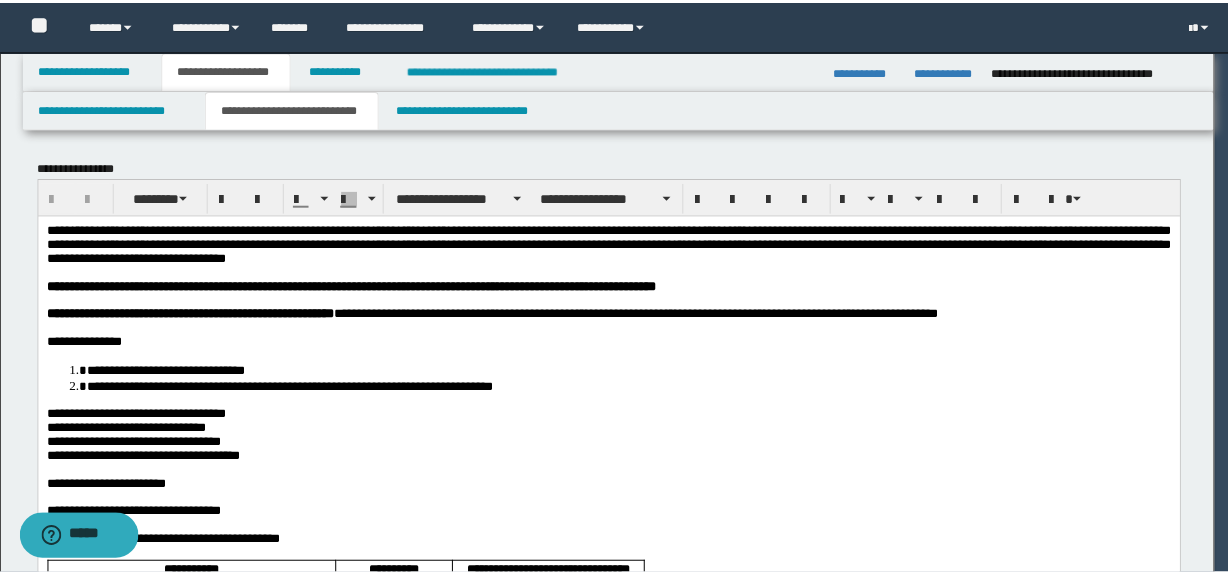scroll, scrollTop: 0, scrollLeft: 0, axis: both 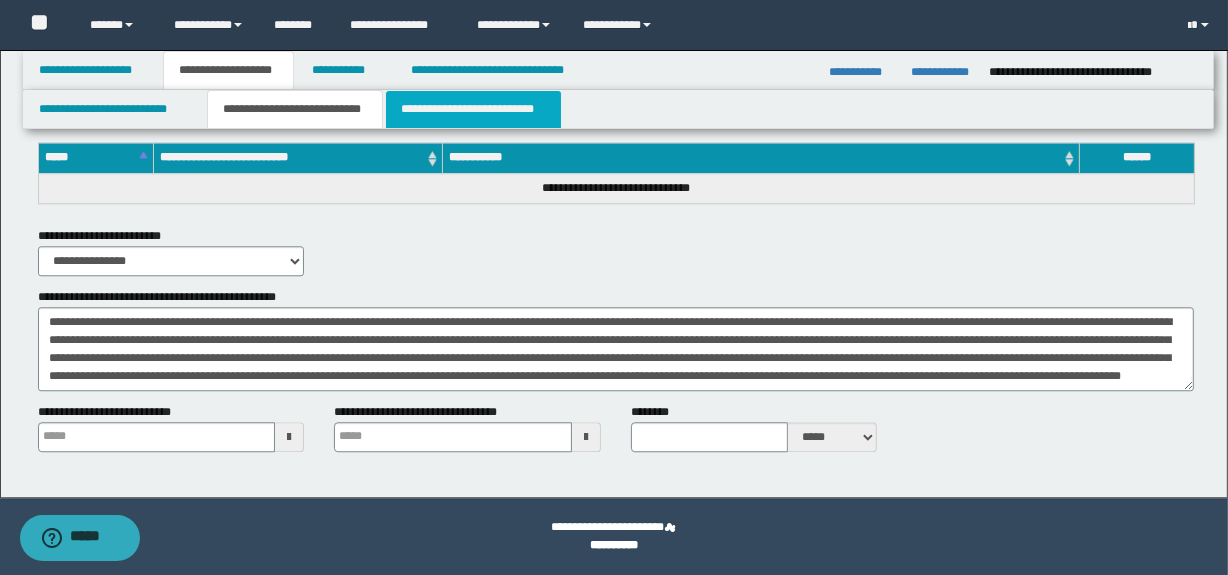 click on "**********" at bounding box center (473, 109) 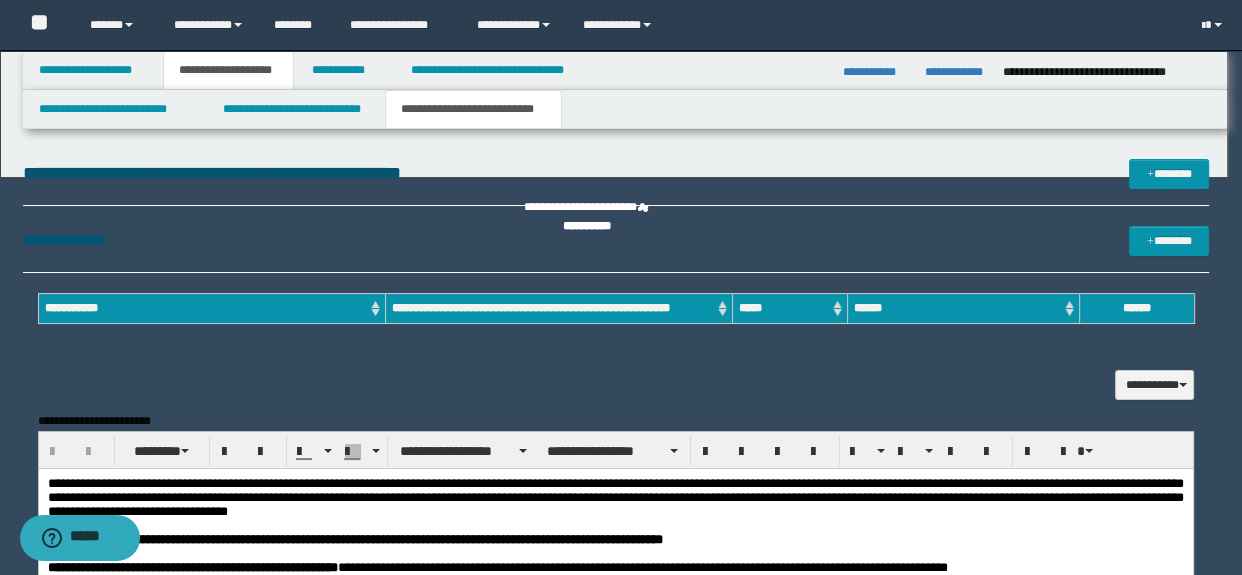 scroll, scrollTop: 0, scrollLeft: 0, axis: both 